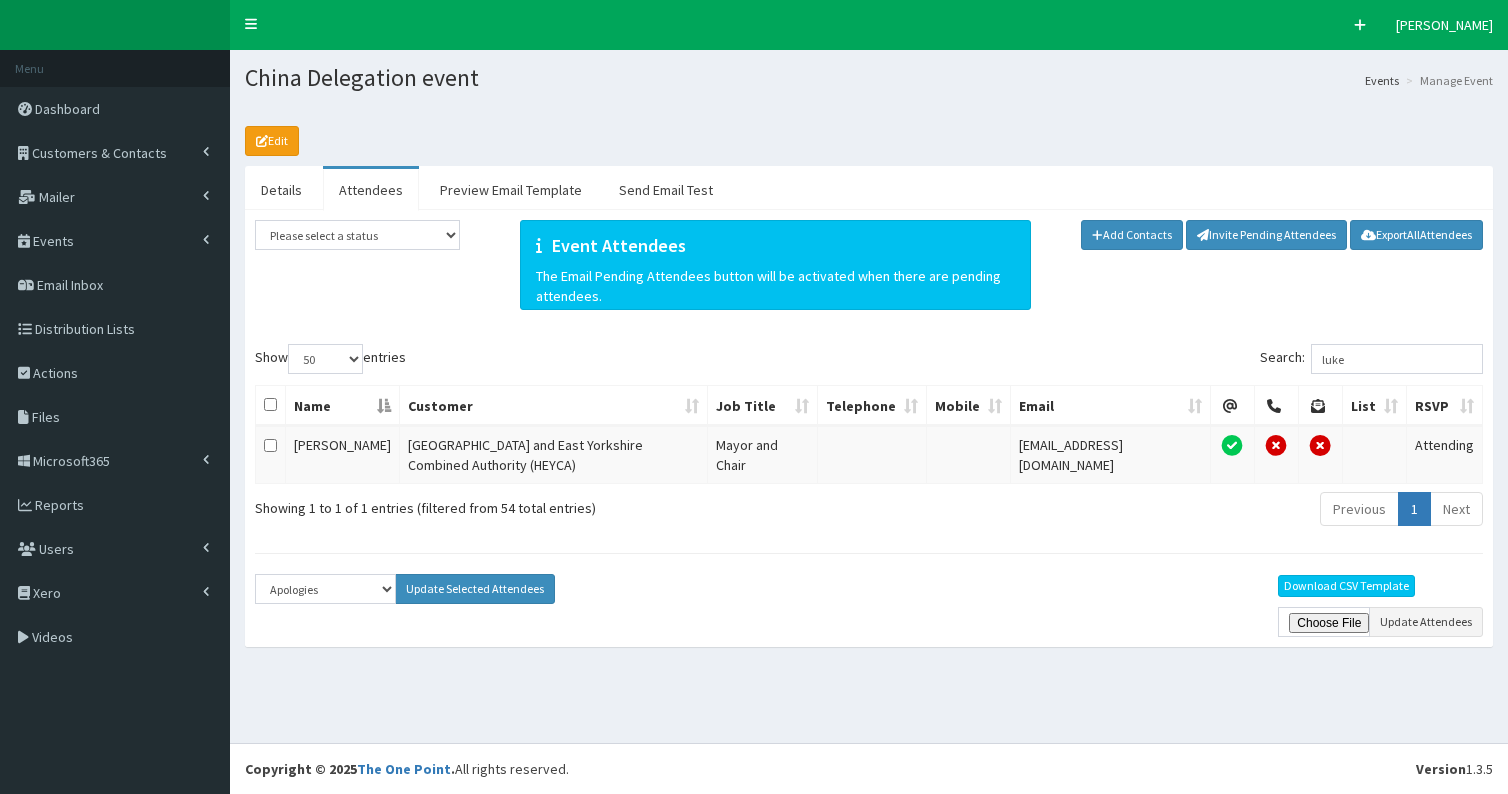 select on "50" 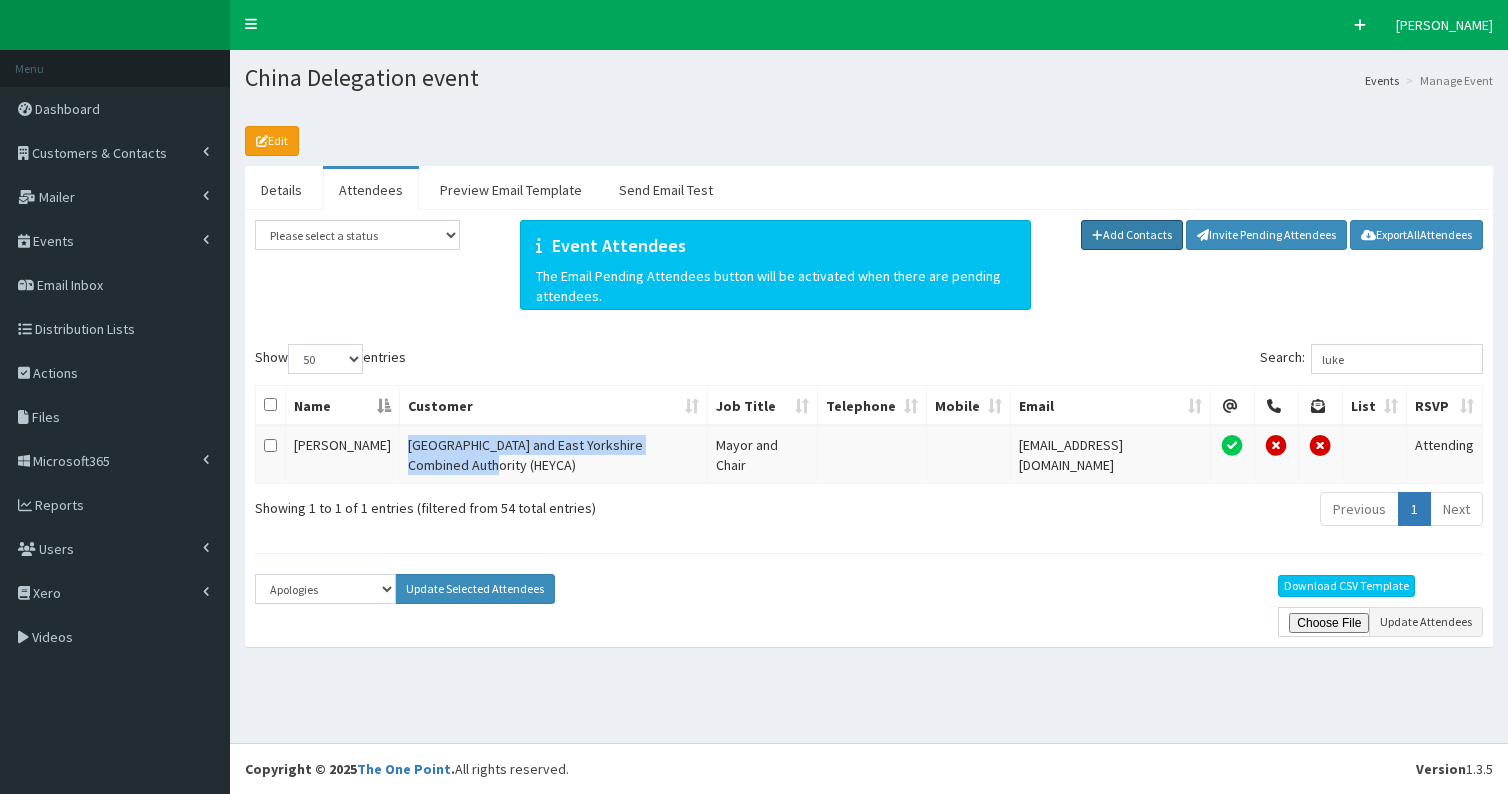 click on "Add Contacts" at bounding box center [1132, 235] 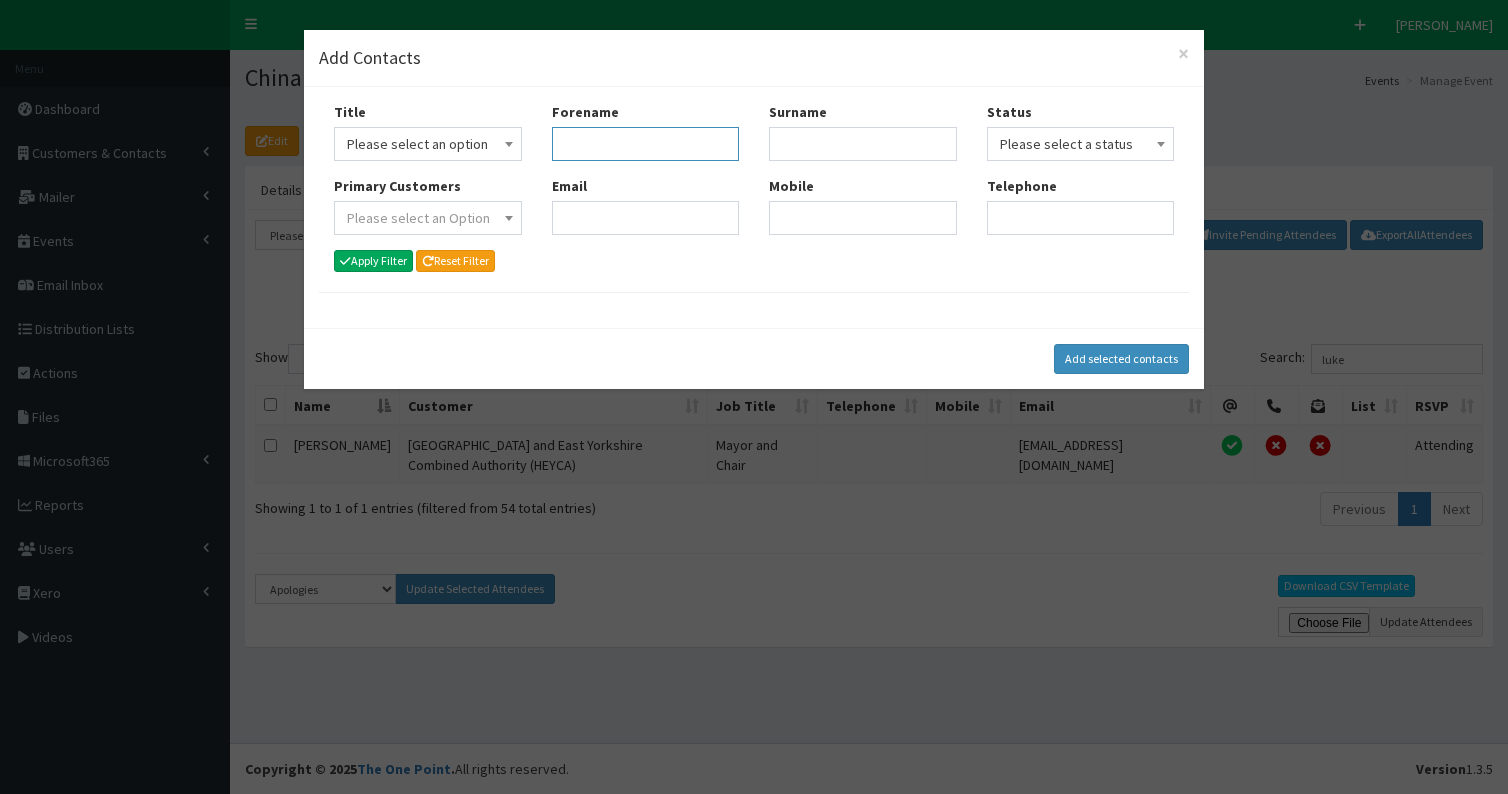 click on "Forename" at bounding box center (646, 144) 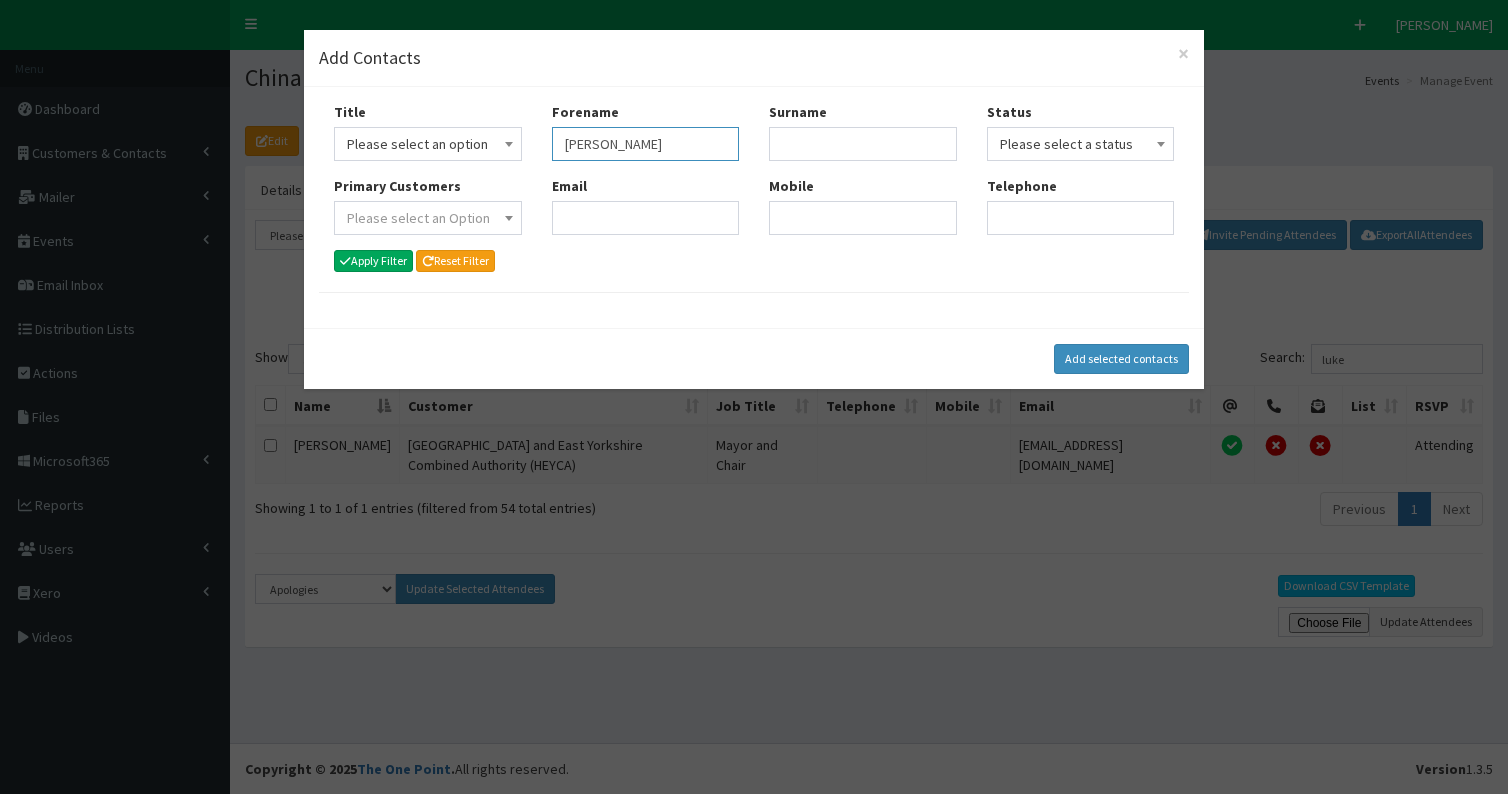 type on "[PERSON_NAME]" 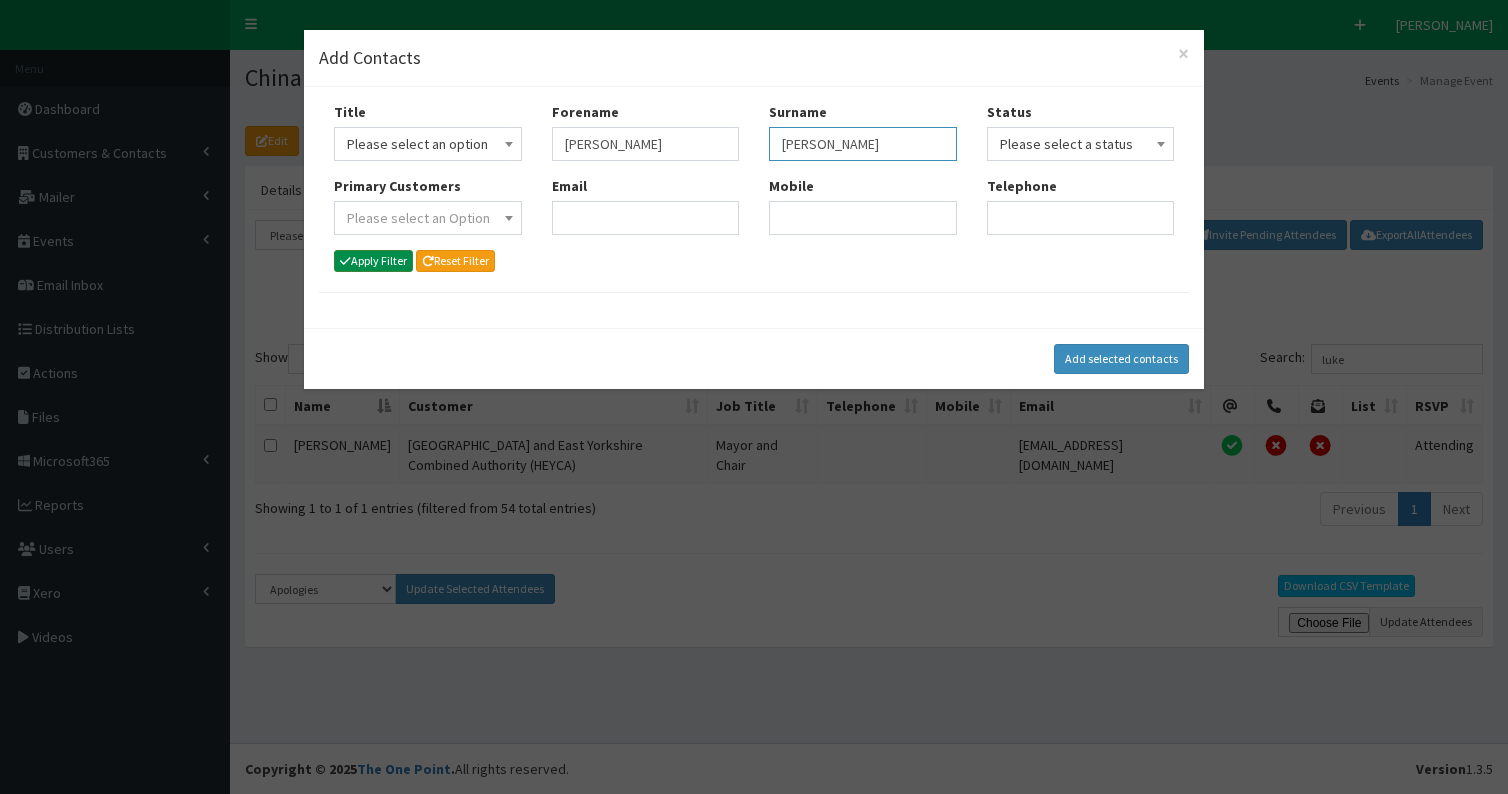 type on "[PERSON_NAME]" 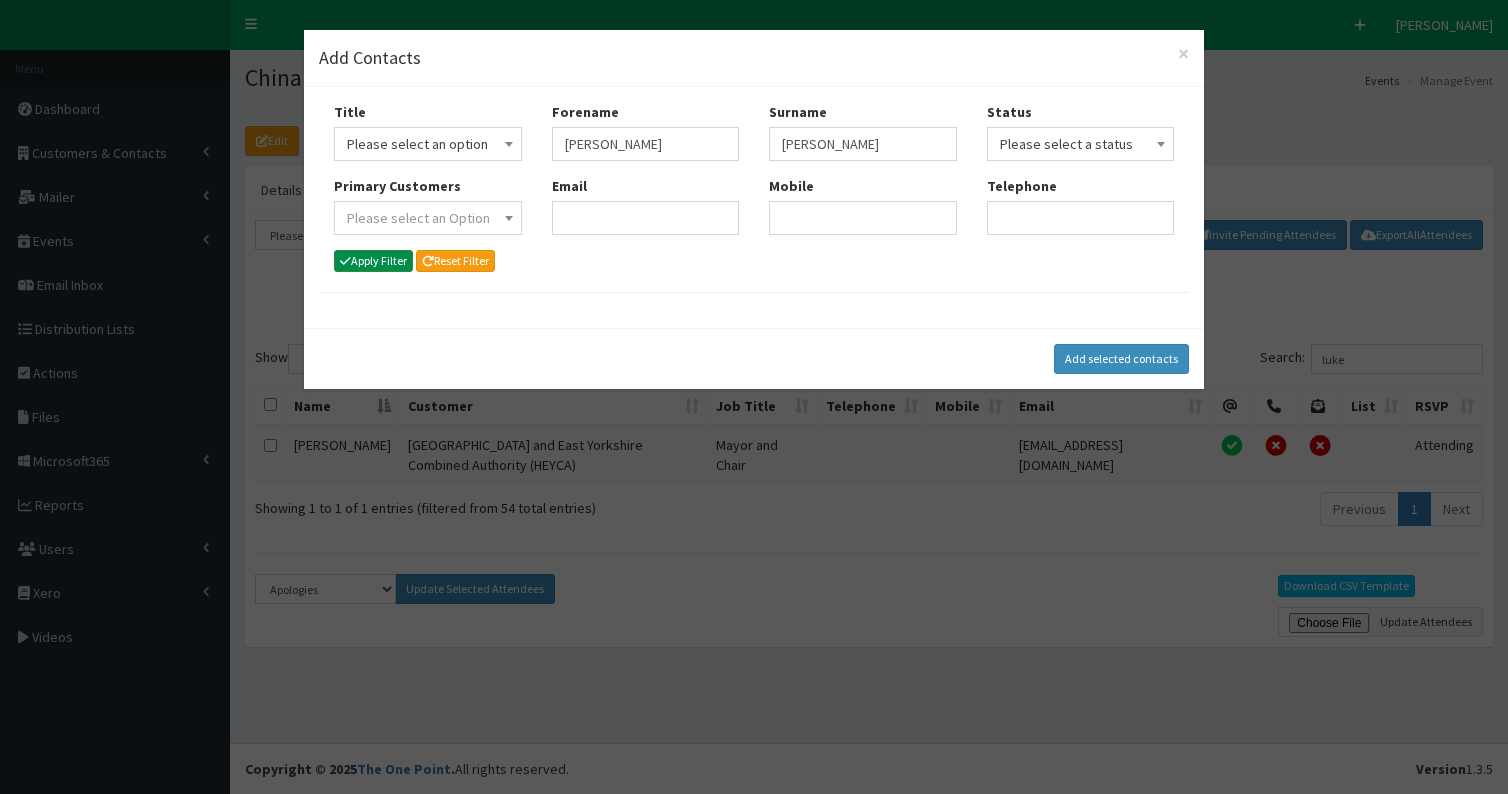 click on "Apply Filter" at bounding box center [373, 261] 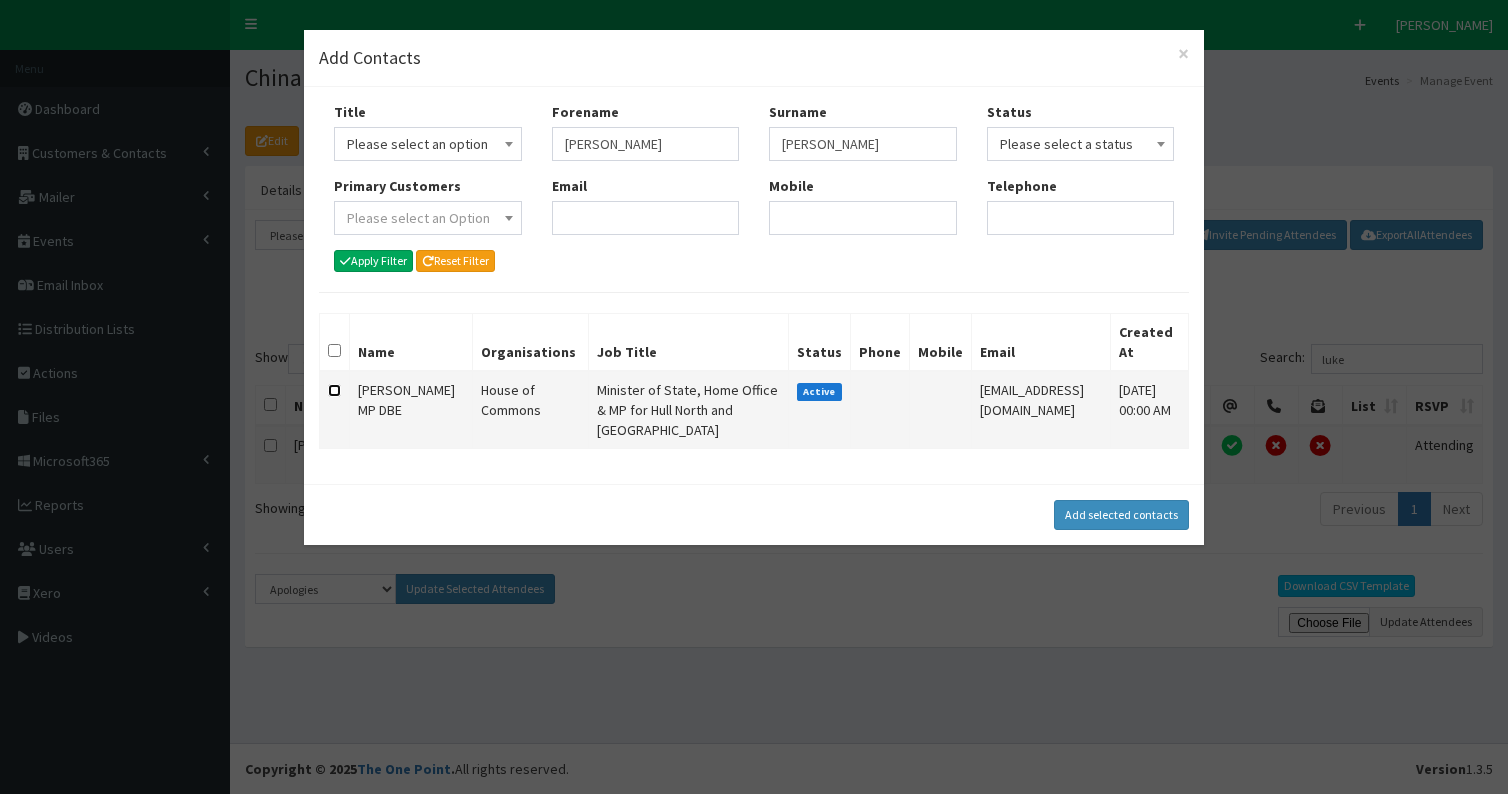 click at bounding box center [334, 390] 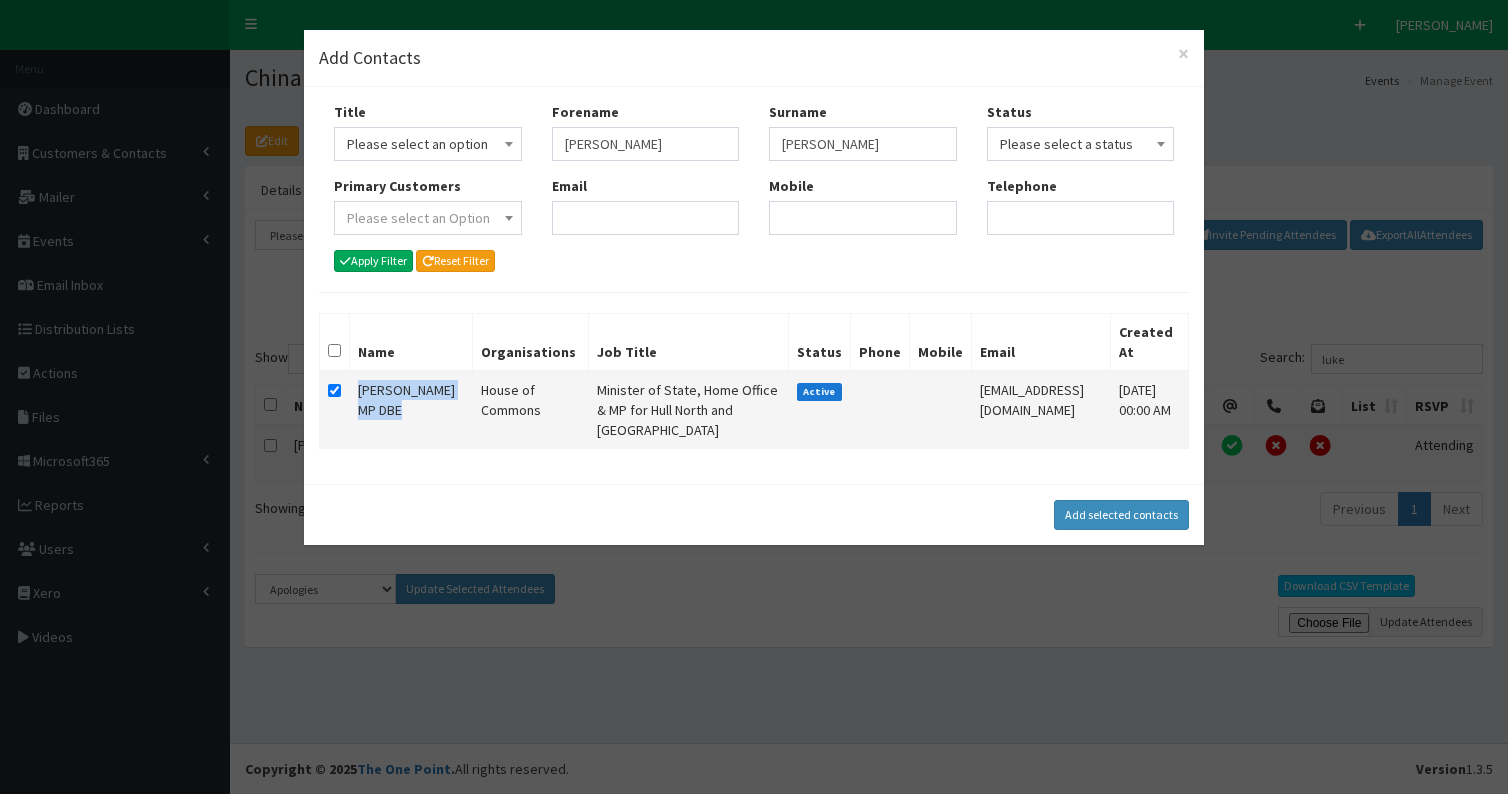 drag, startPoint x: 359, startPoint y: 368, endPoint x: 392, endPoint y: 411, distance: 54.20332 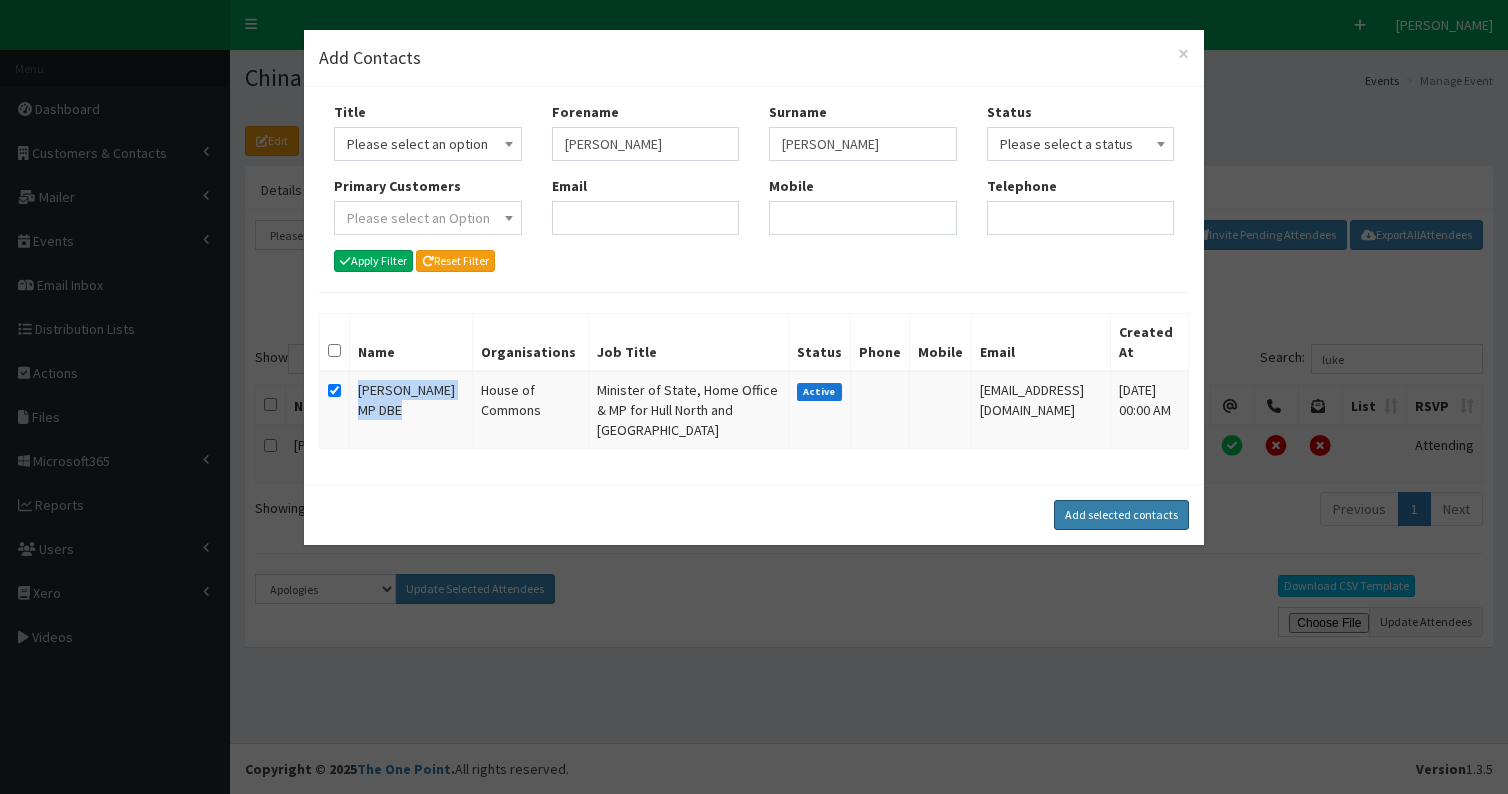click on "Add selected contacts" at bounding box center [1121, 515] 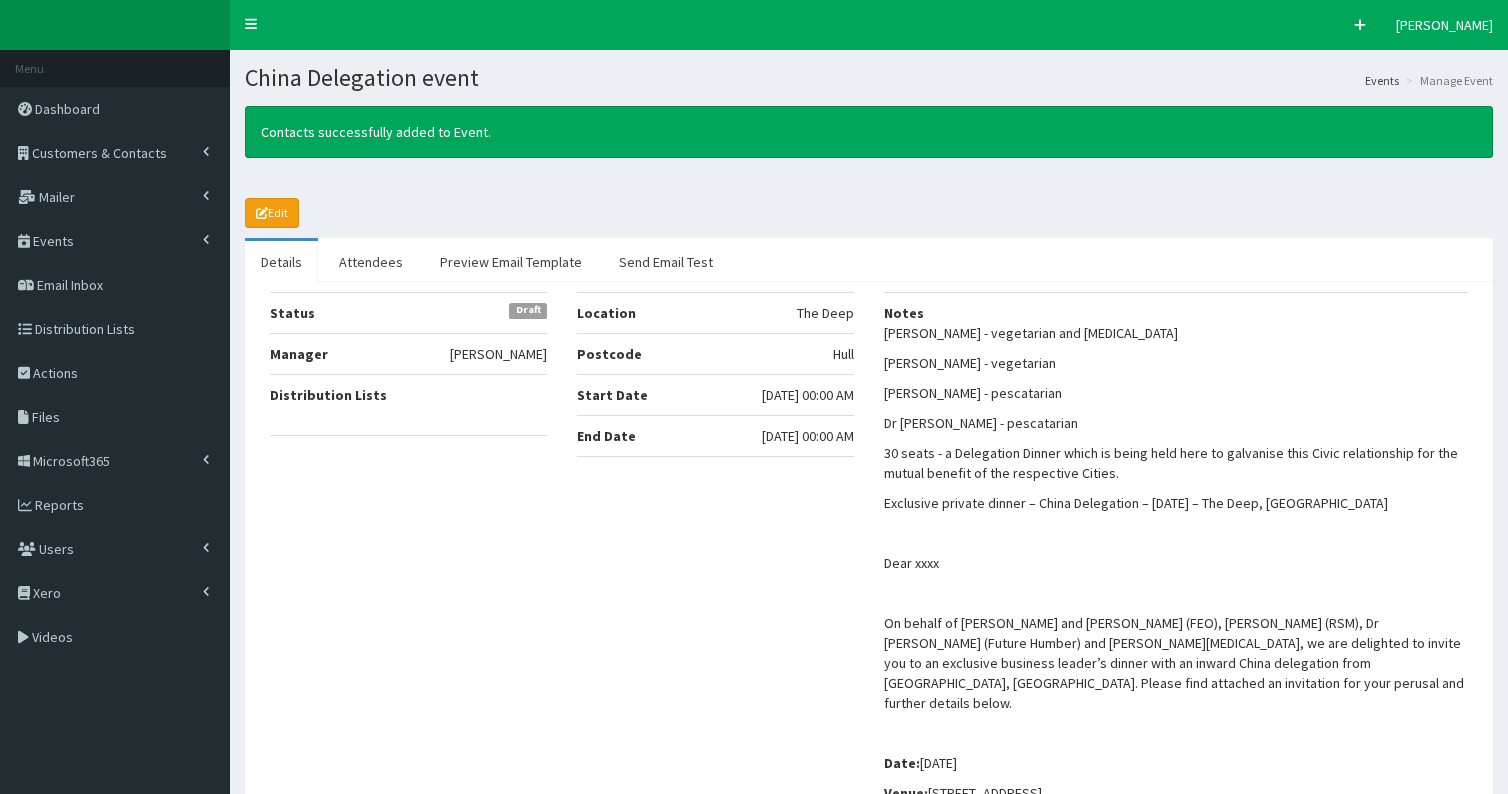 scroll, scrollTop: 0, scrollLeft: 0, axis: both 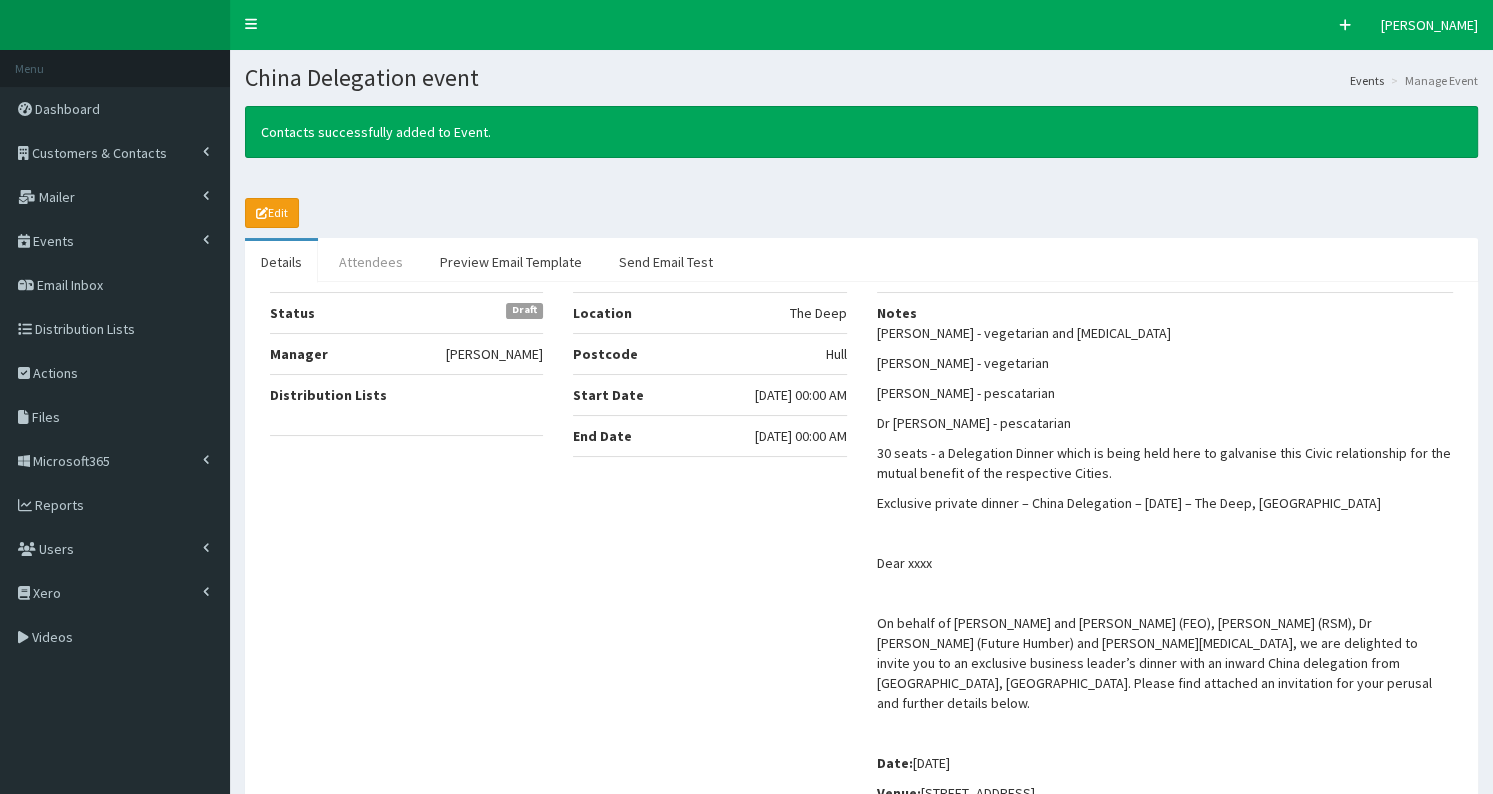 click on "Attendees" at bounding box center [371, 262] 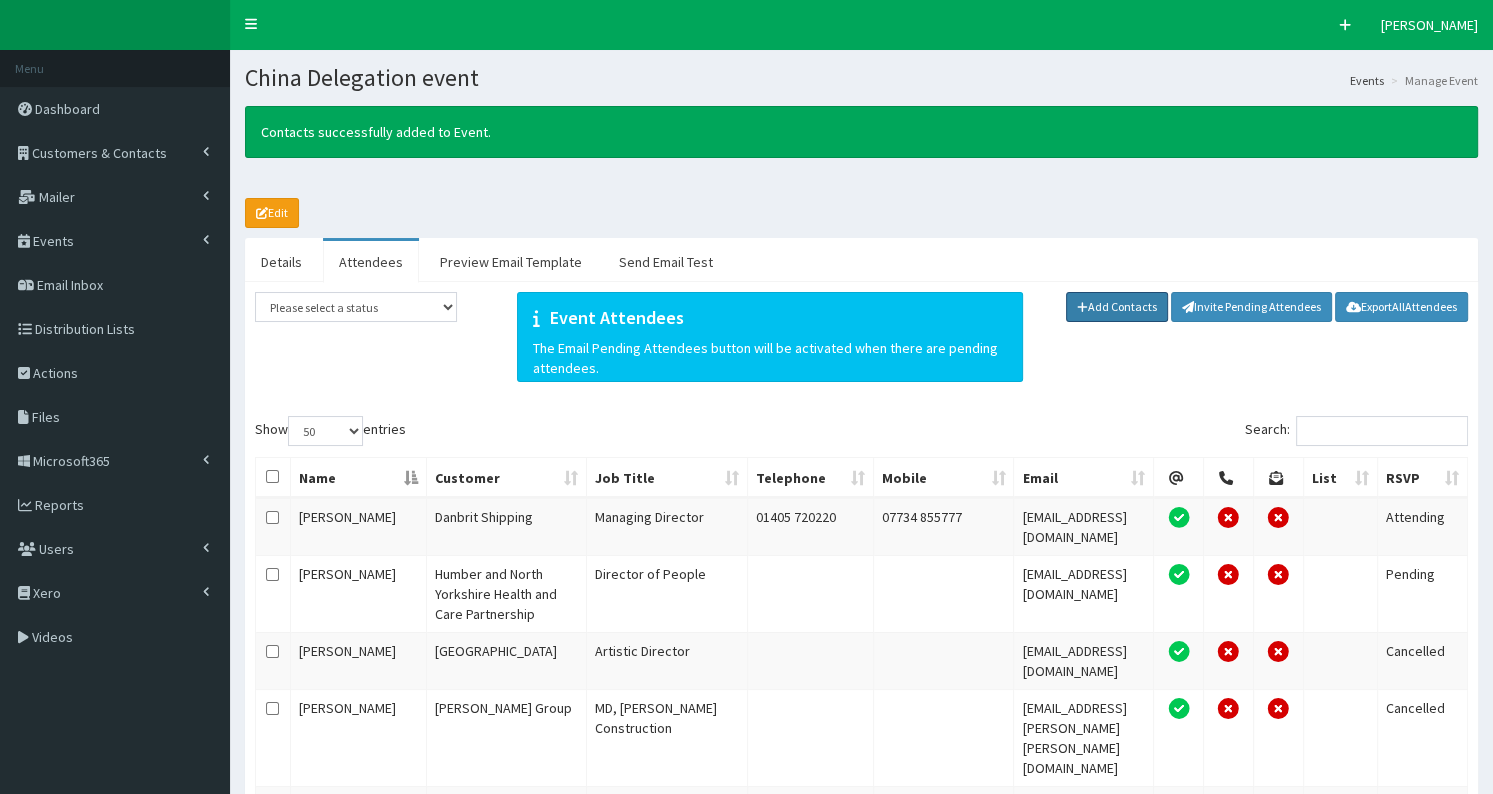 click on "Add Contacts" at bounding box center [1117, 307] 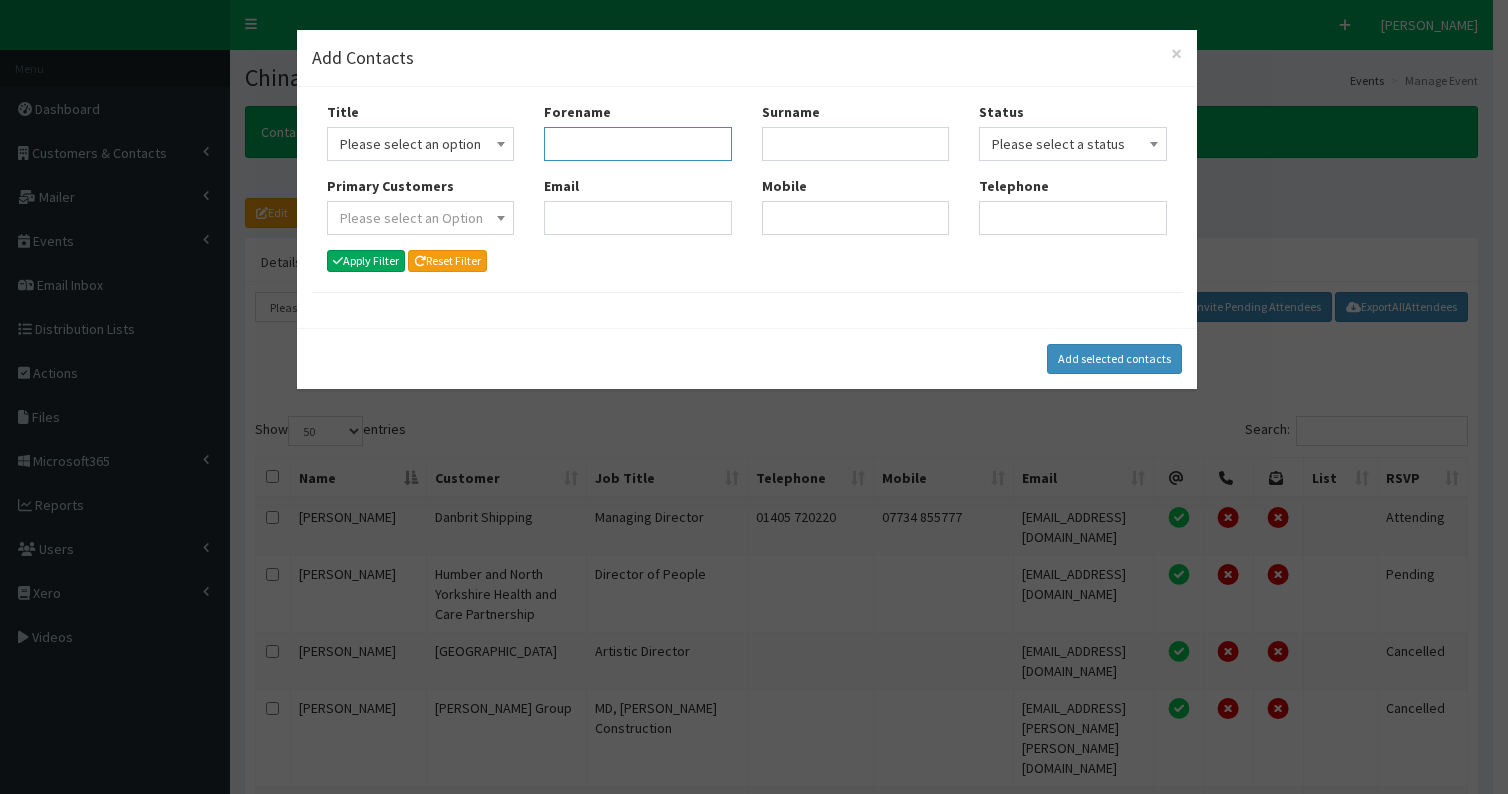 click on "Forename" at bounding box center (638, 144) 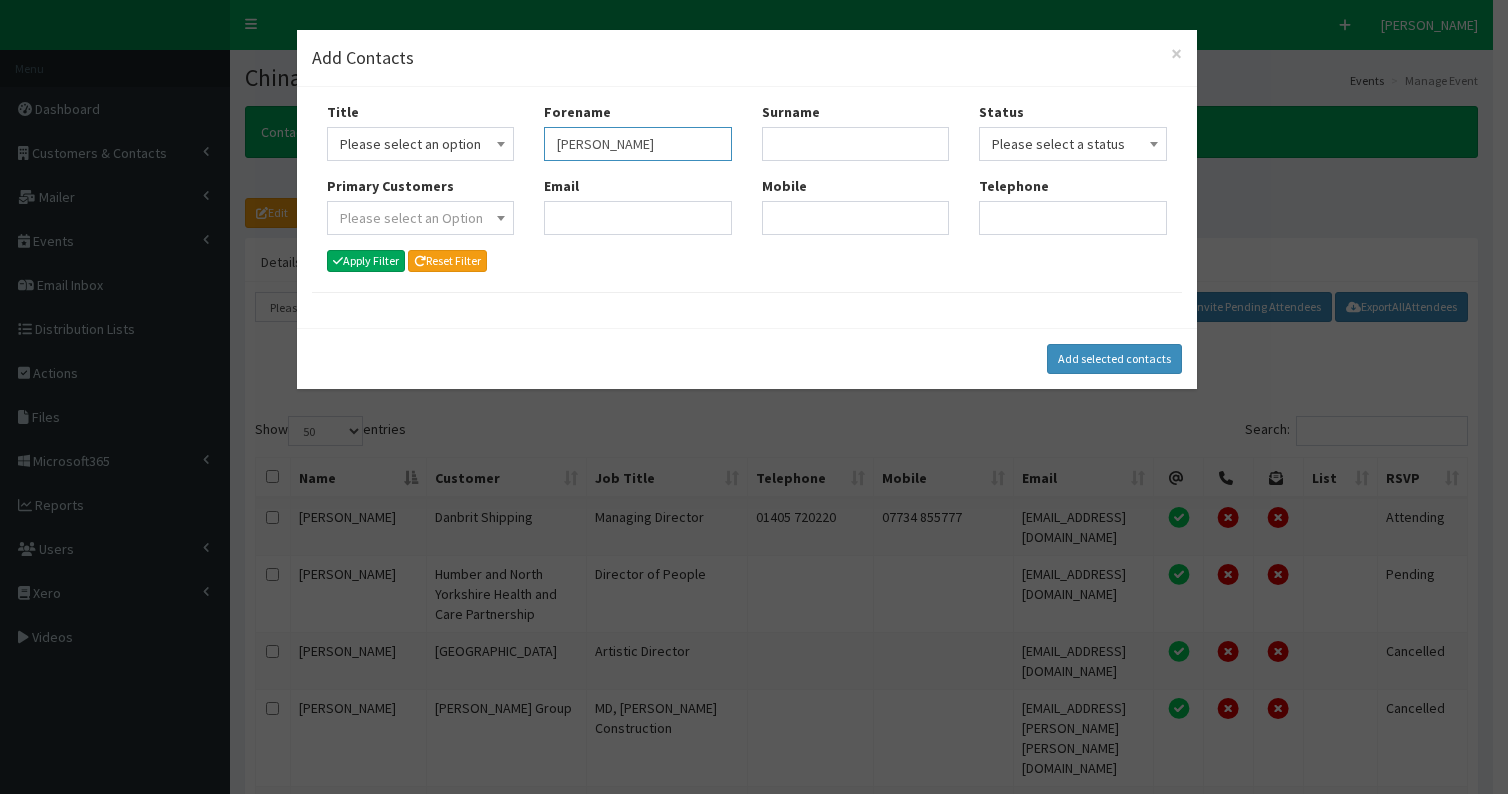 type on "graham" 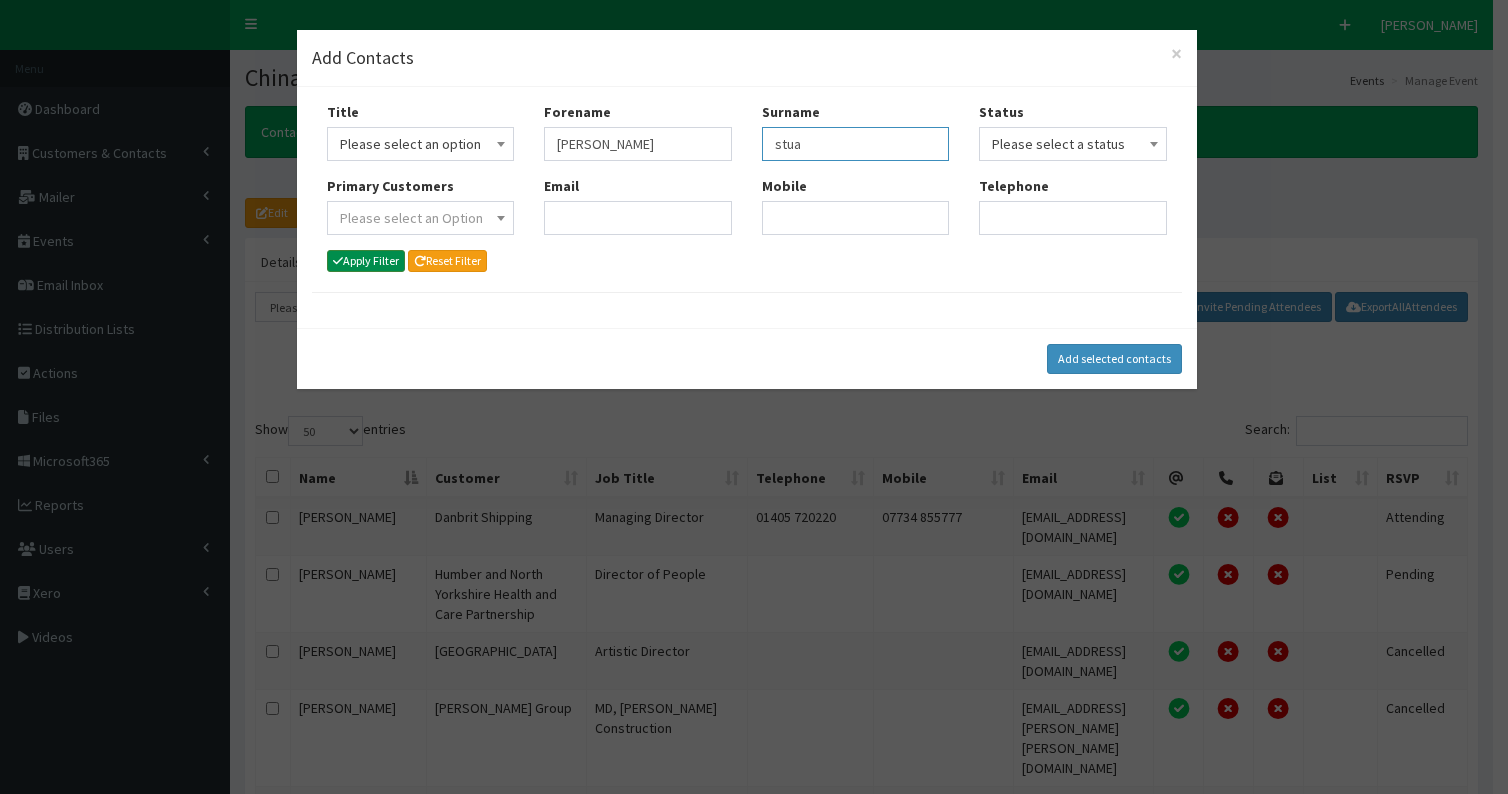 type on "stua" 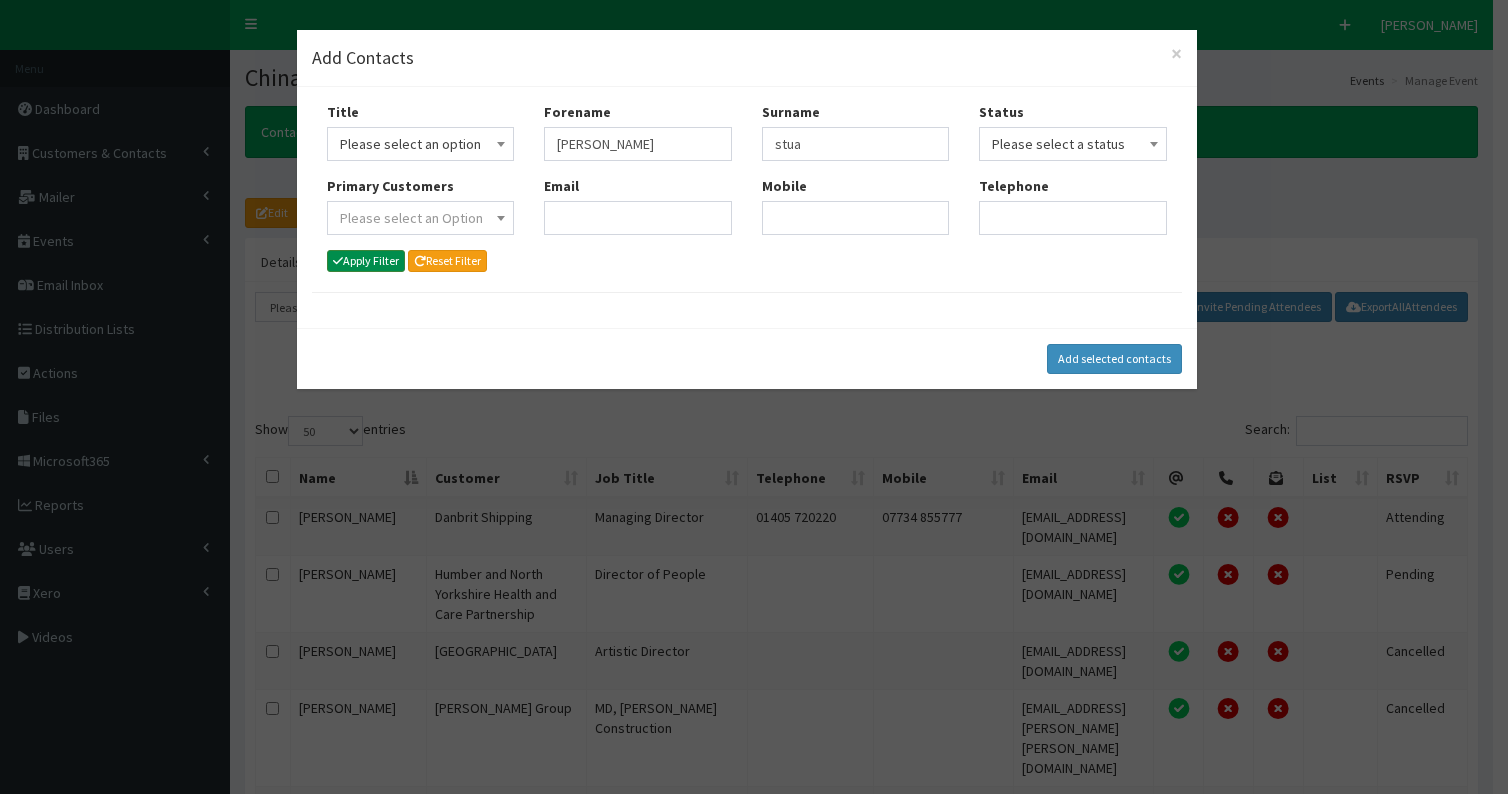 click on "Apply Filter" at bounding box center [366, 261] 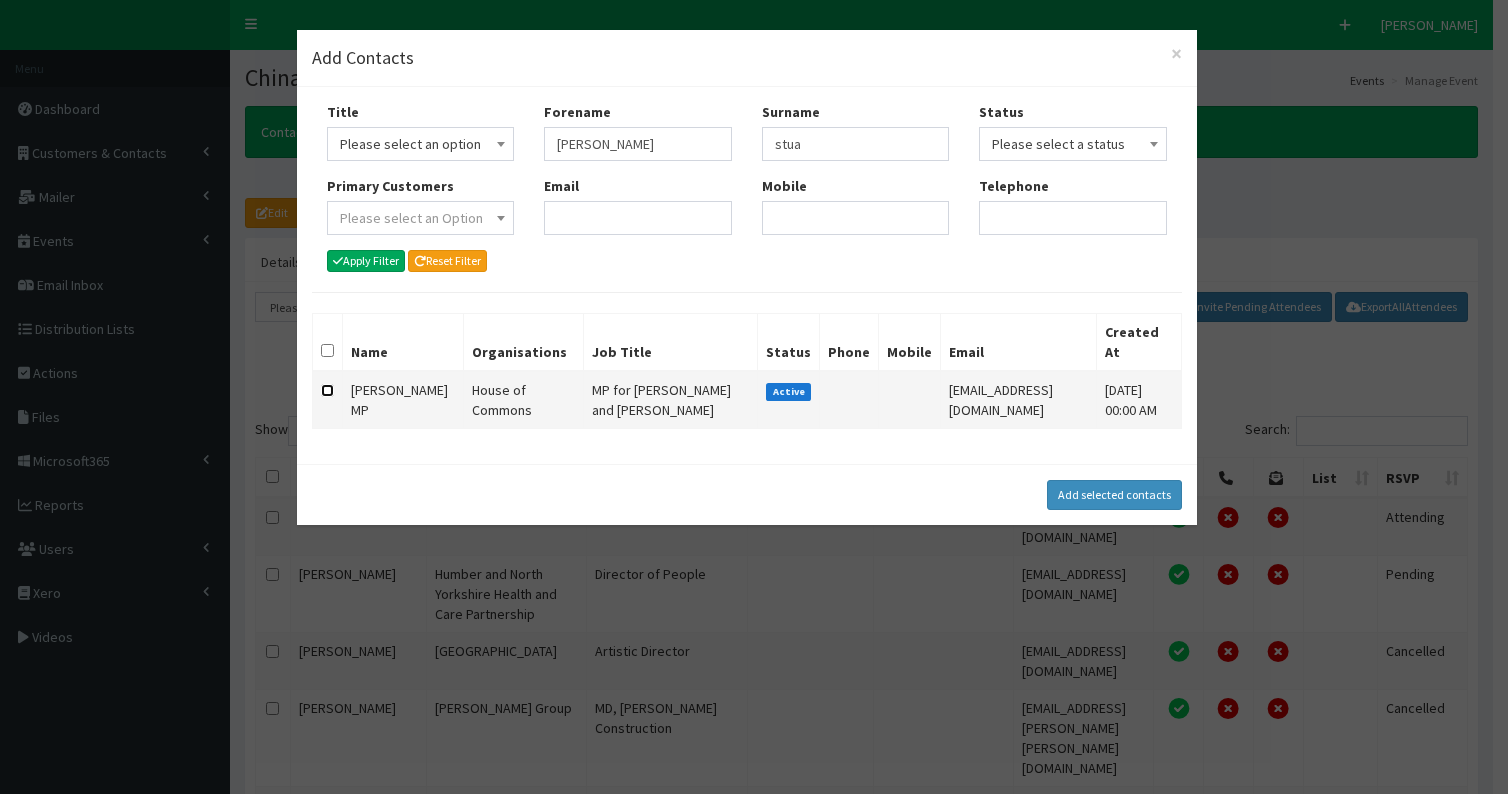click at bounding box center (327, 390) 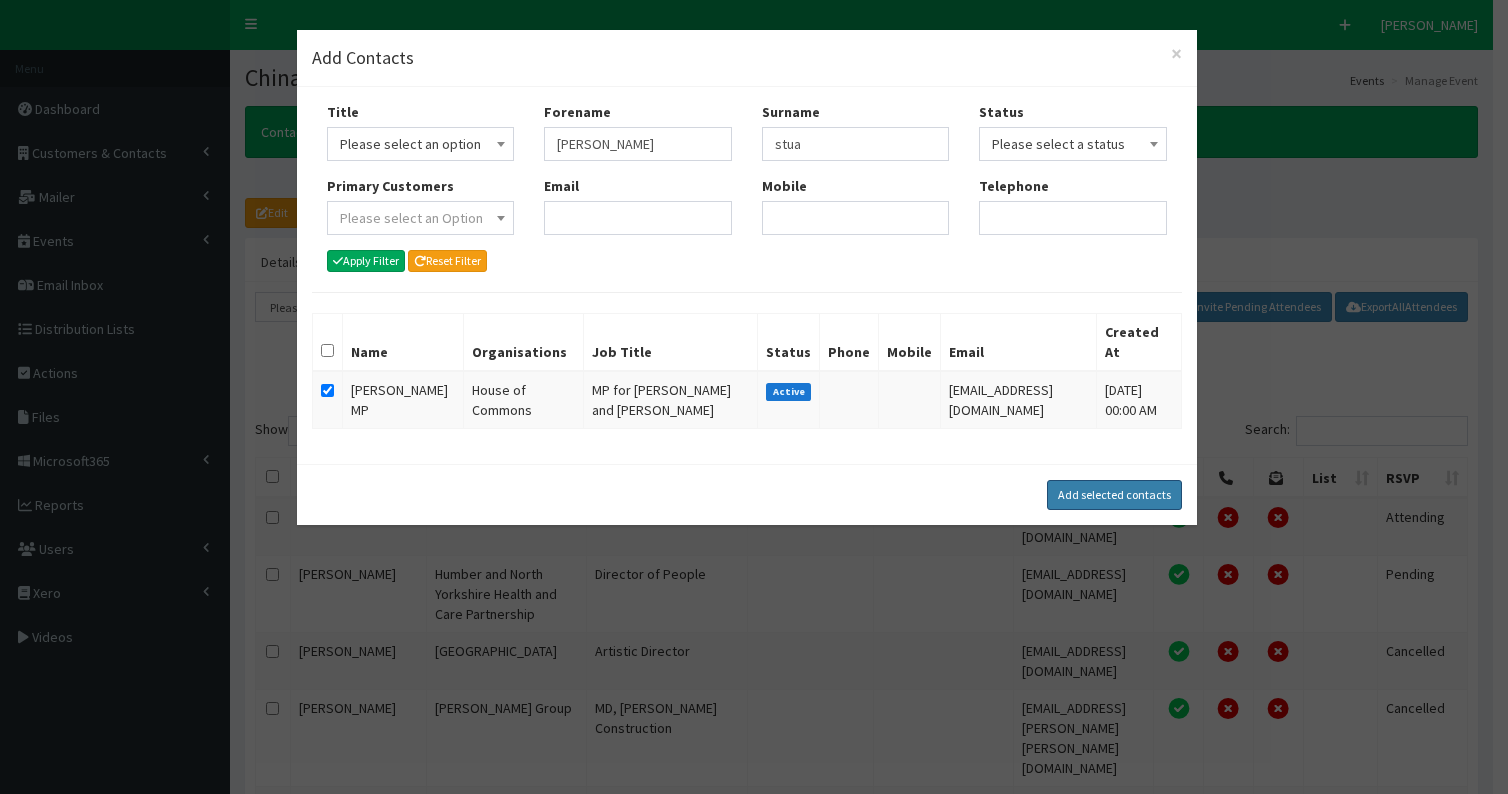 click on "Add selected contacts" at bounding box center (1114, 495) 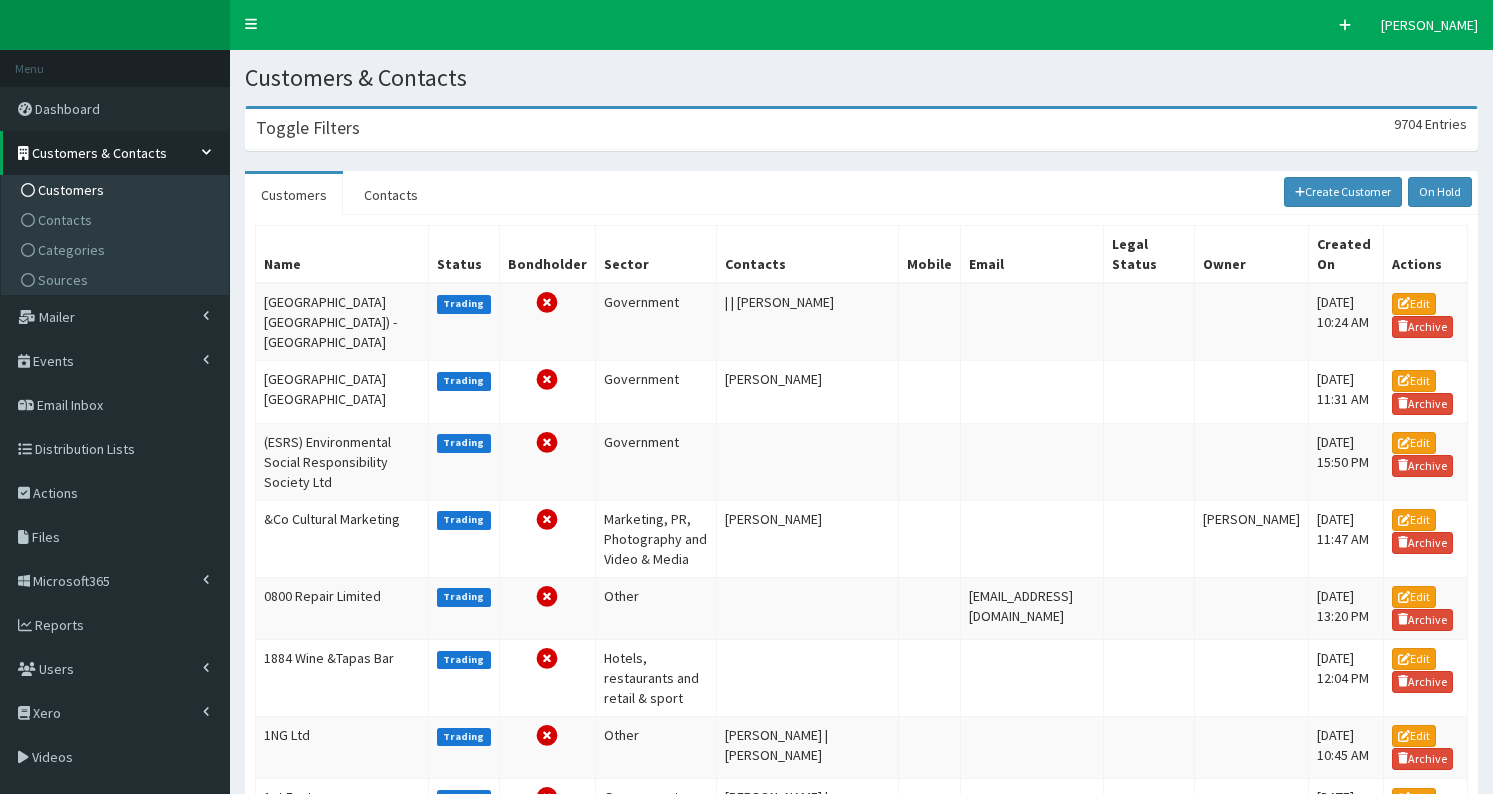 scroll, scrollTop: 0, scrollLeft: 0, axis: both 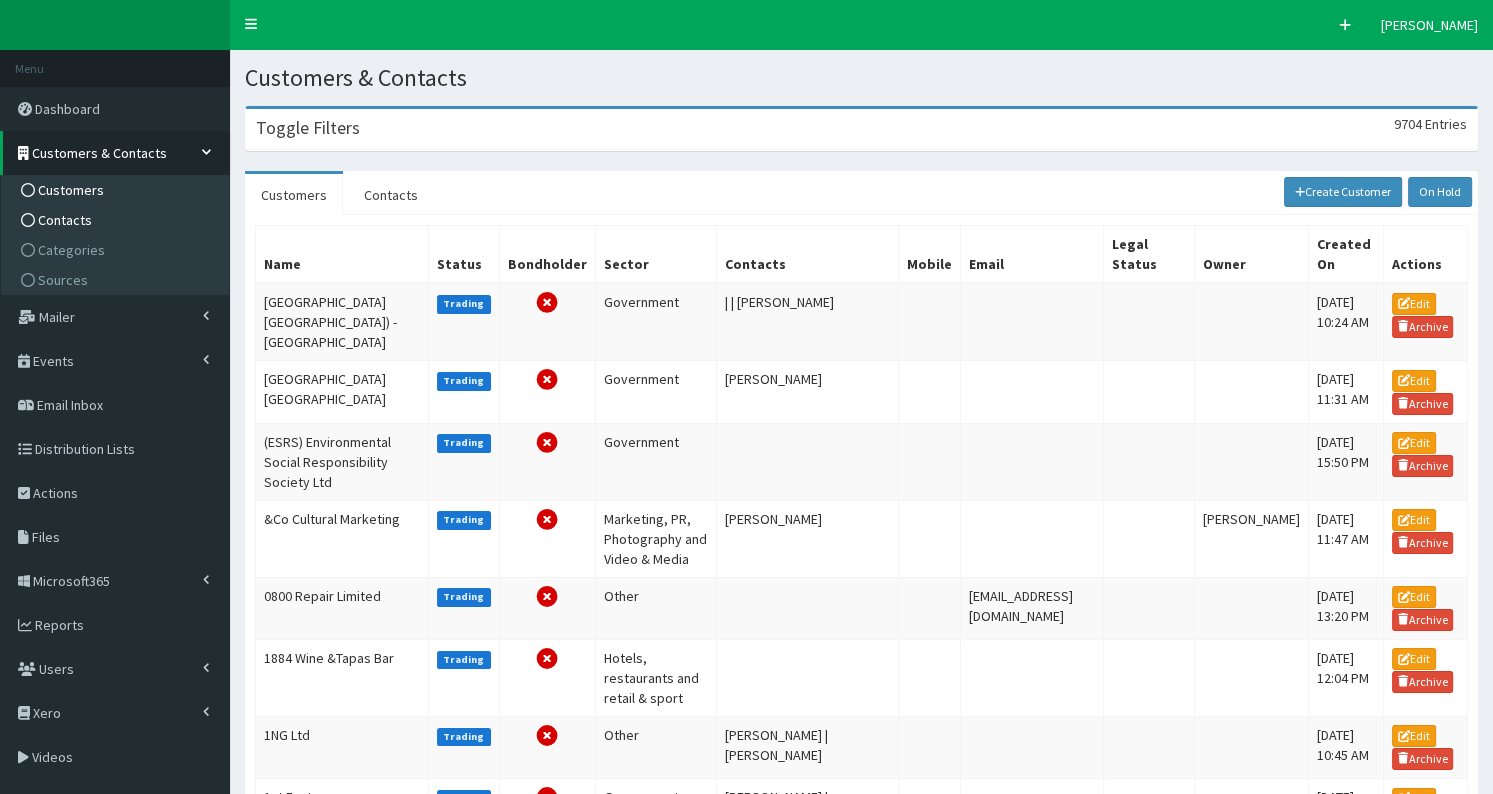 click on "Contacts" at bounding box center (117, 220) 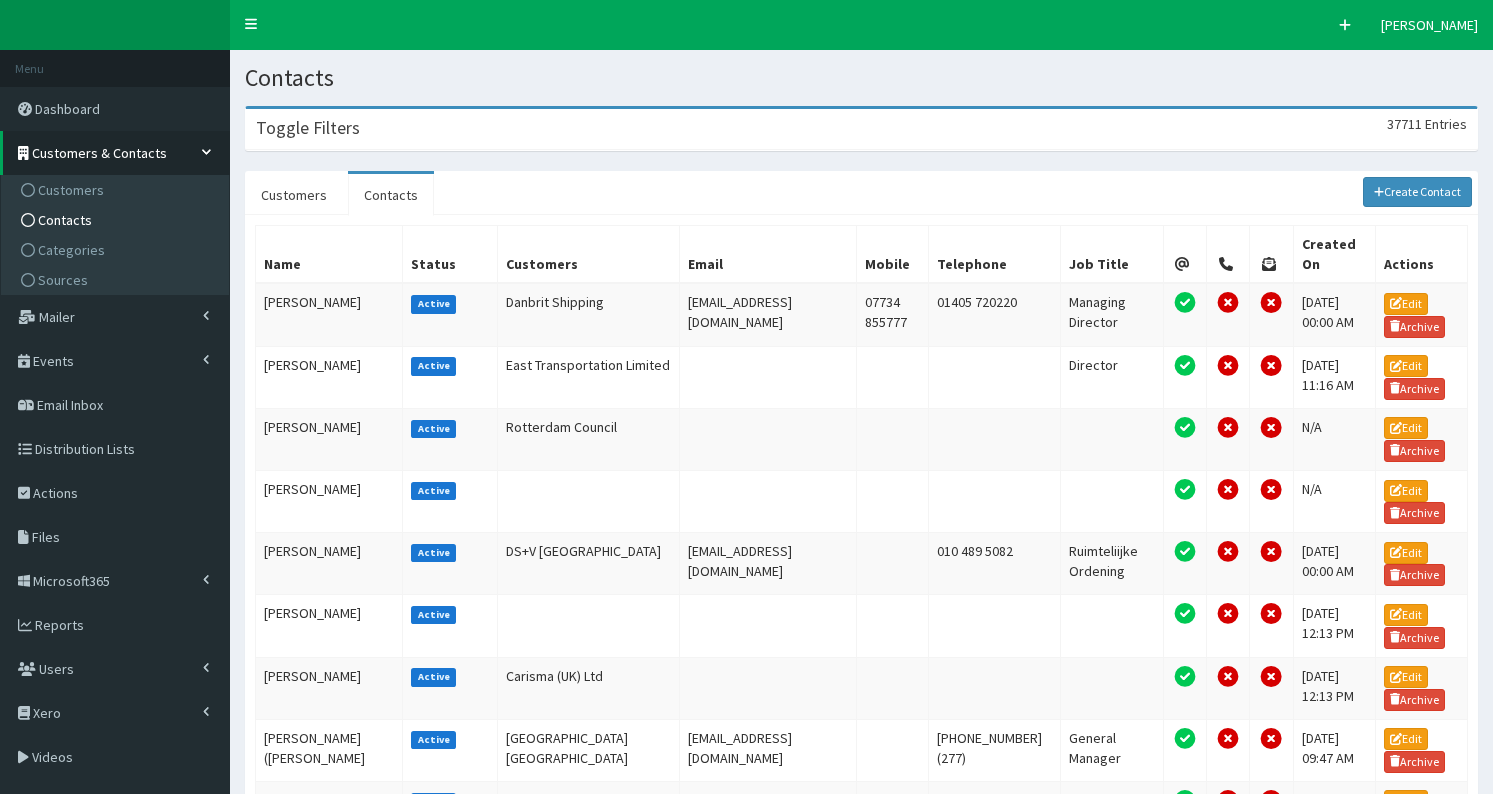 scroll, scrollTop: 0, scrollLeft: 0, axis: both 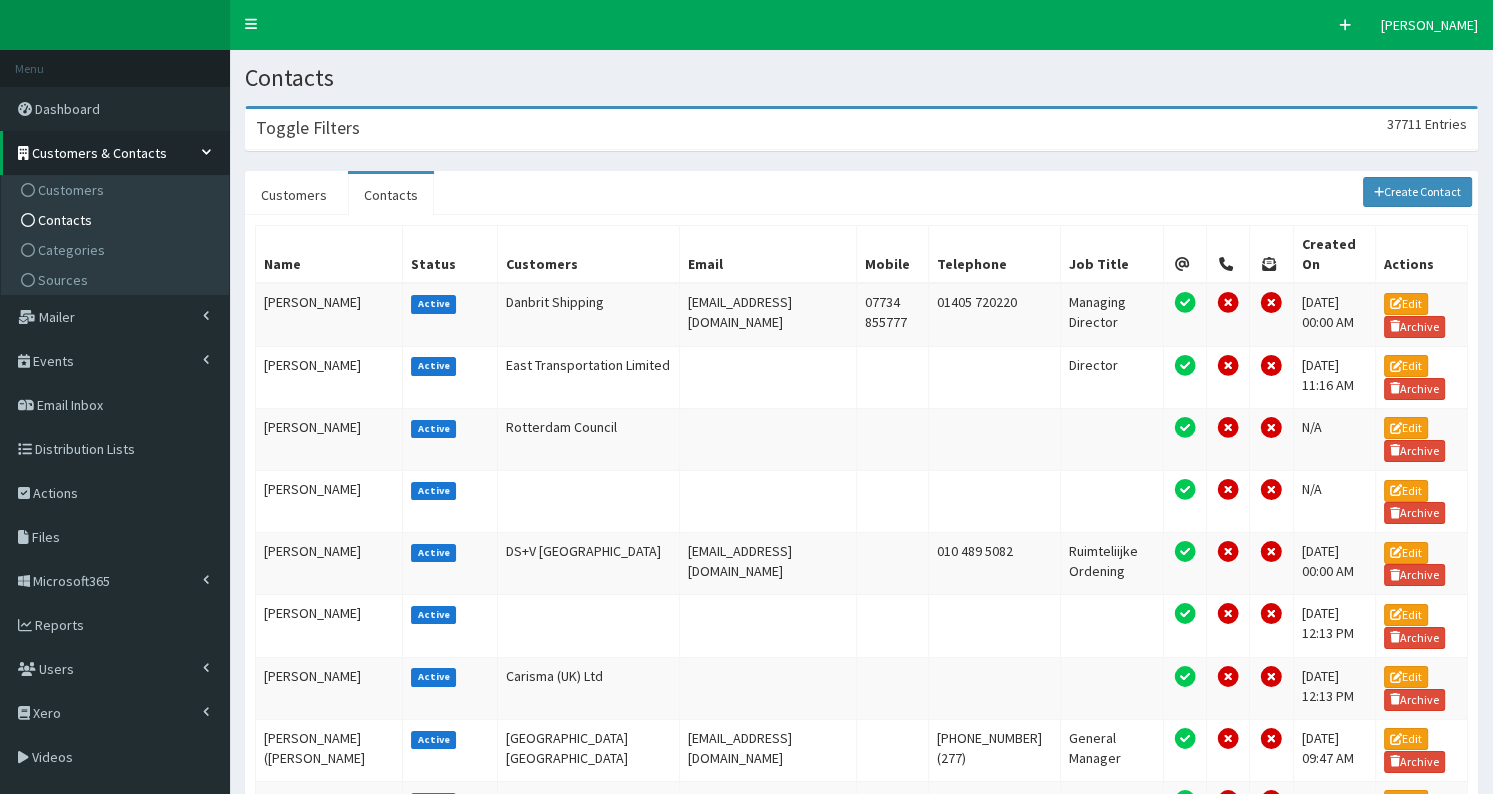 click on "Toggle Filters
37711   Entries" at bounding box center (861, 129) 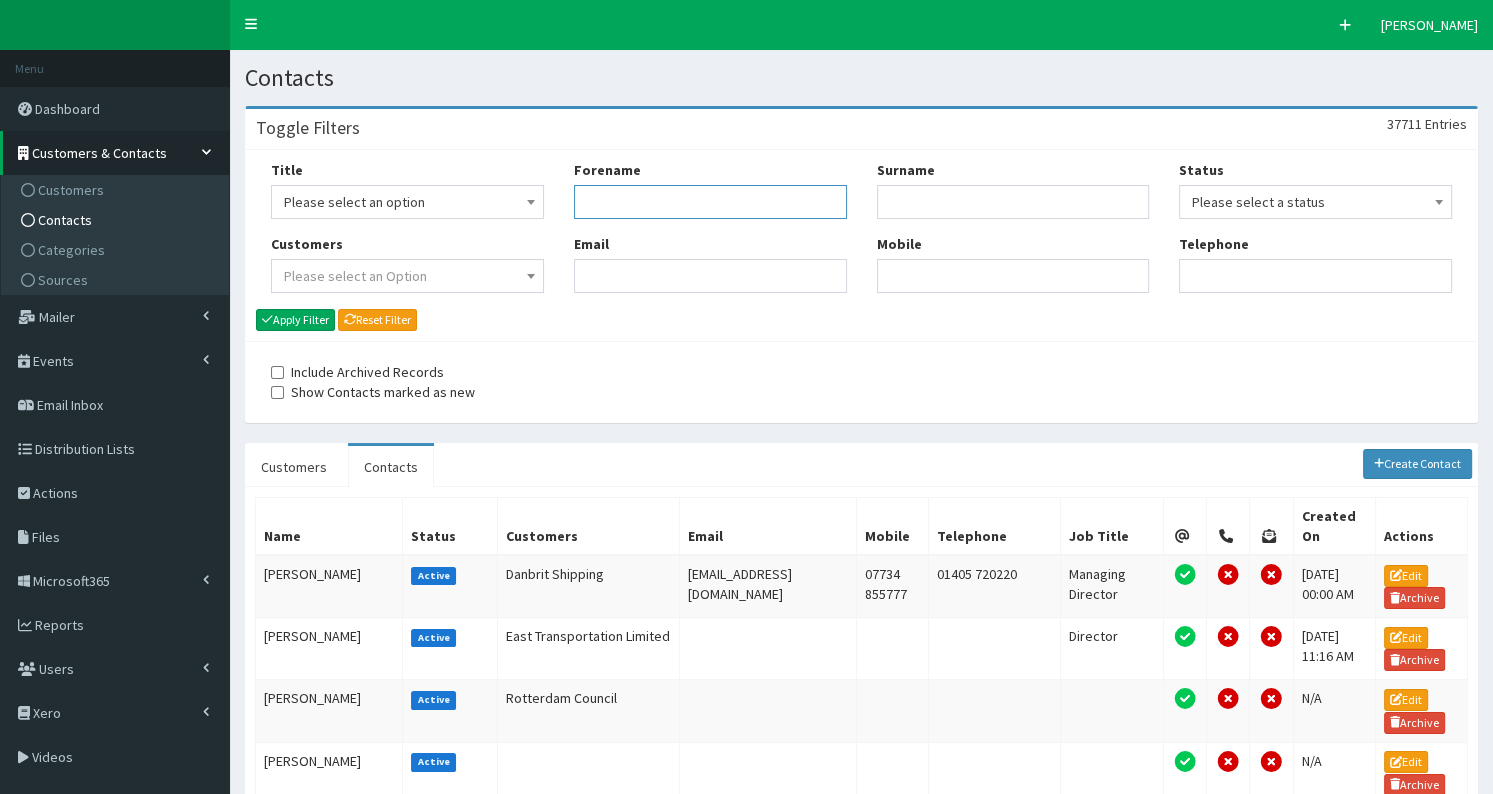 click on "Forename" at bounding box center (710, 202) 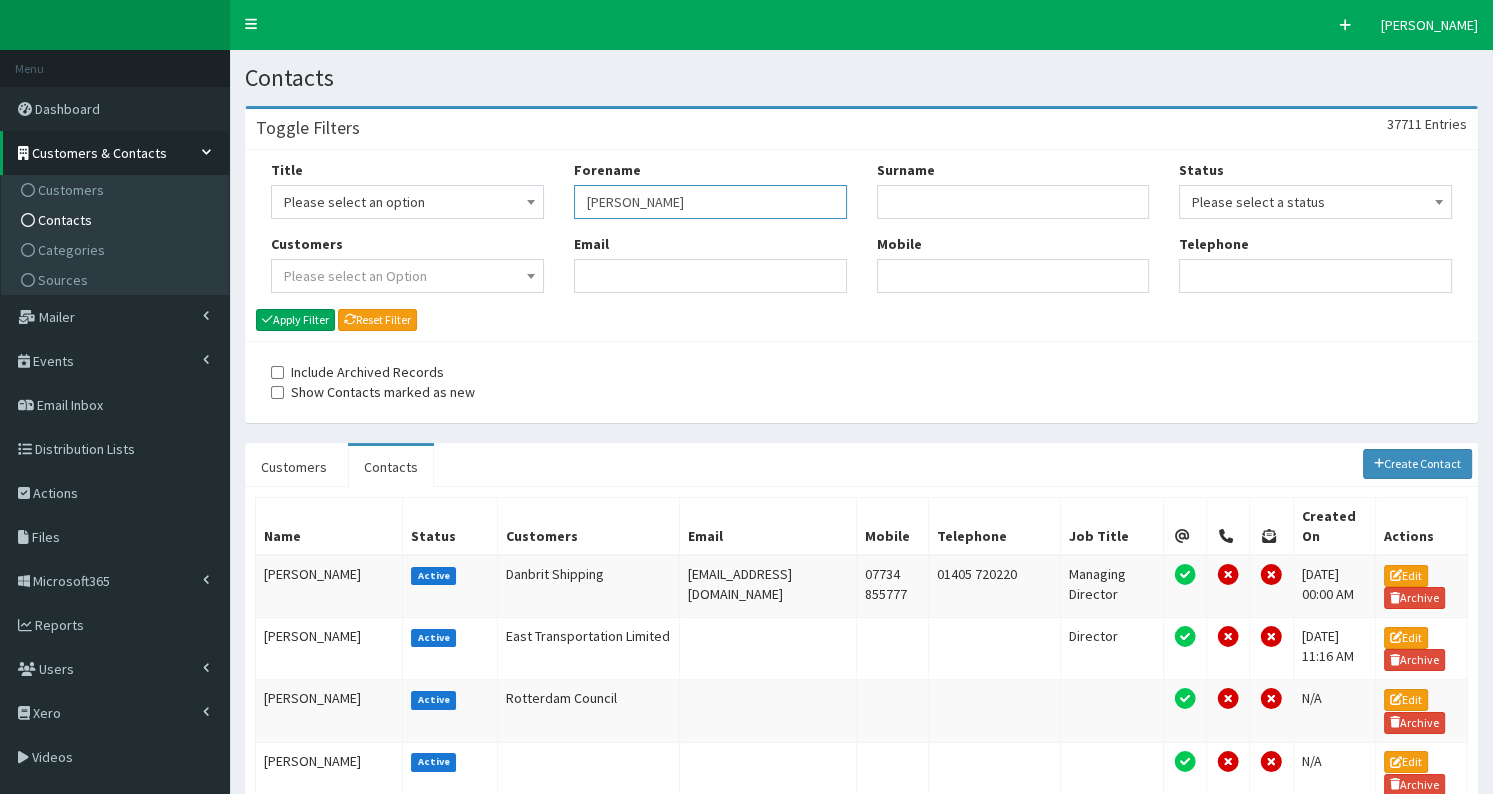 type on "diana" 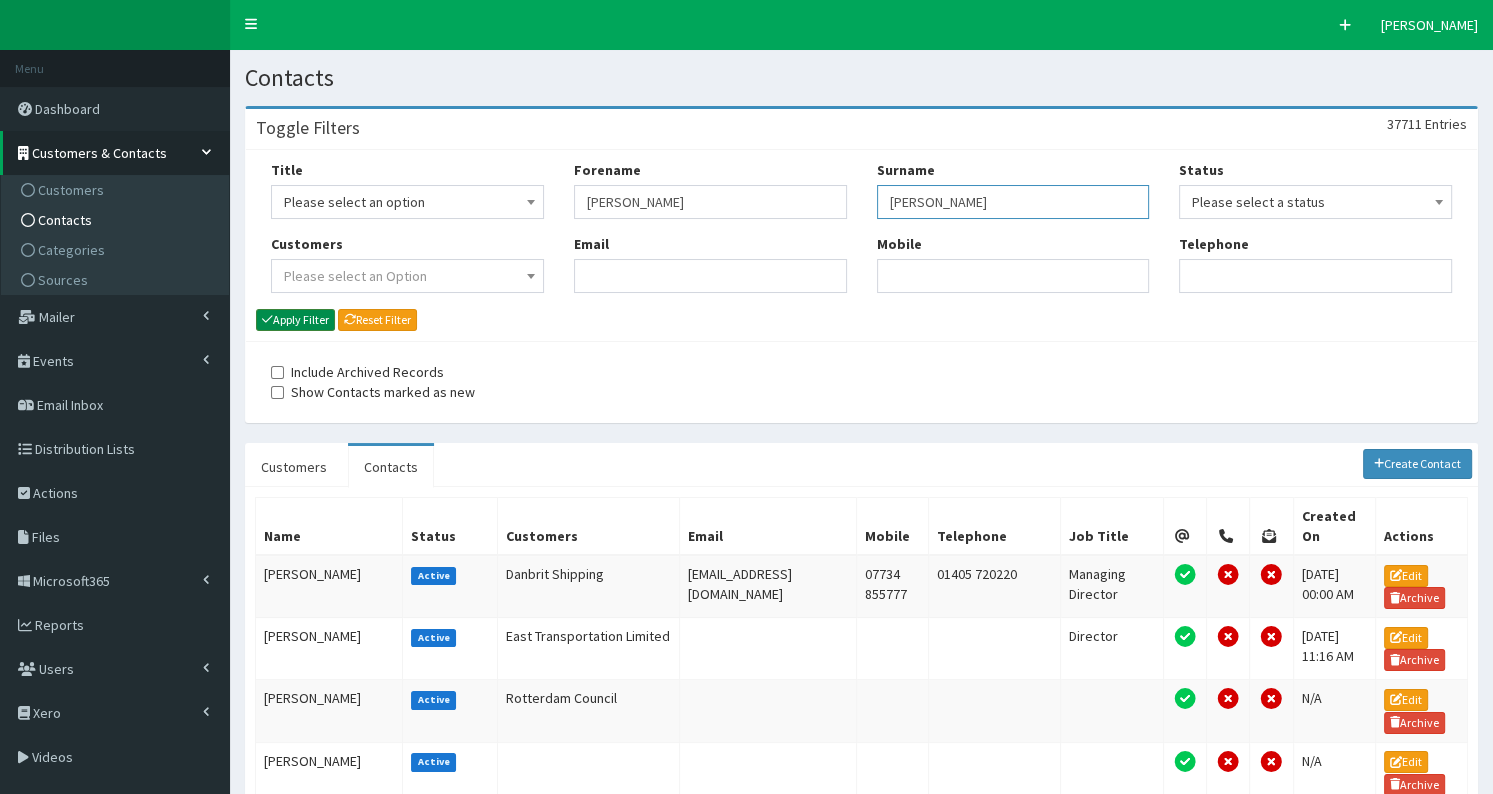 type on "johnson" 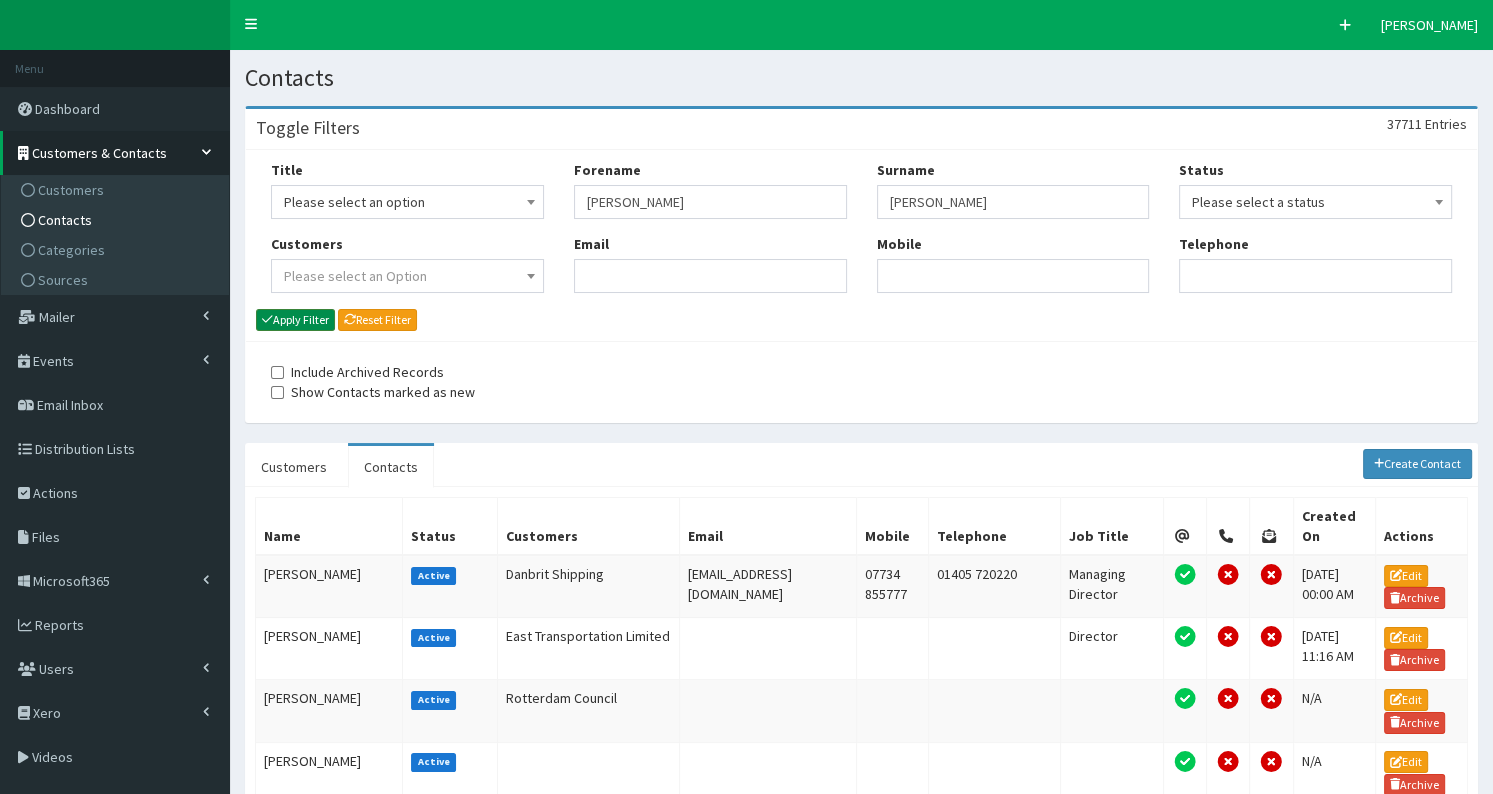 click on "Apply Filter" at bounding box center [295, 320] 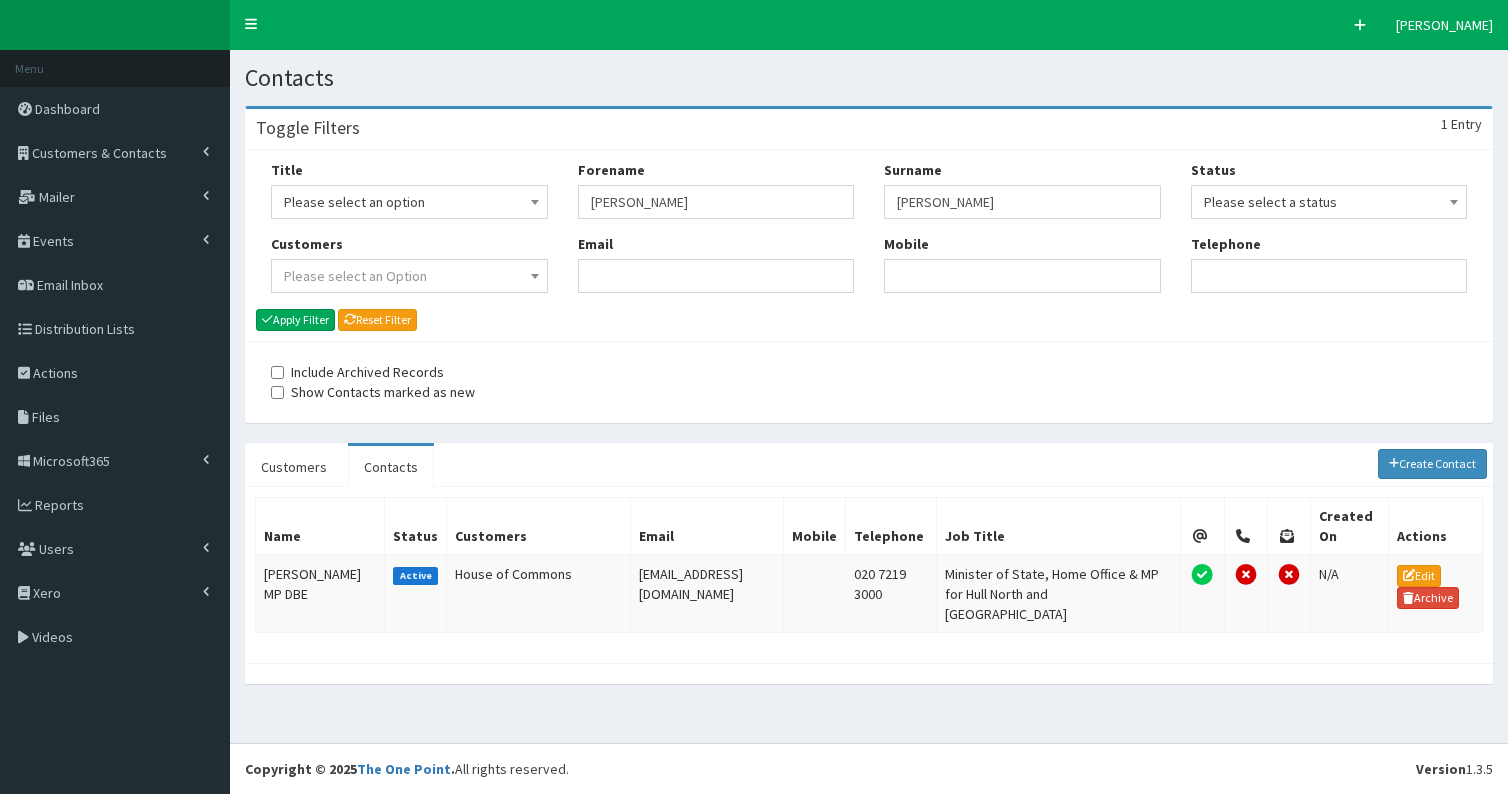 scroll, scrollTop: 0, scrollLeft: 0, axis: both 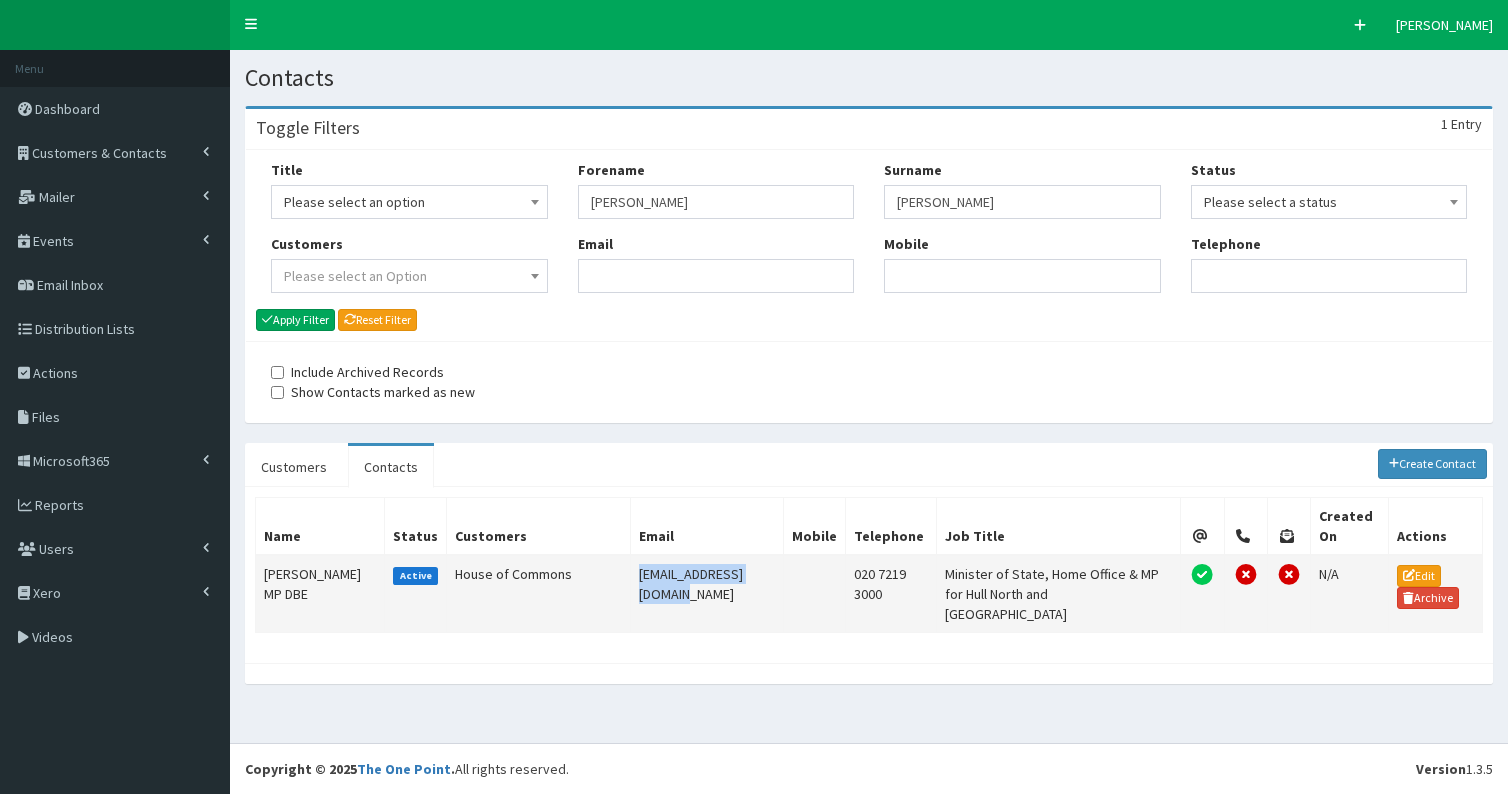 drag, startPoint x: 615, startPoint y: 570, endPoint x: 771, endPoint y: 576, distance: 156.11534 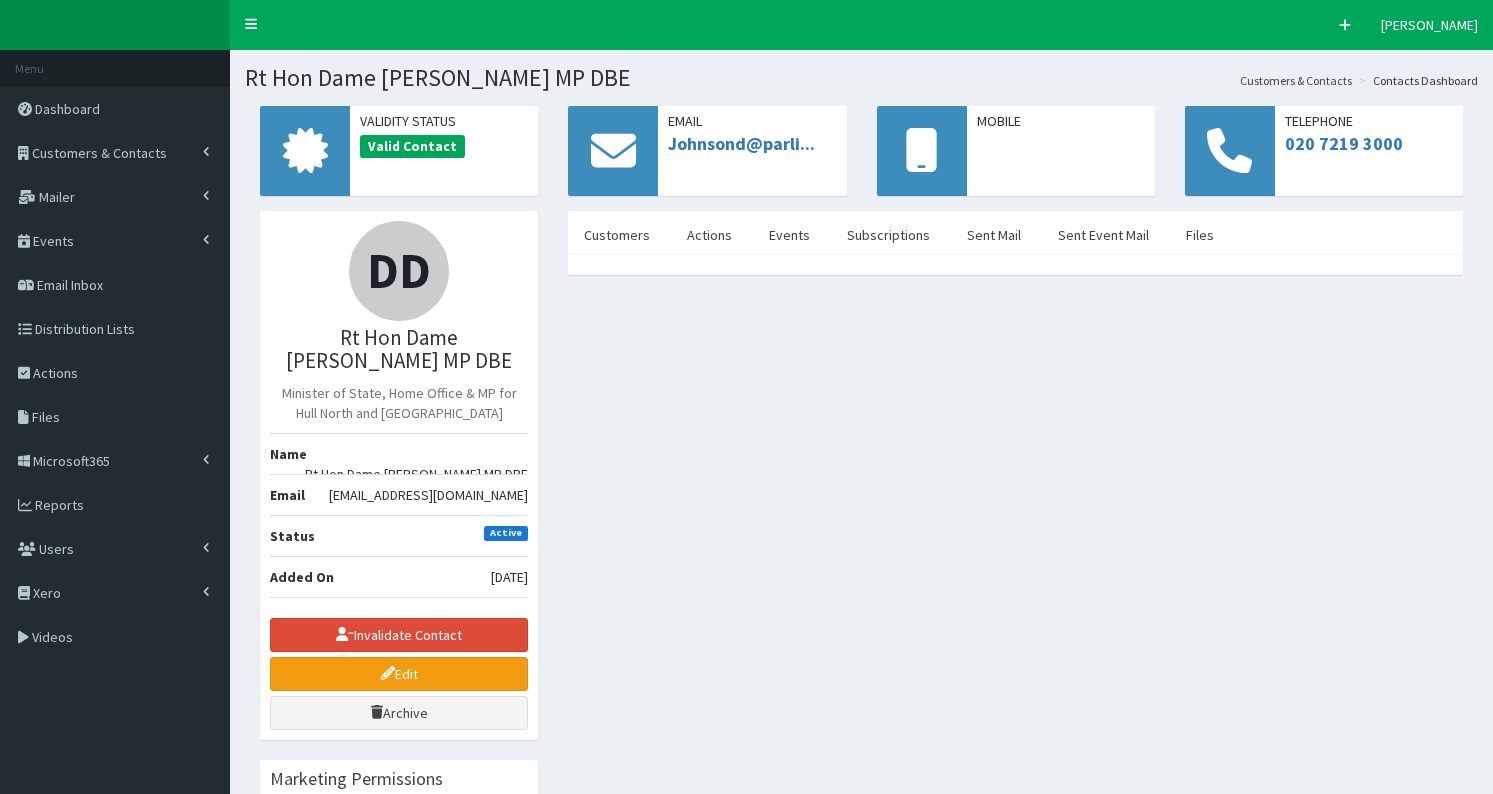 scroll, scrollTop: 0, scrollLeft: 0, axis: both 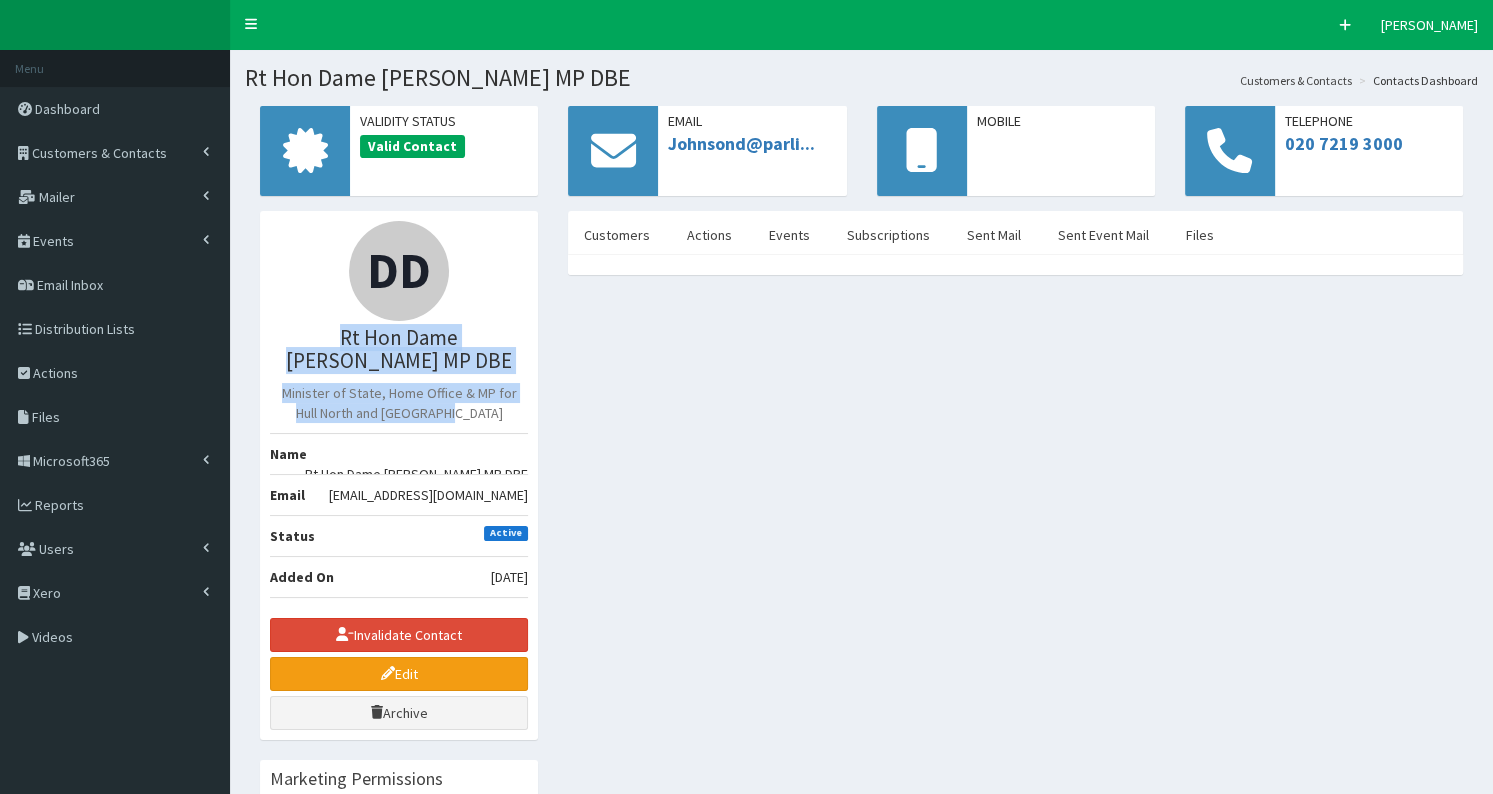 drag, startPoint x: 275, startPoint y: 332, endPoint x: 480, endPoint y: 414, distance: 220.79176 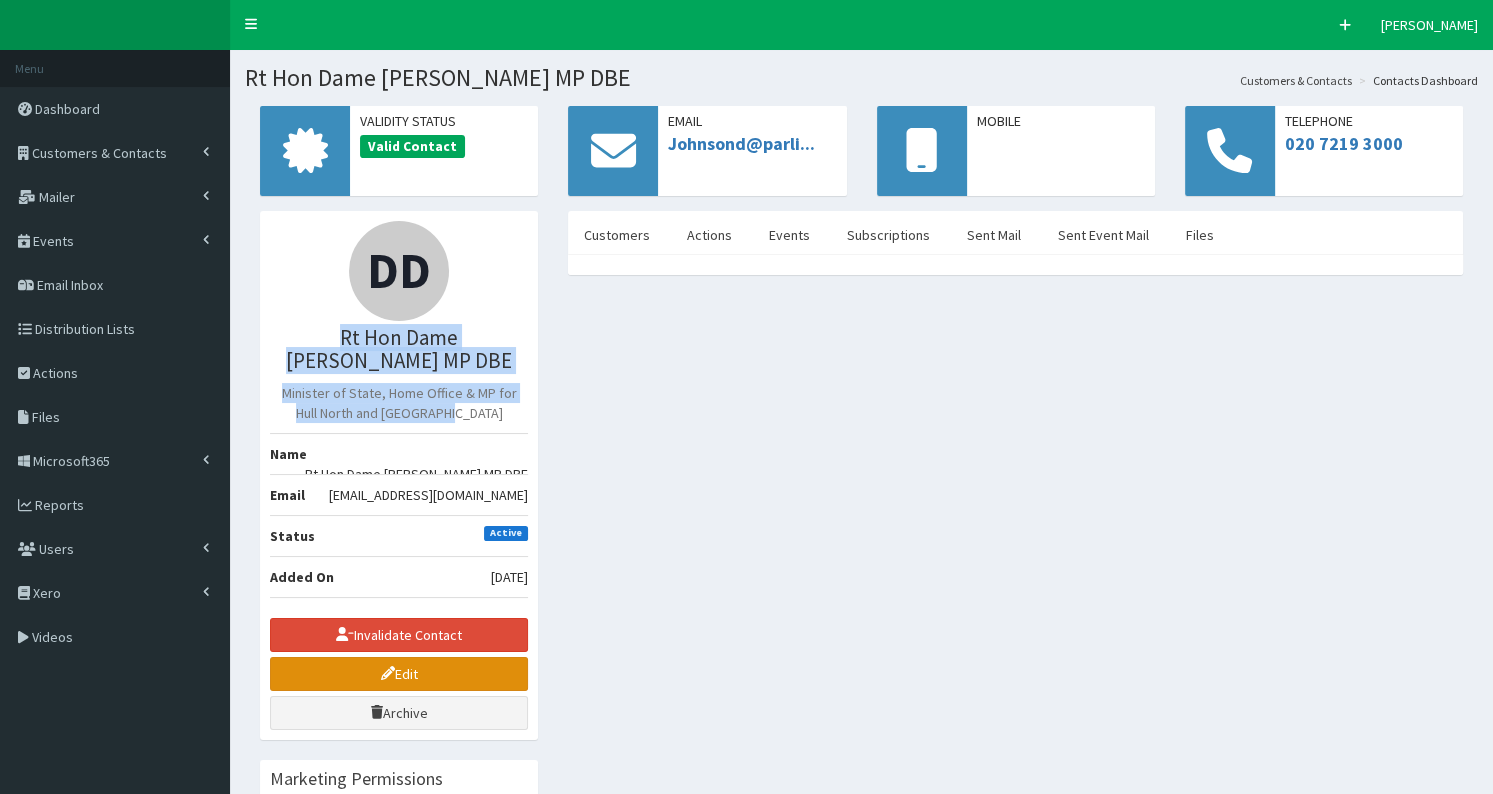 click on "Edit" at bounding box center (399, 674) 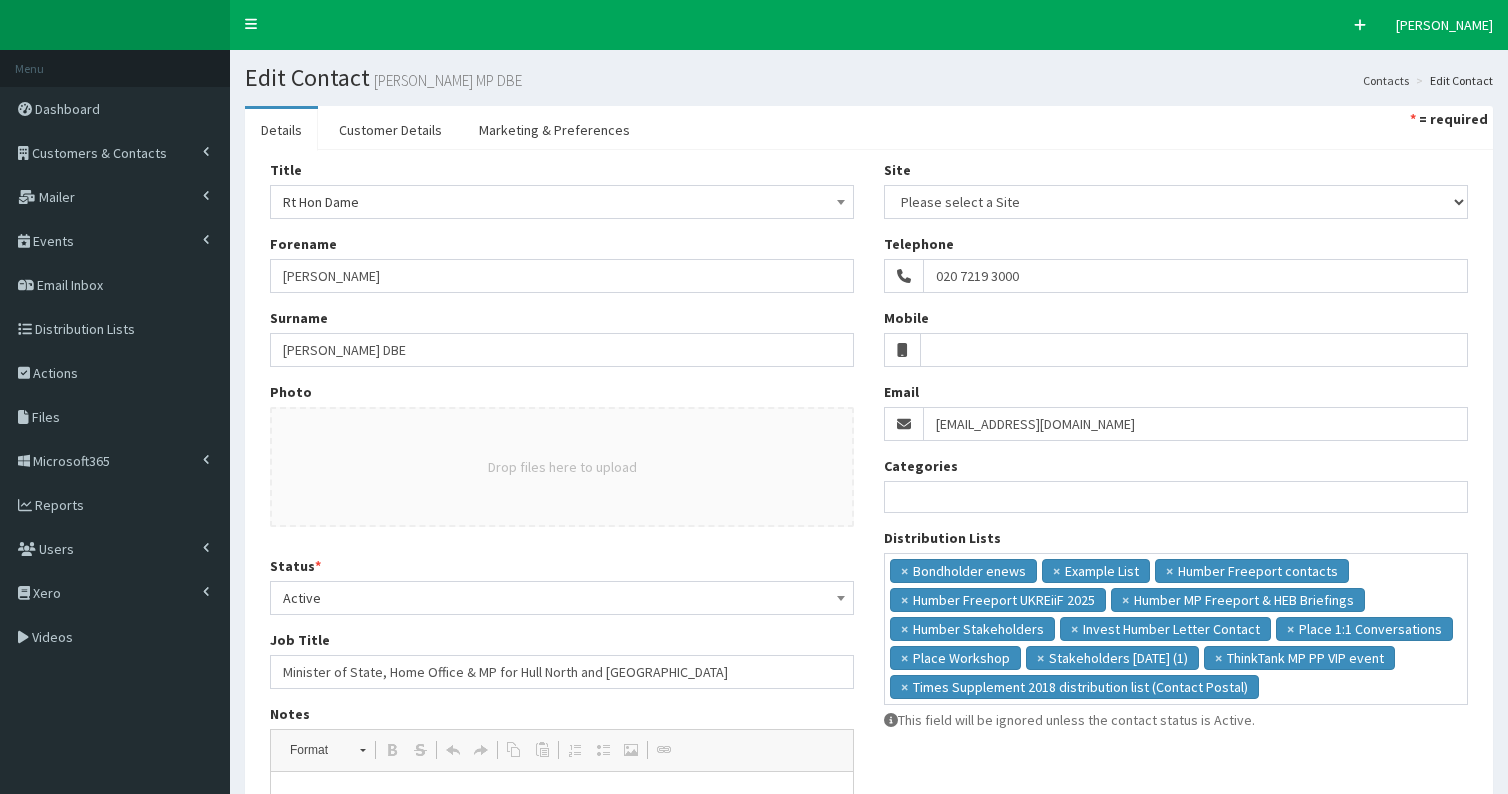 select 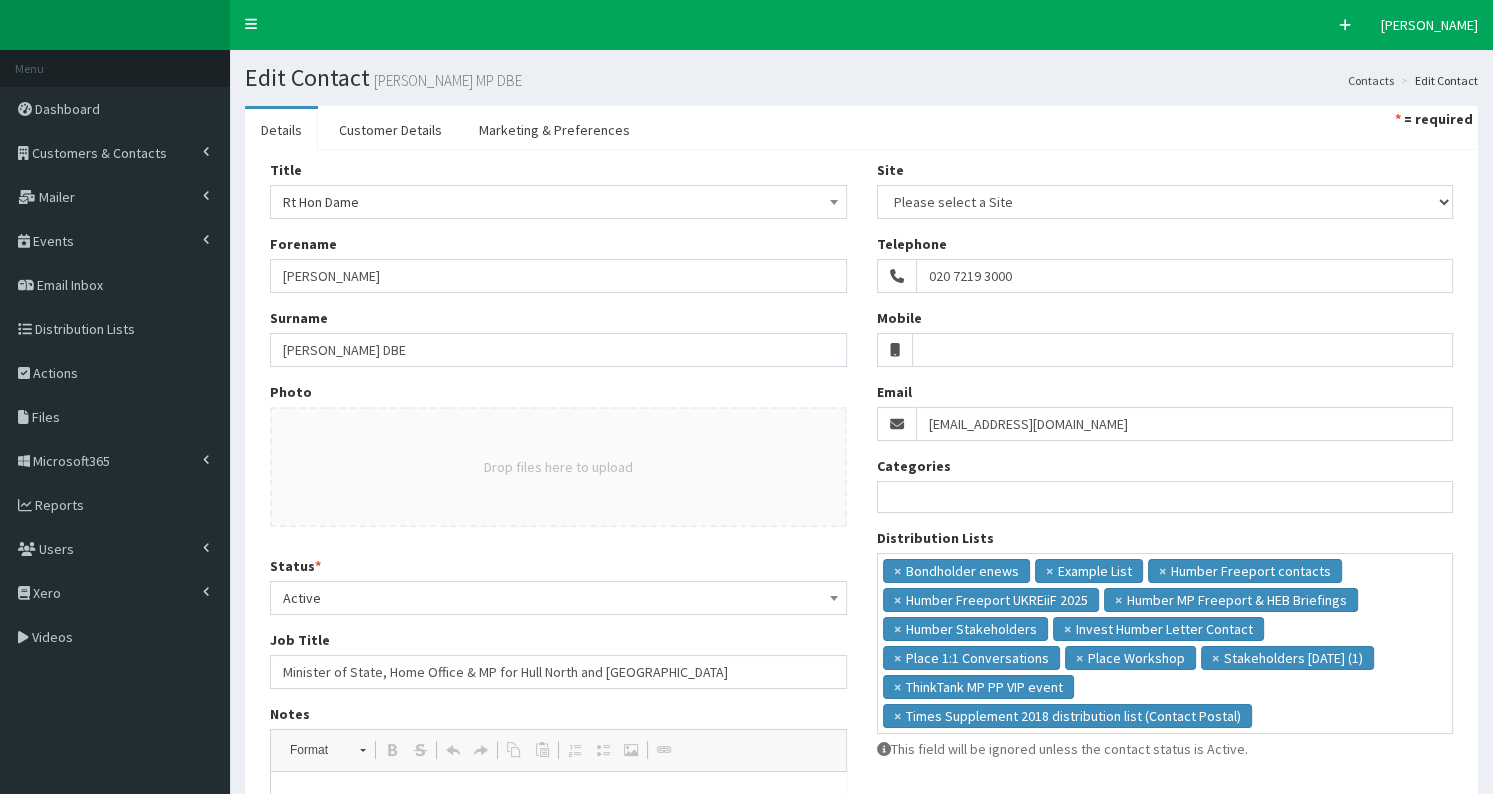 scroll, scrollTop: 0, scrollLeft: 0, axis: both 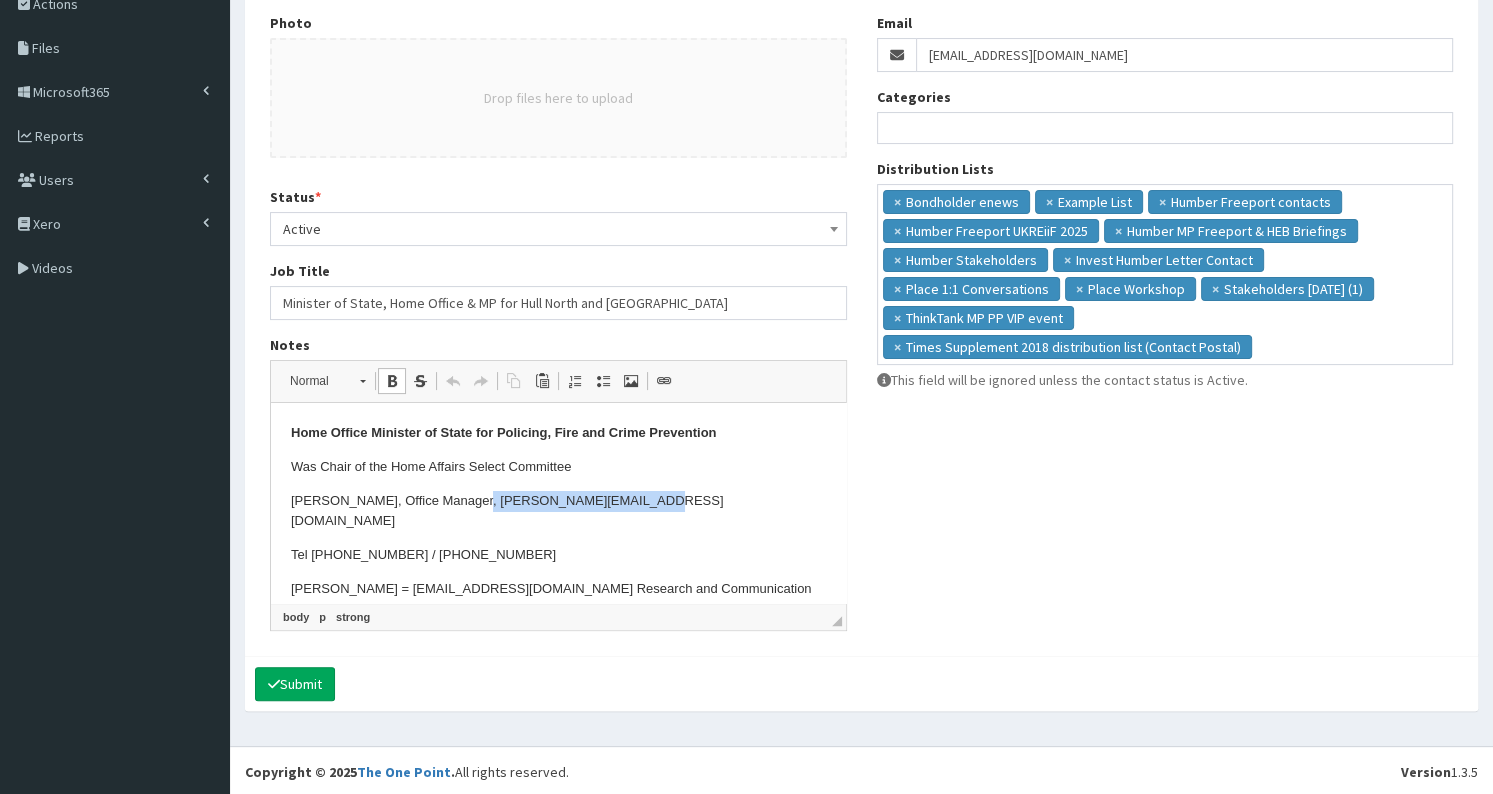 drag, startPoint x: 470, startPoint y: 499, endPoint x: 656, endPoint y: 504, distance: 186.0672 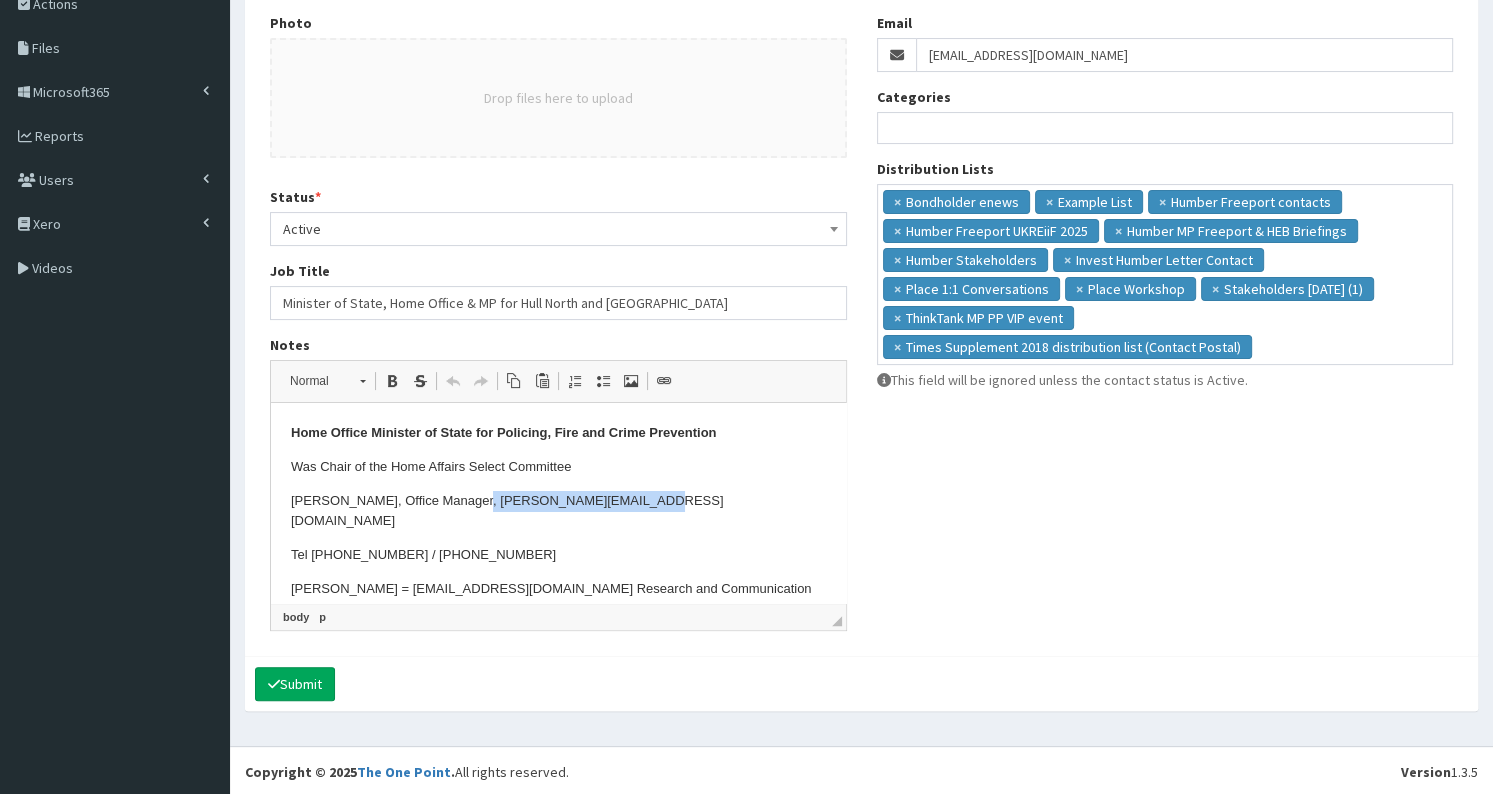 copy on "chloe.simms@parliament.uk" 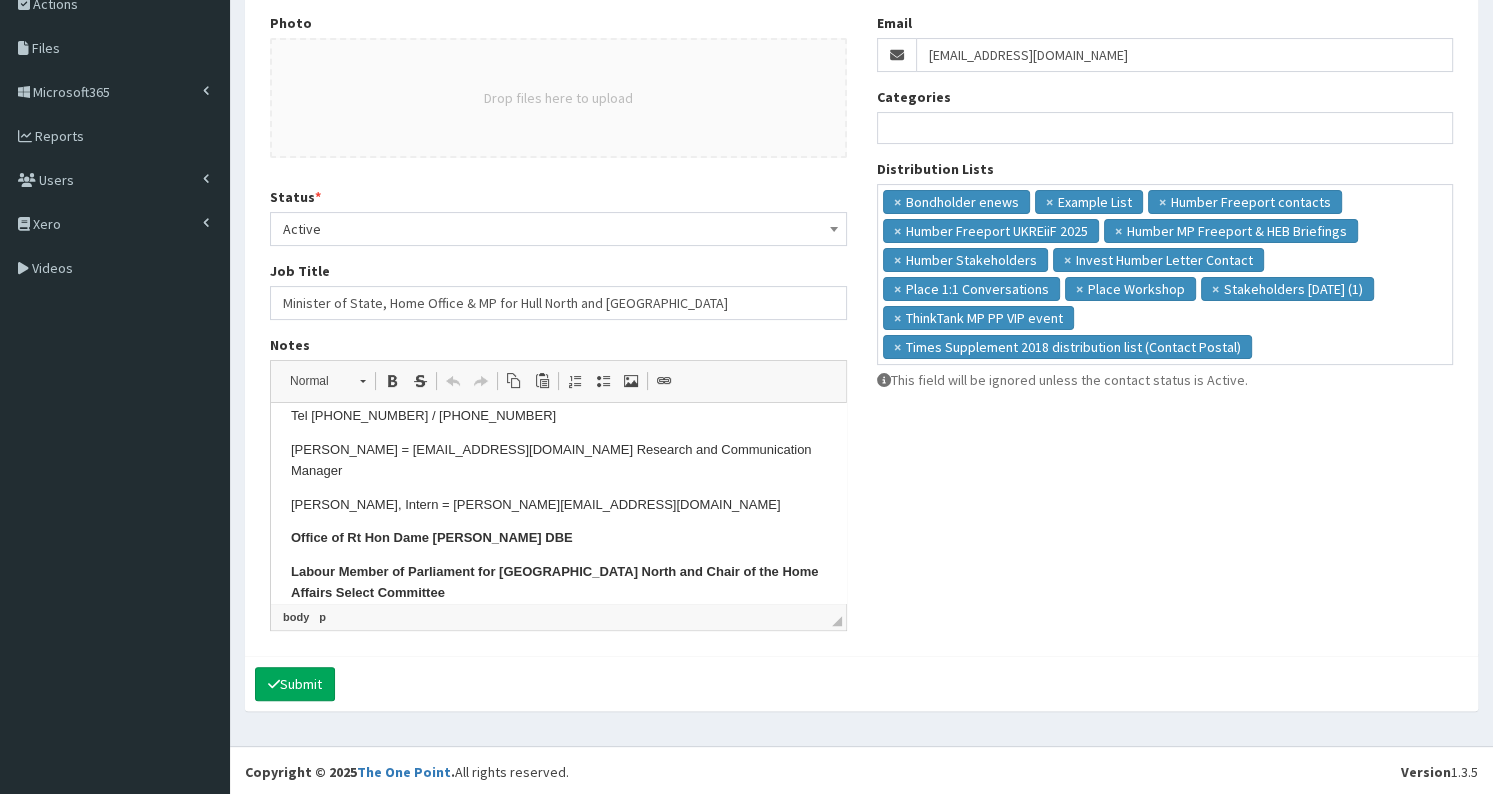 scroll, scrollTop: 140, scrollLeft: 0, axis: vertical 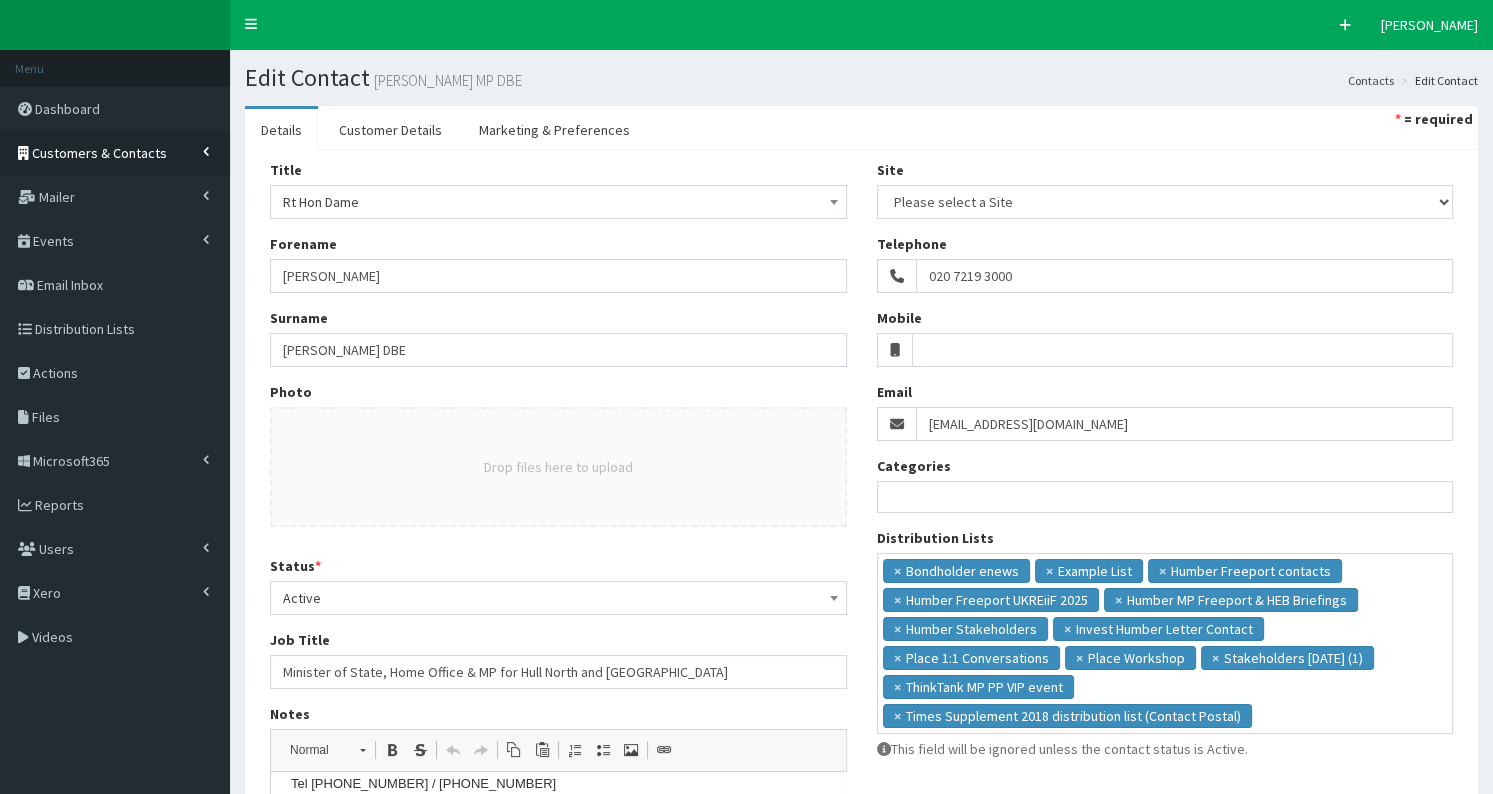 click on "Customers & Contacts" at bounding box center (99, 153) 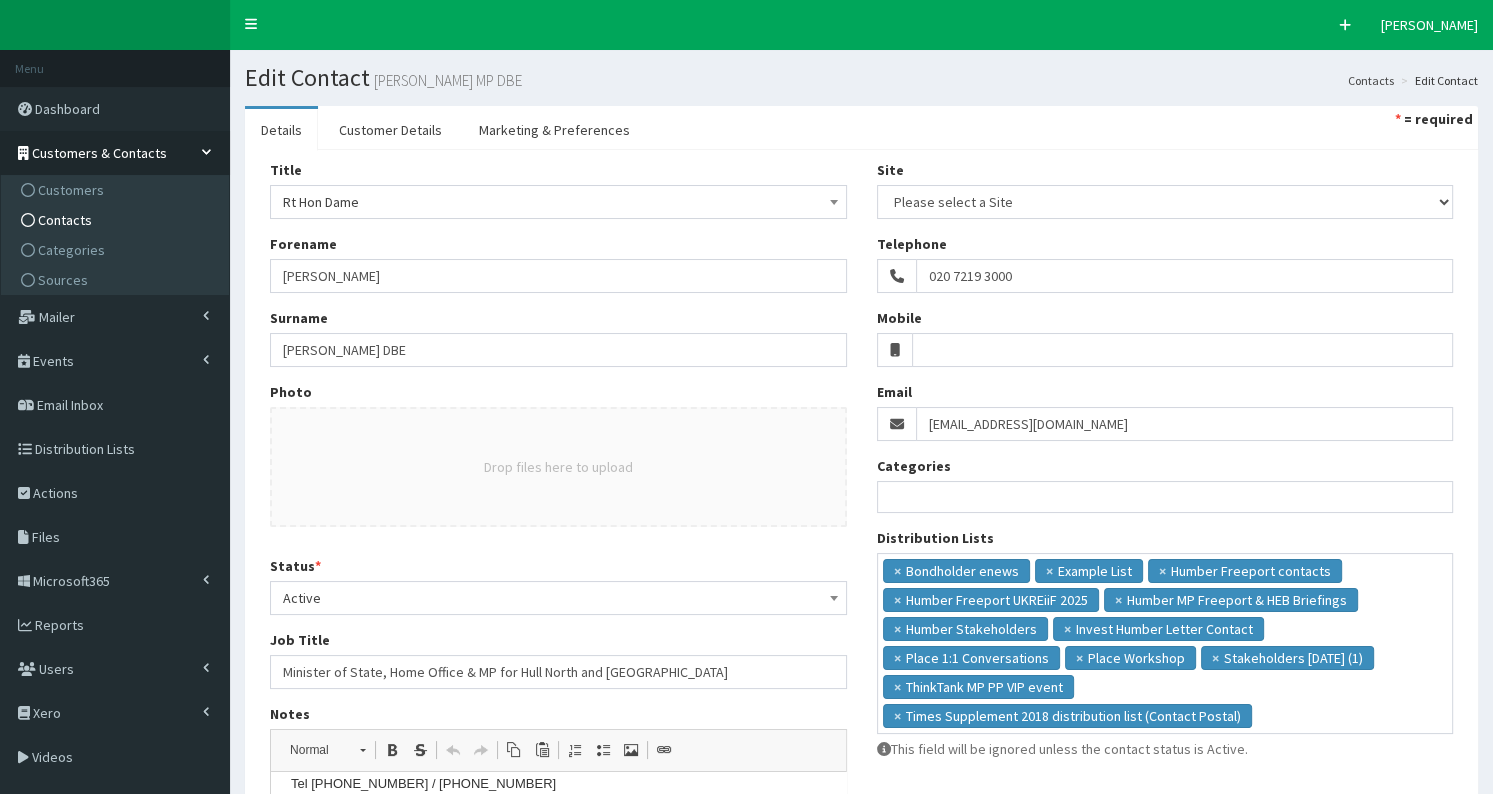 click on "Contacts" at bounding box center (117, 220) 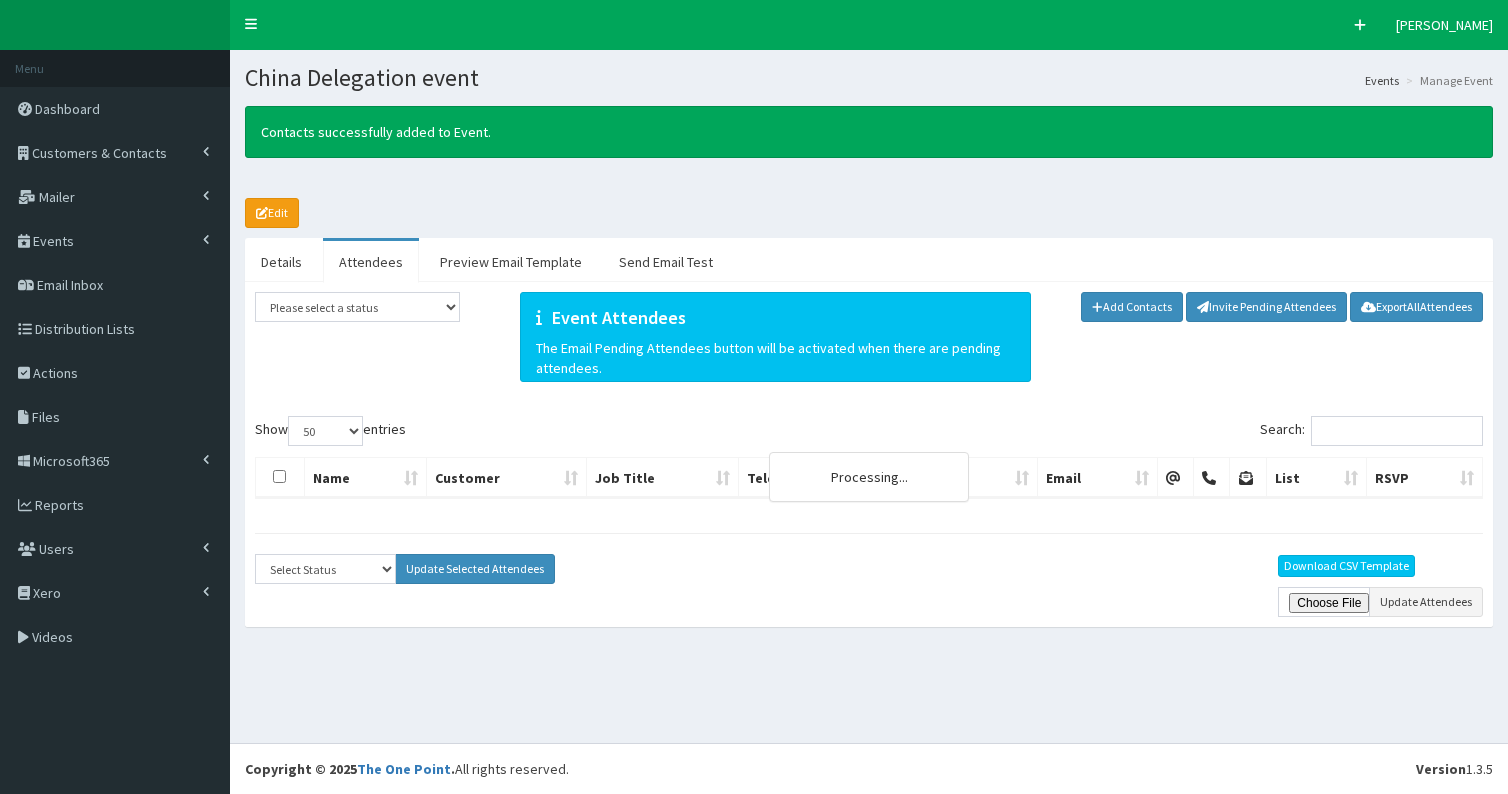 select on "50" 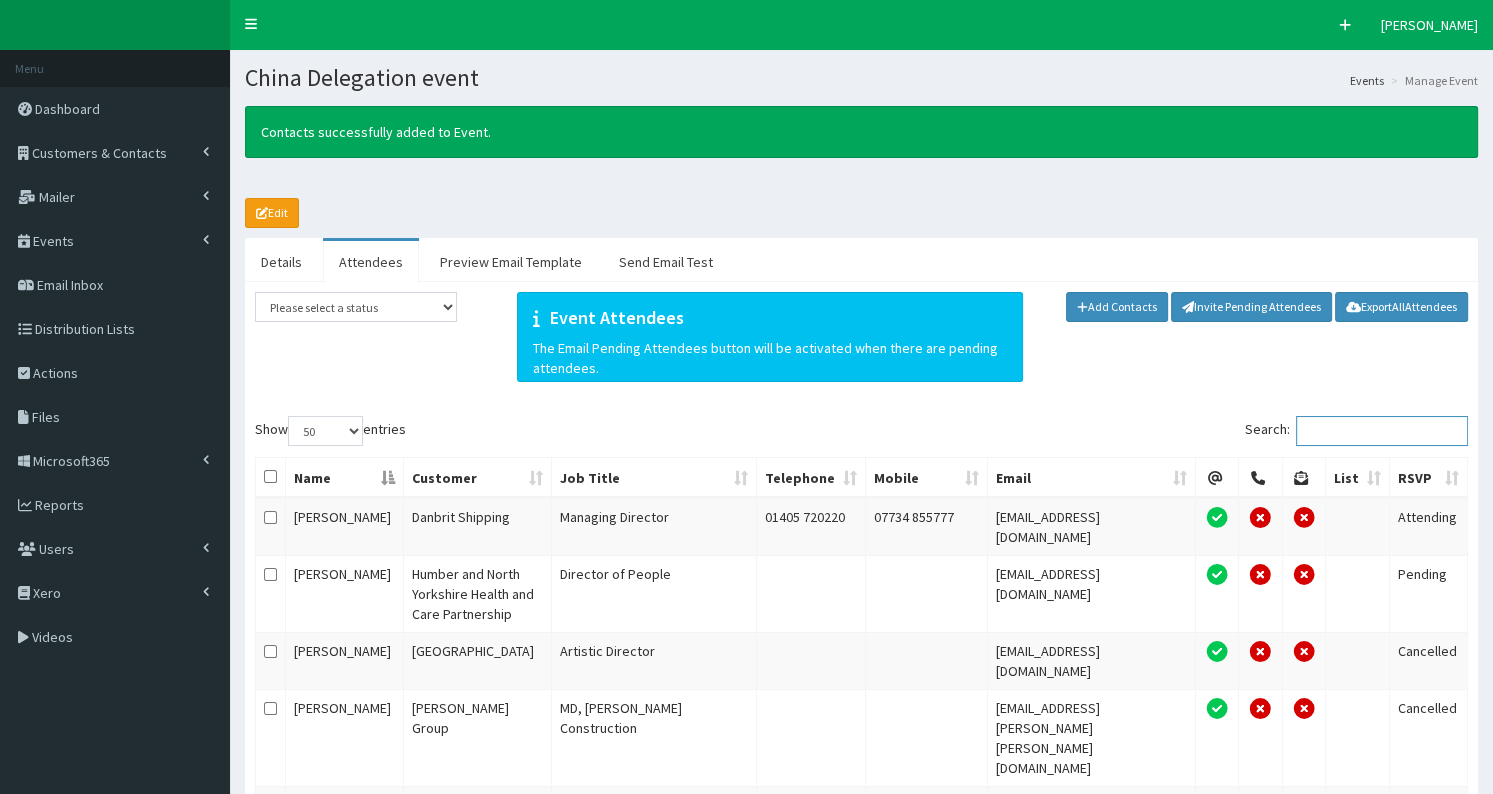 click on "Search:" at bounding box center [1382, 431] 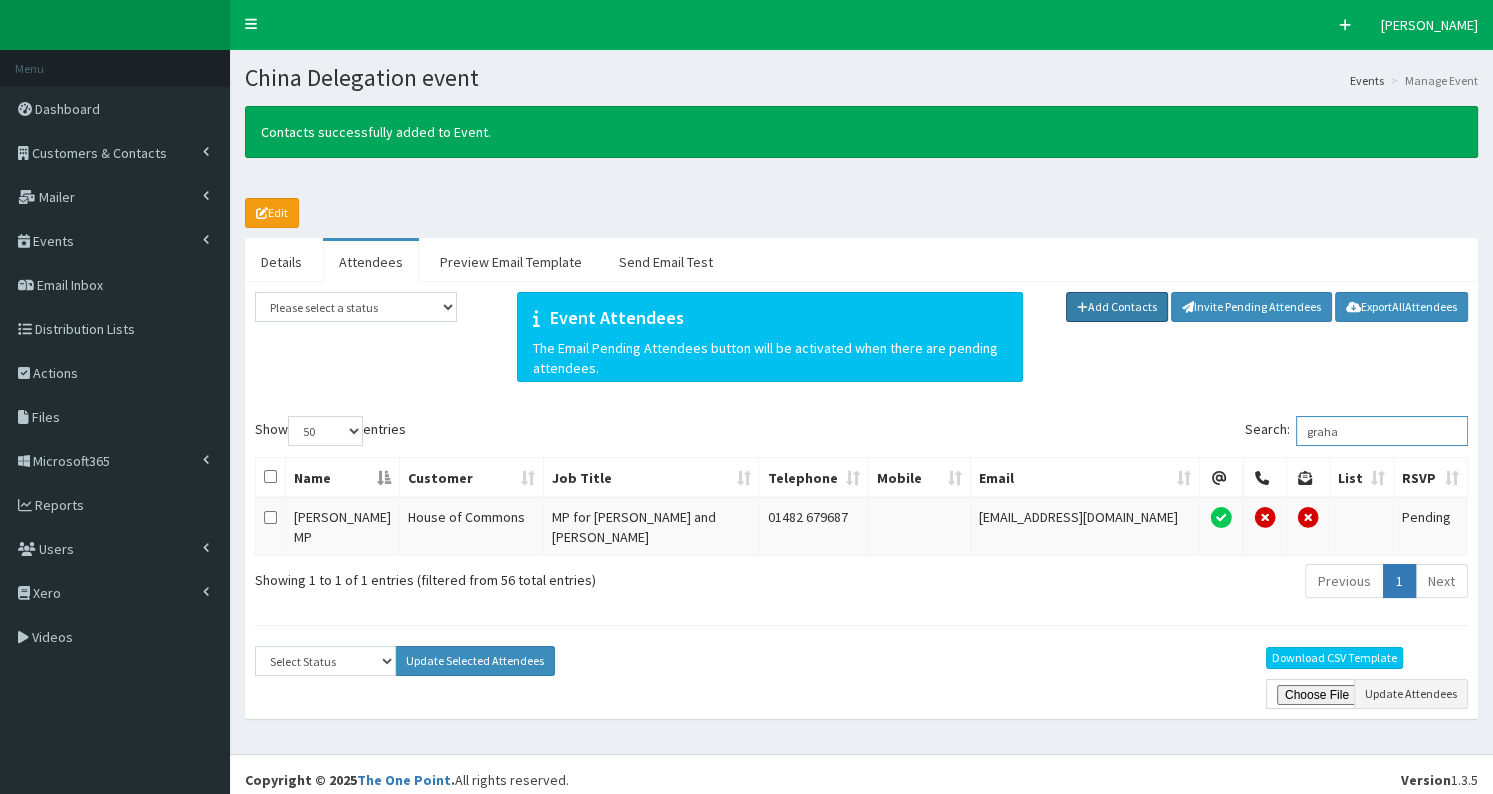 type on "graha" 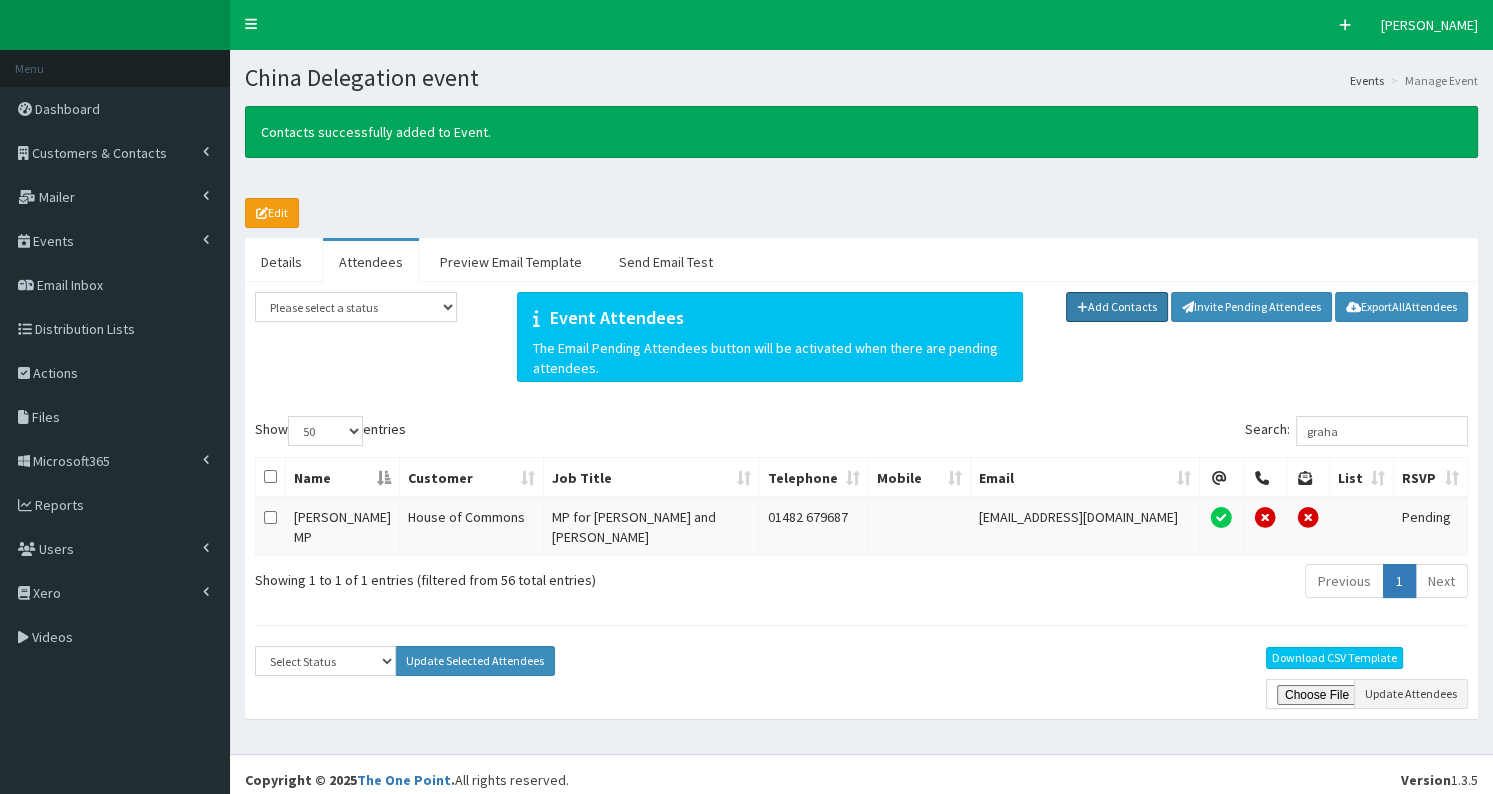 click on "Add Contacts" at bounding box center [1117, 307] 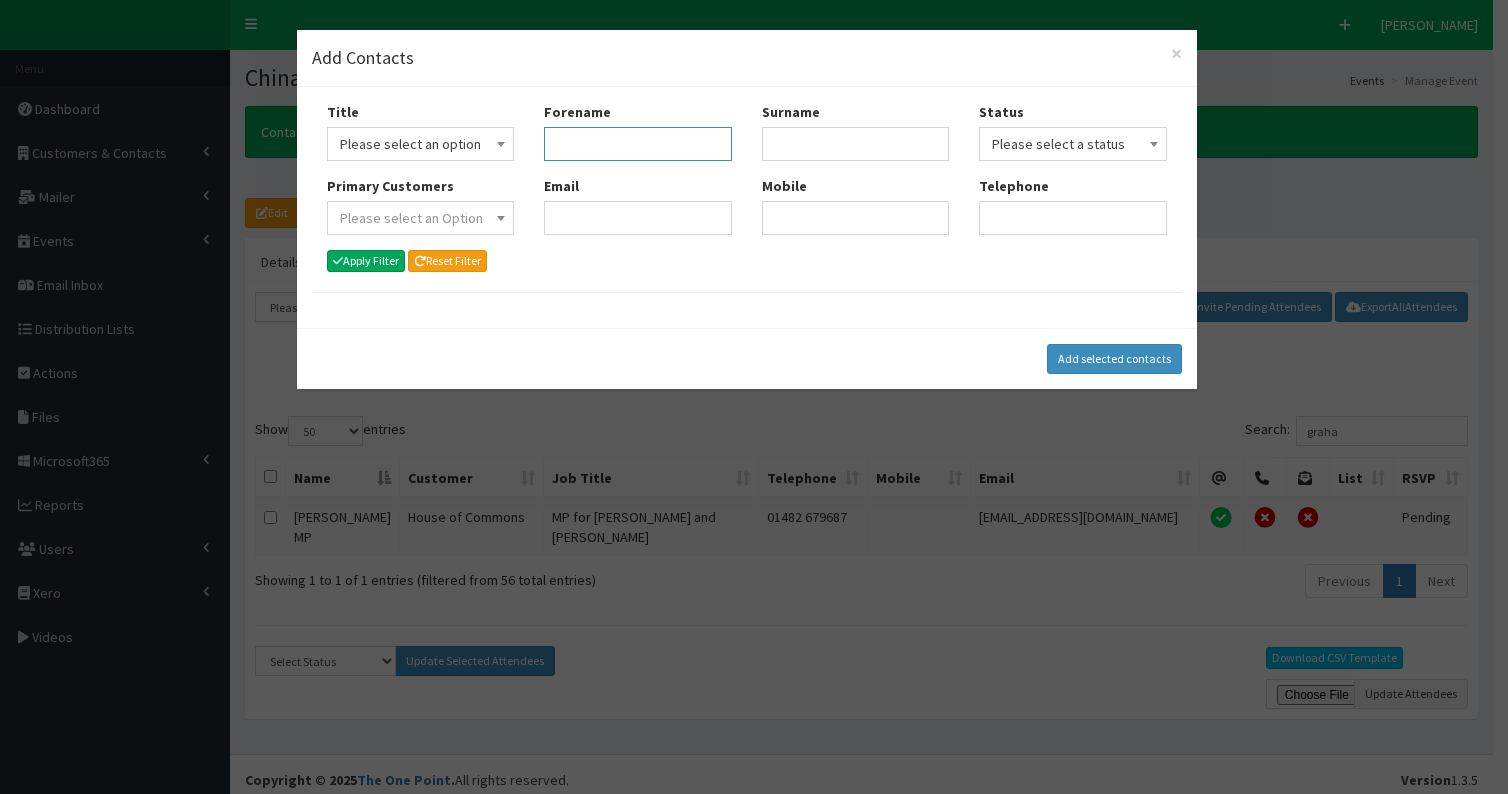 click on "Forename" at bounding box center [638, 144] 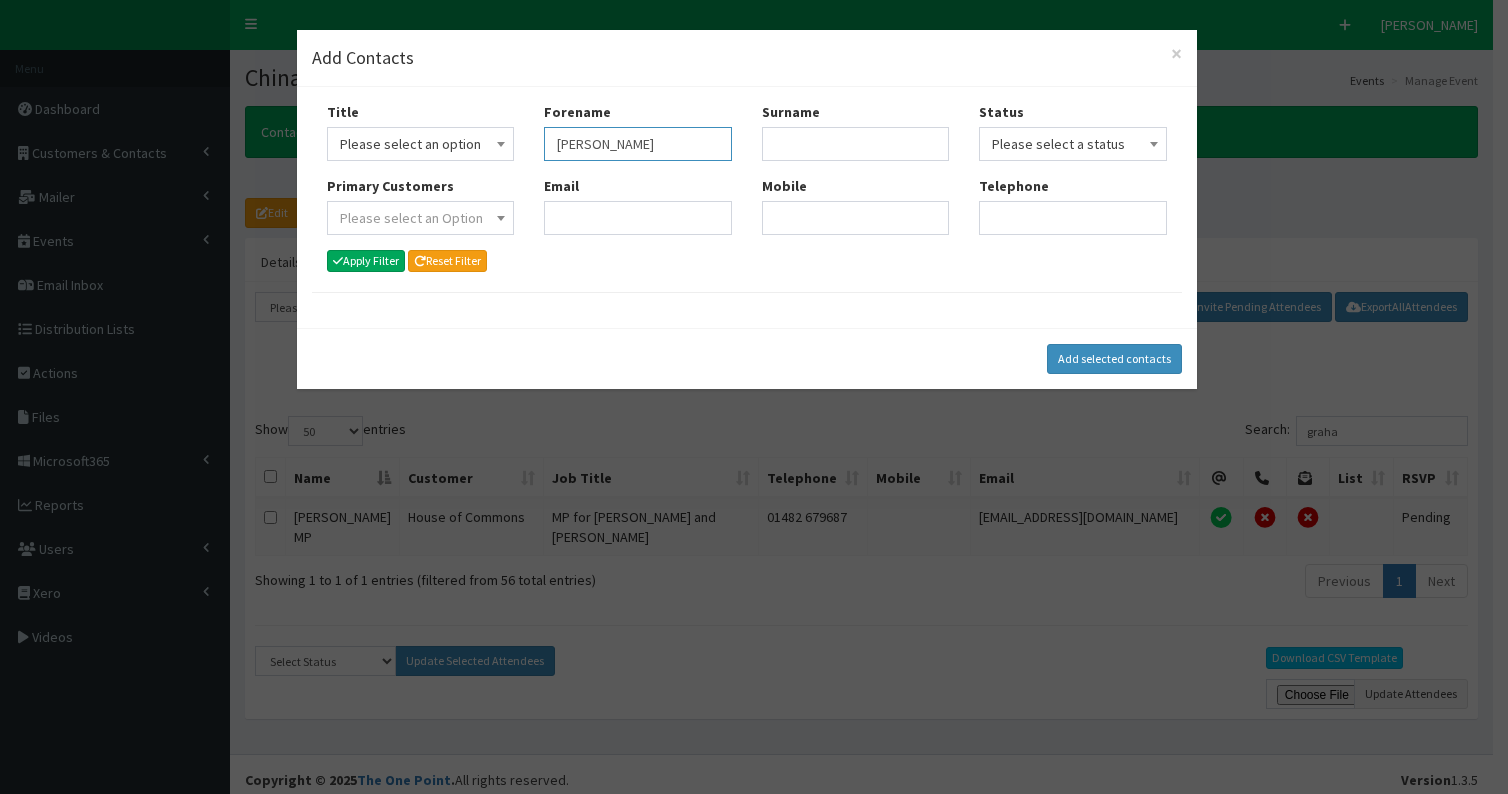 type on "emma" 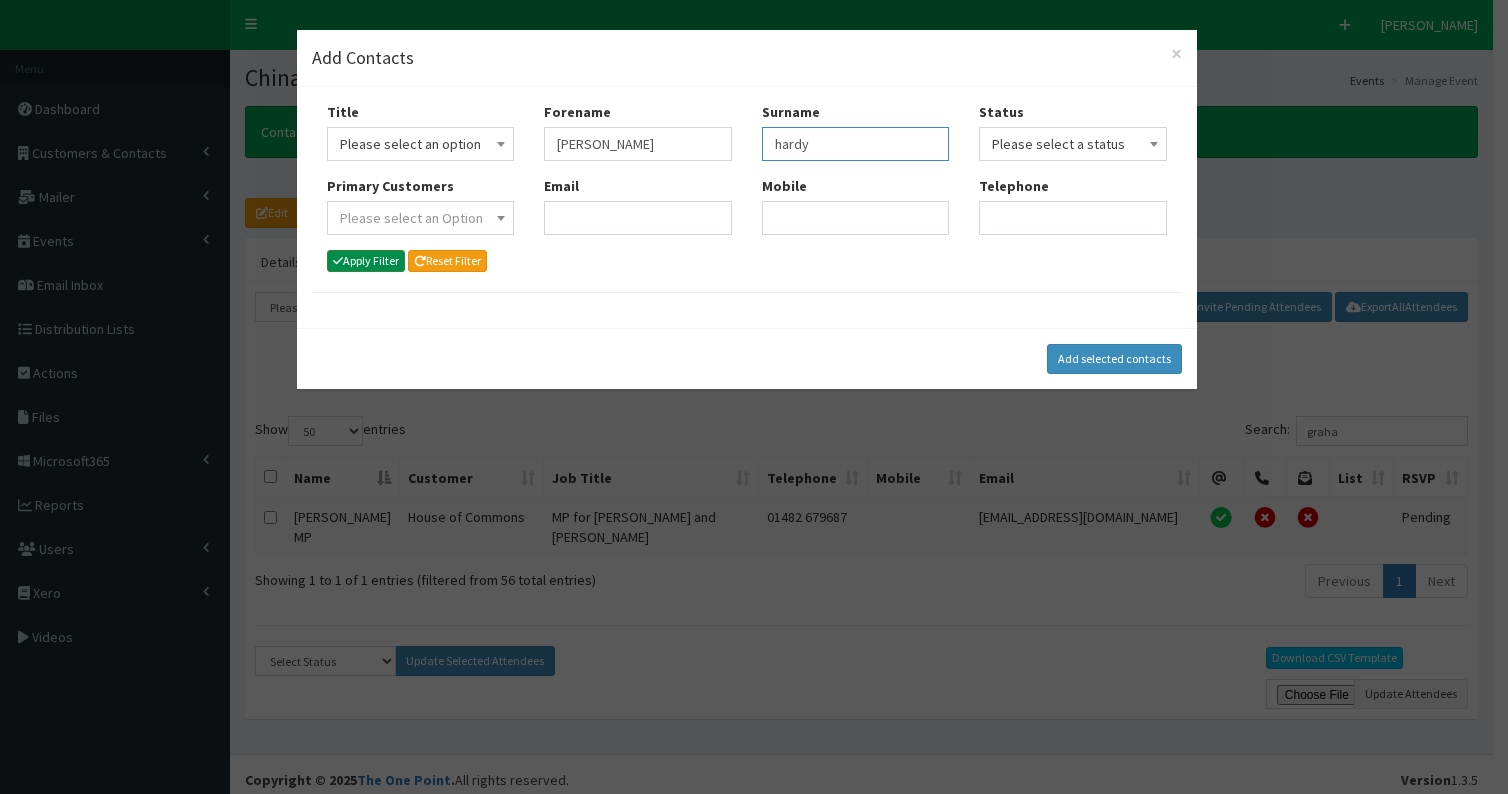 type on "hardy" 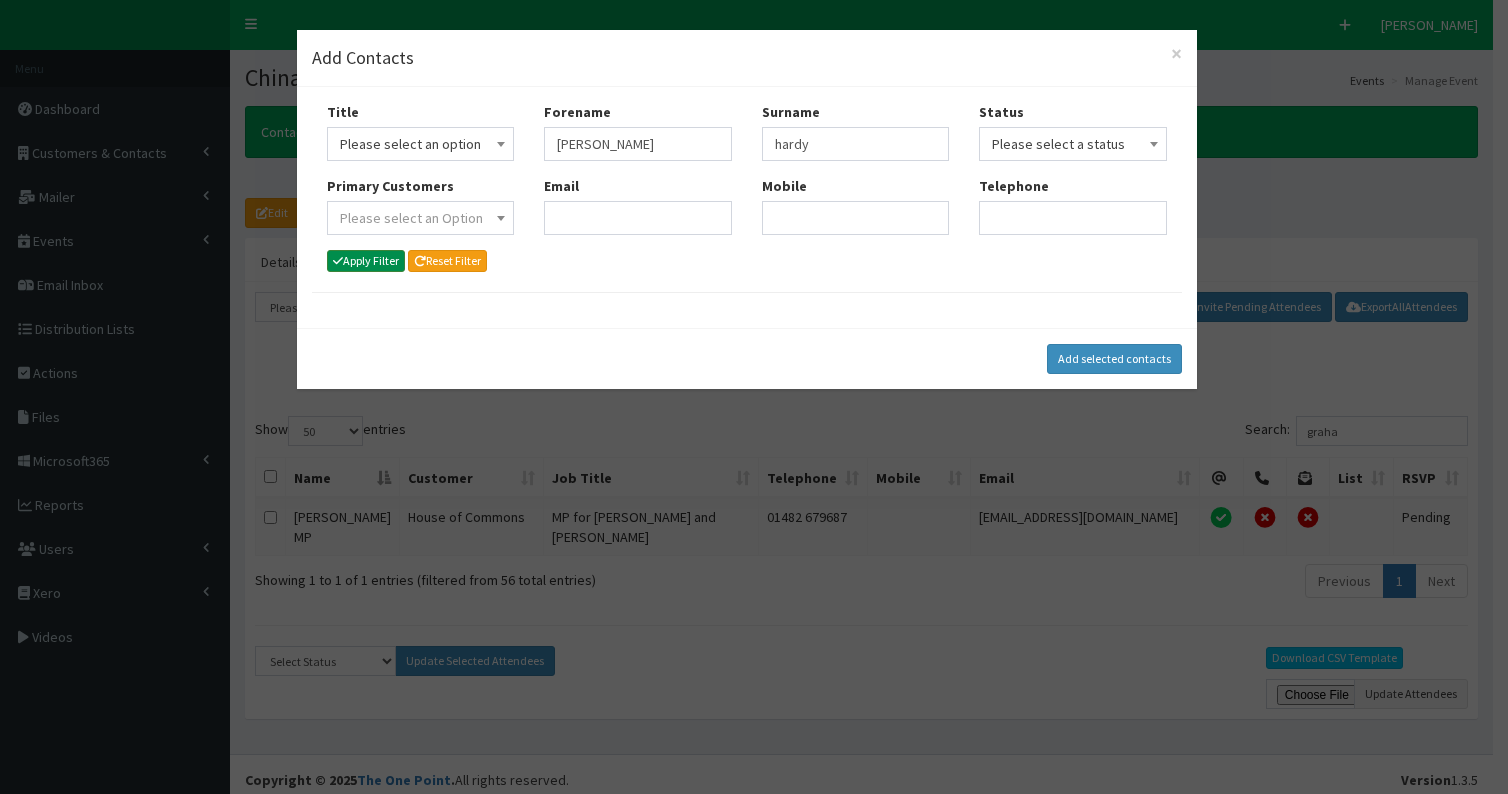 click on "Apply Filter" at bounding box center (366, 261) 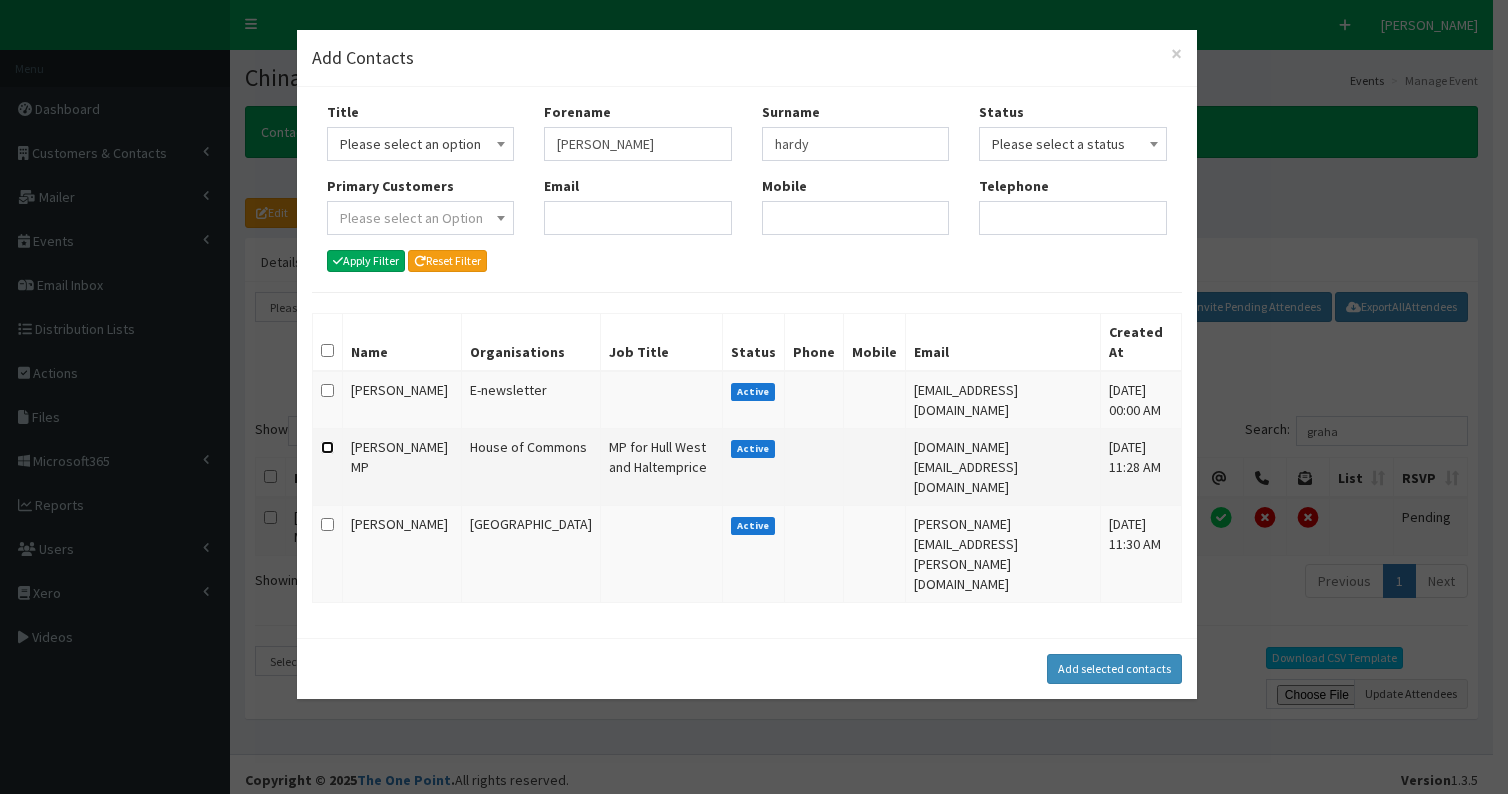 click at bounding box center [327, 447] 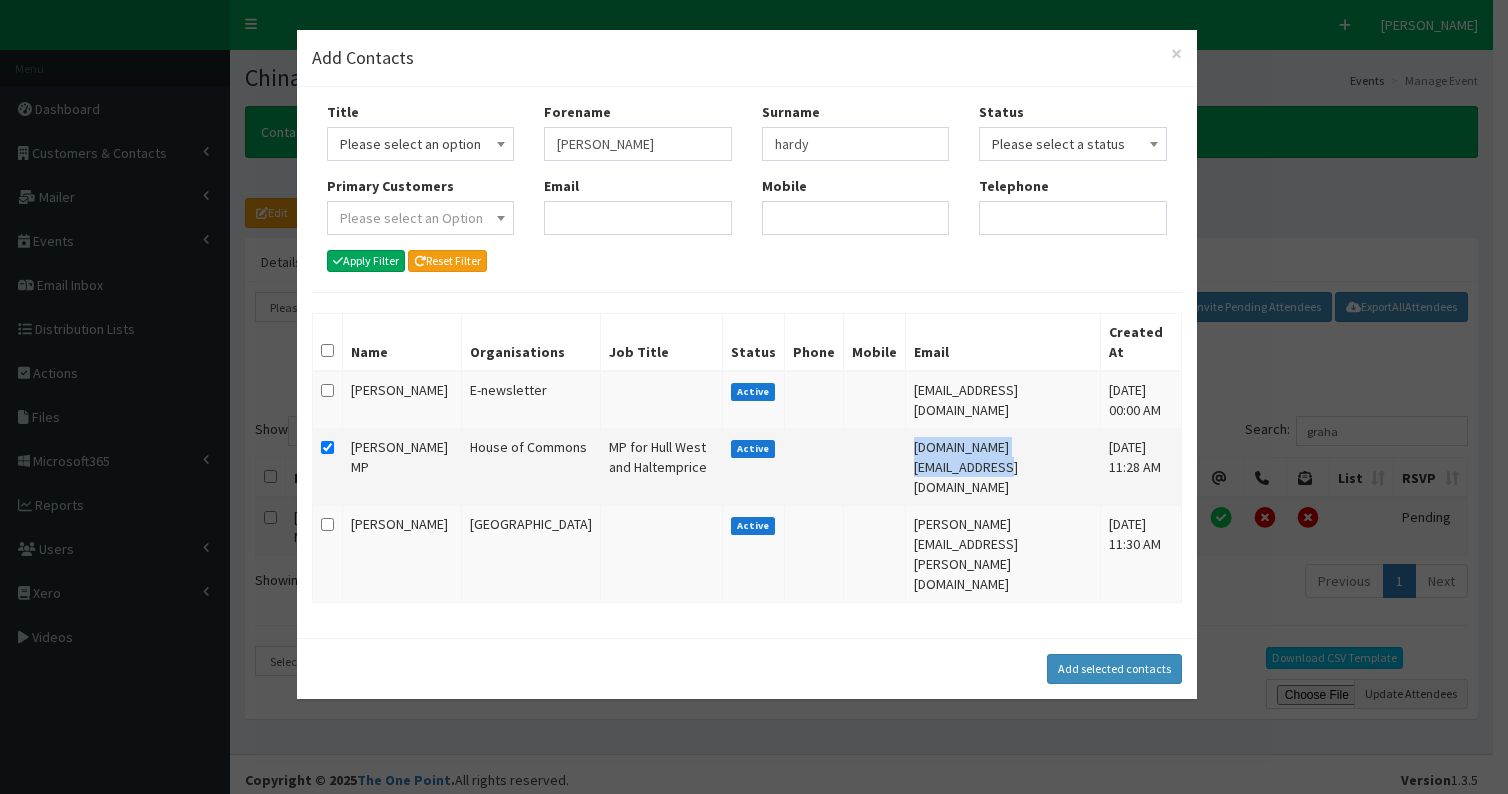 drag, startPoint x: 873, startPoint y: 426, endPoint x: 1067, endPoint y: 430, distance: 194.04123 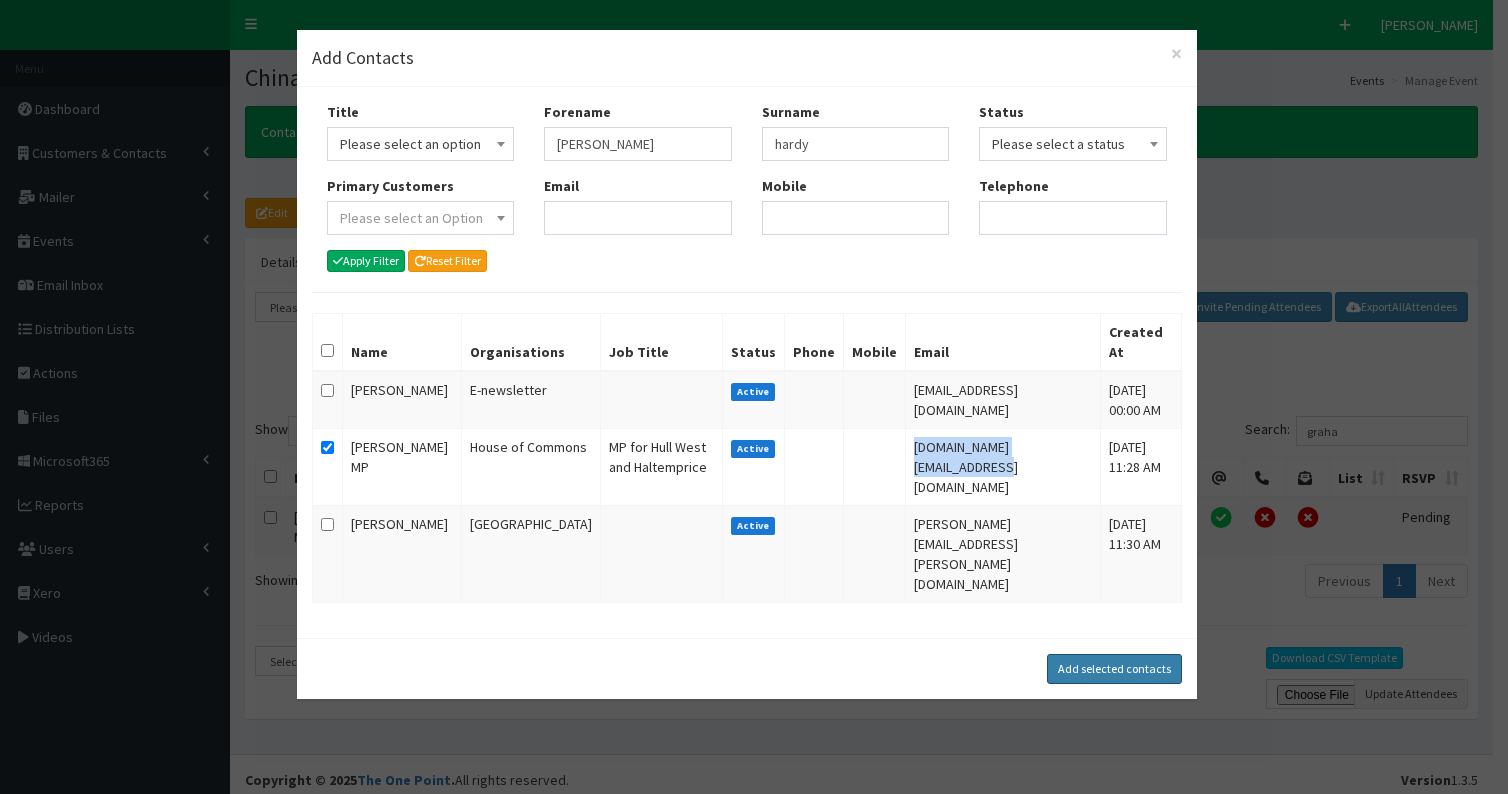 click on "Add selected contacts" at bounding box center [1114, 669] 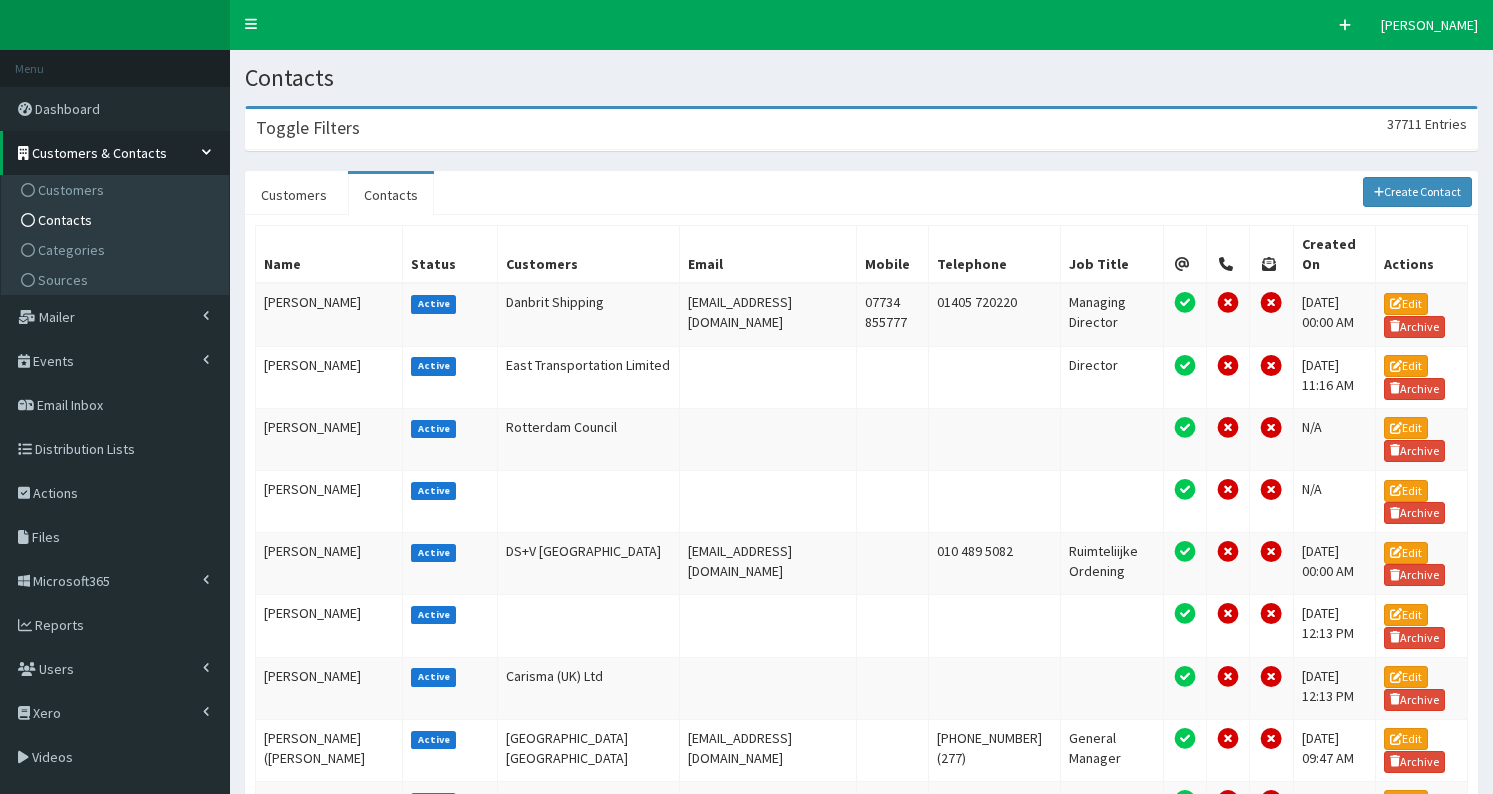 scroll, scrollTop: 0, scrollLeft: 0, axis: both 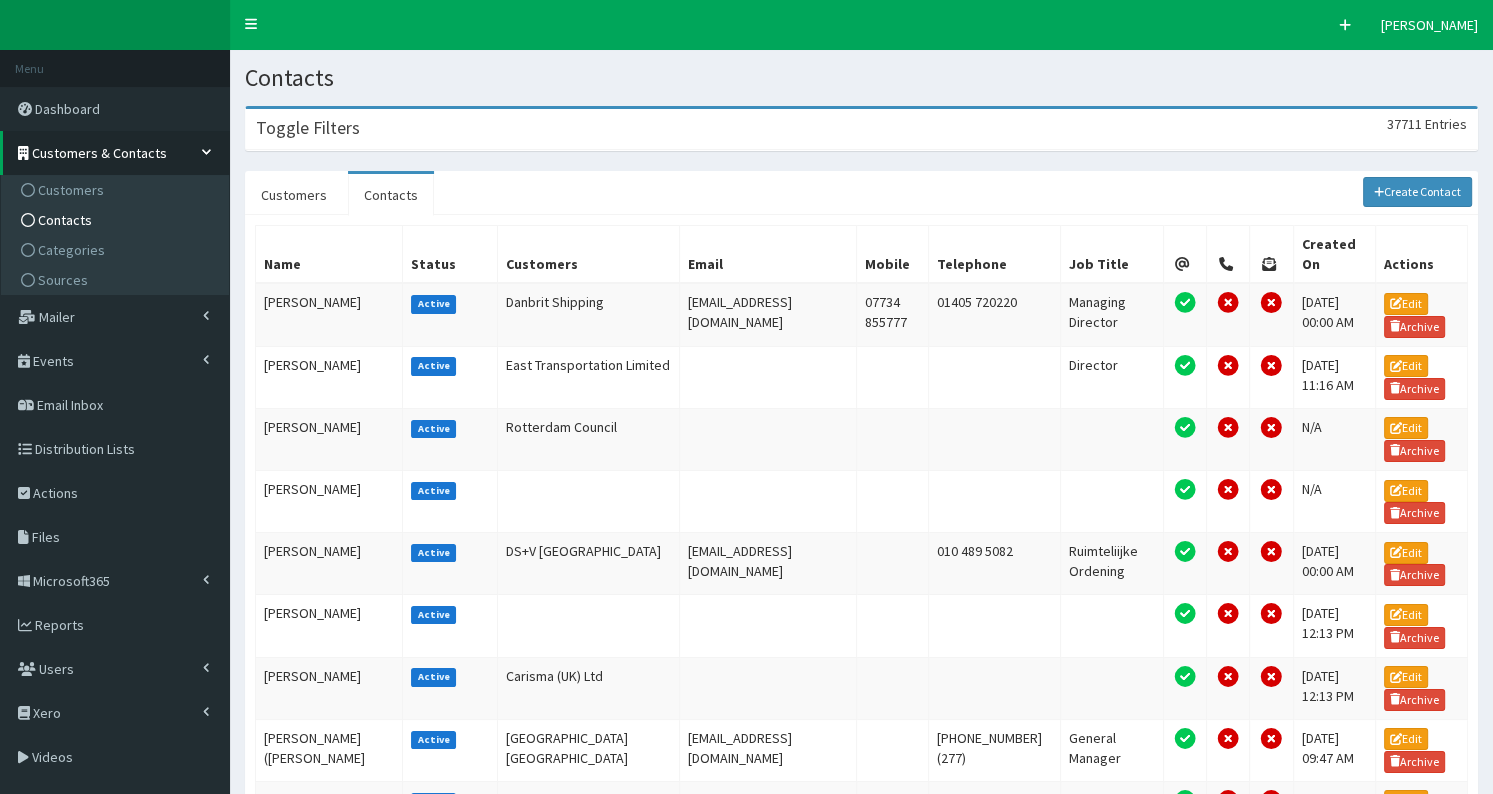 click on "Toggle Filters
37711   Entries" at bounding box center [861, 129] 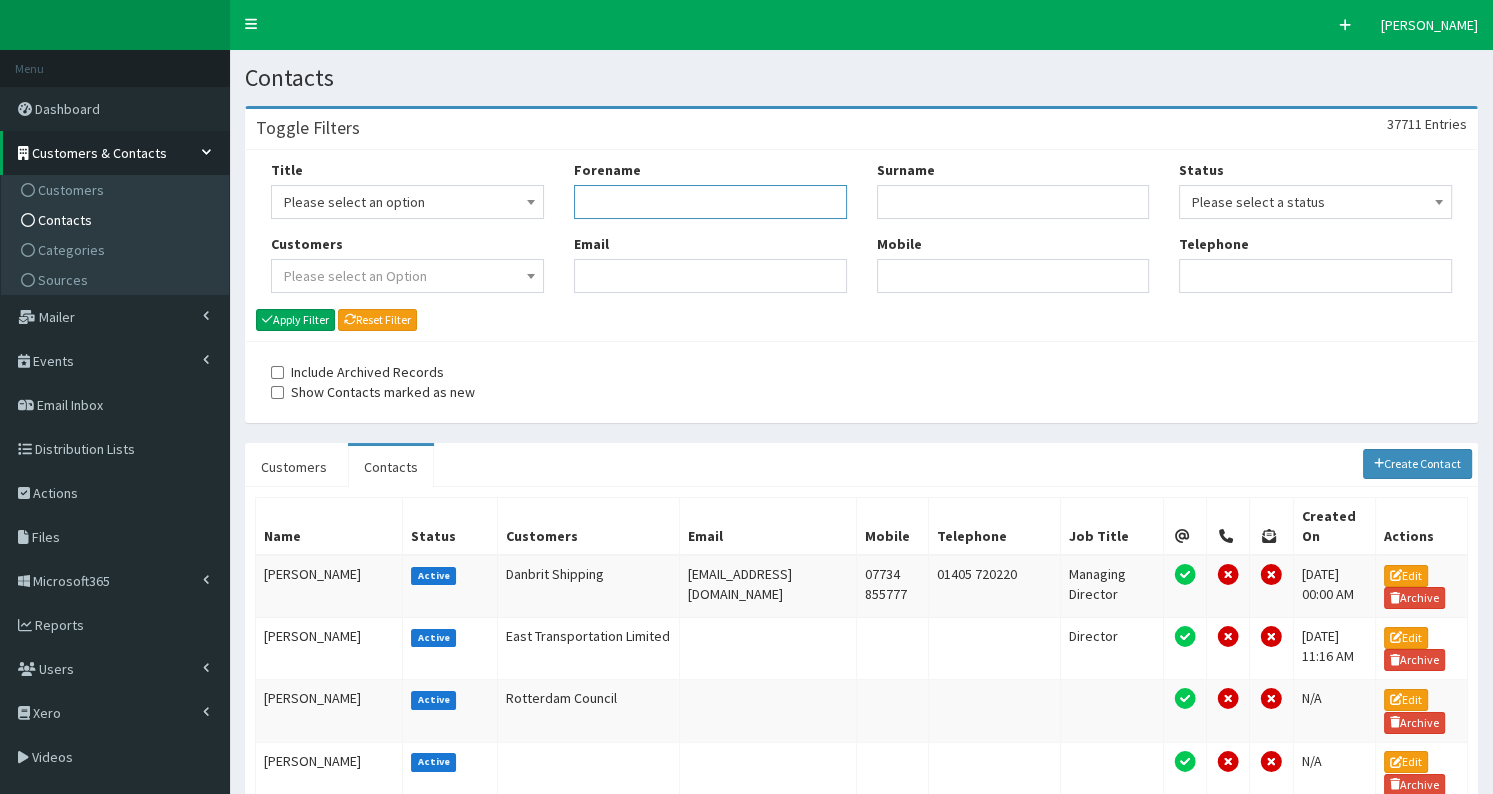 click on "Forename" at bounding box center [710, 202] 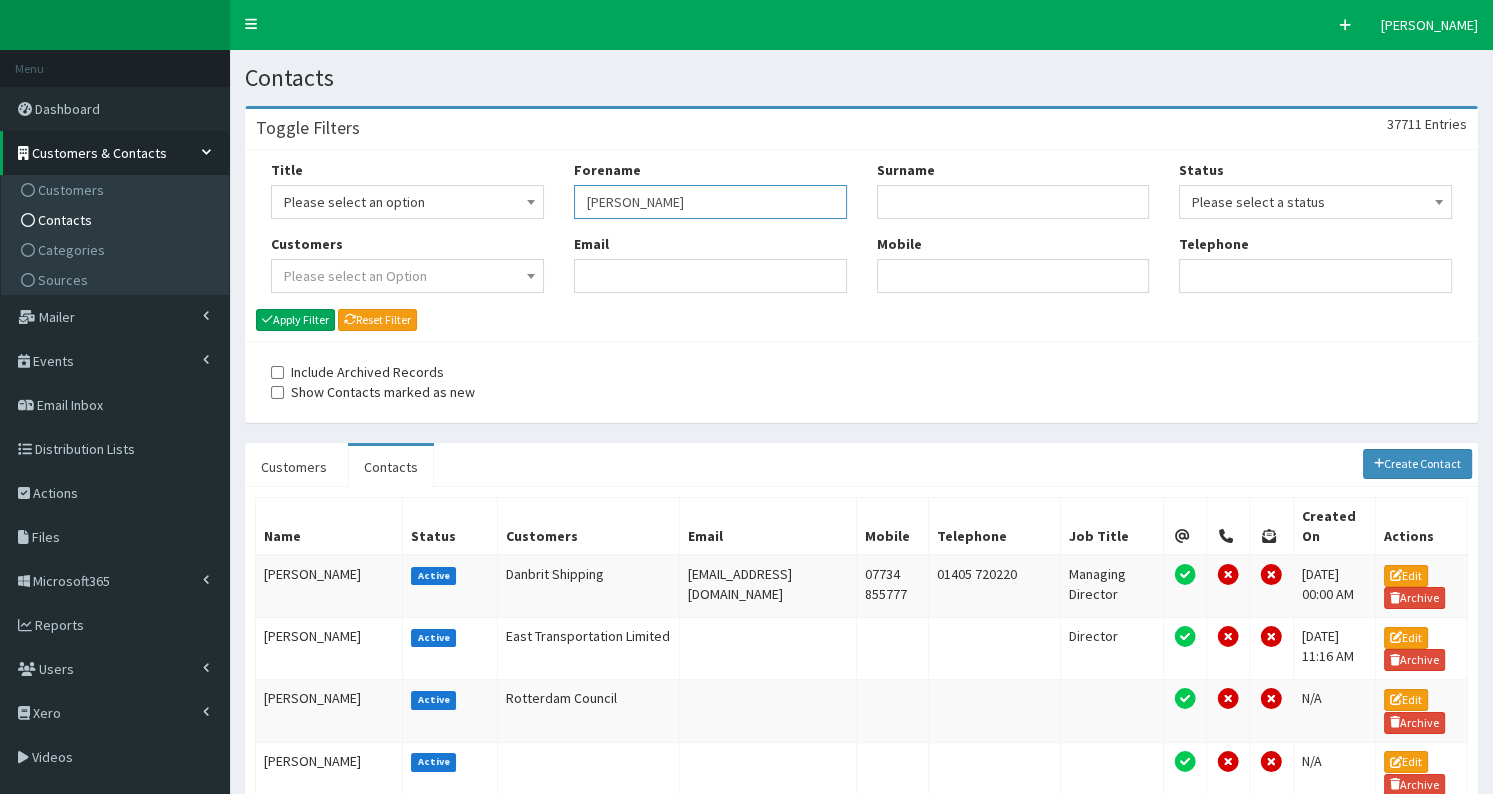 type on "[PERSON_NAME]" 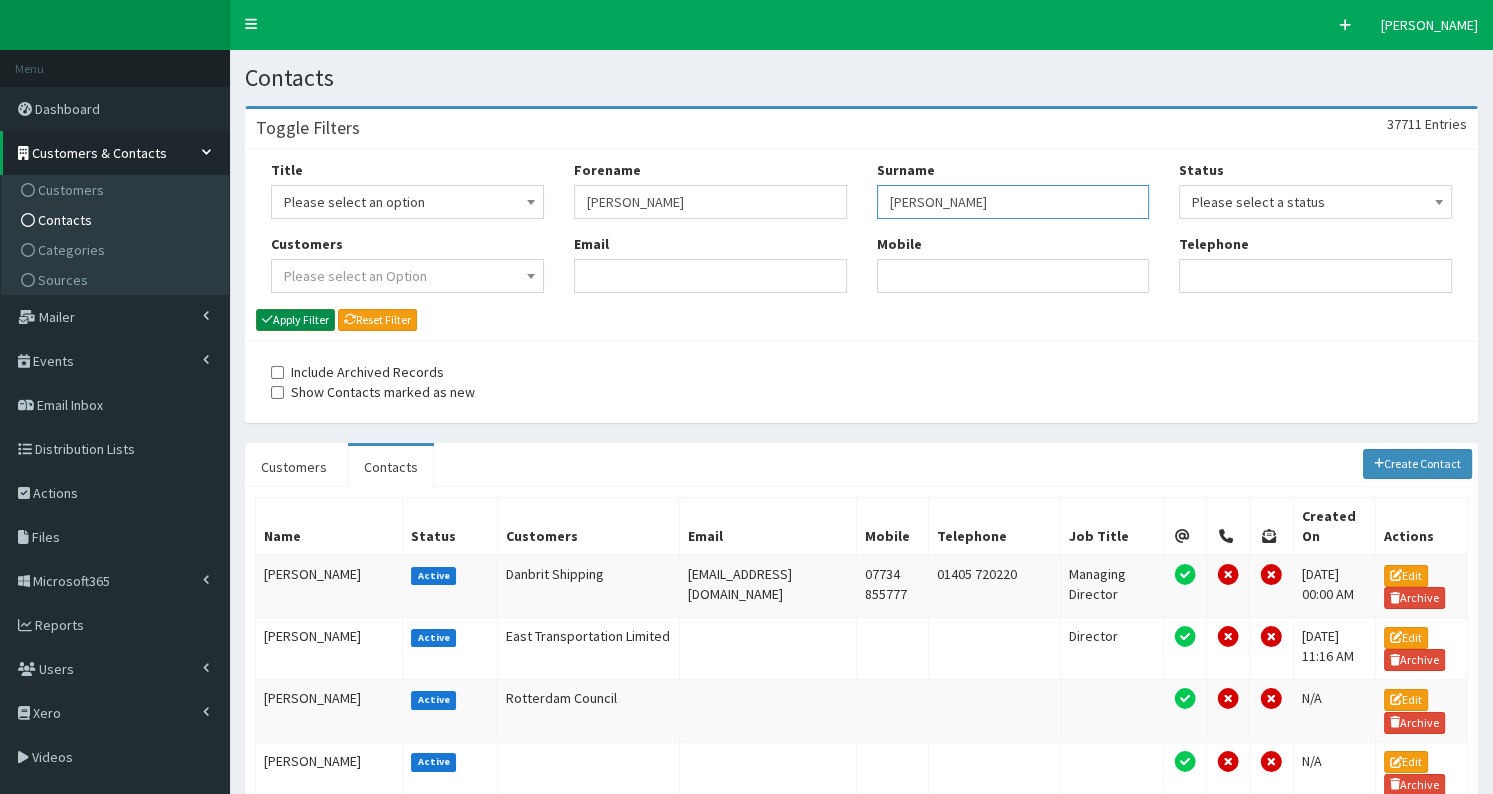 type on "[PERSON_NAME]" 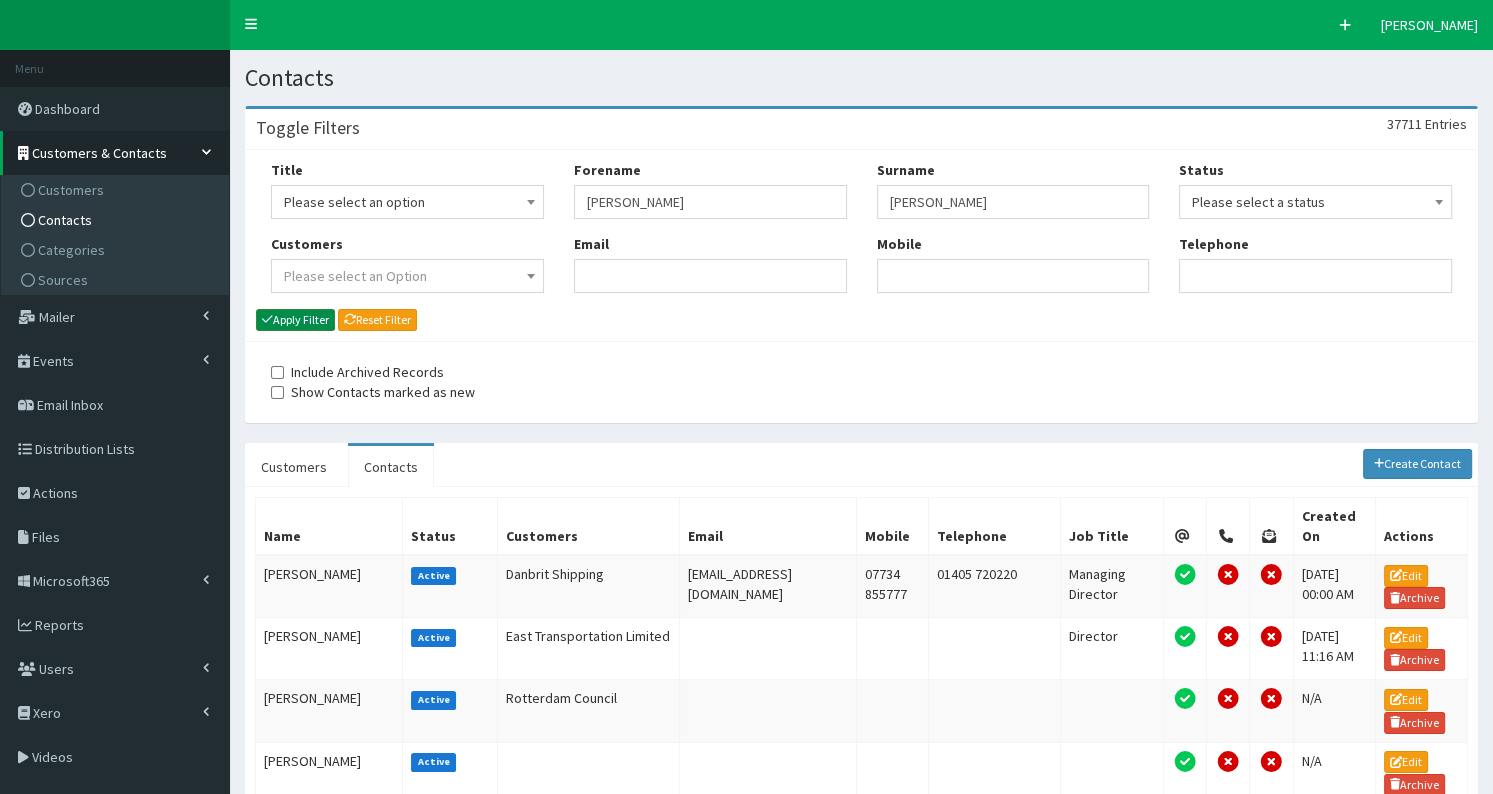 click on "Apply Filter" at bounding box center [295, 320] 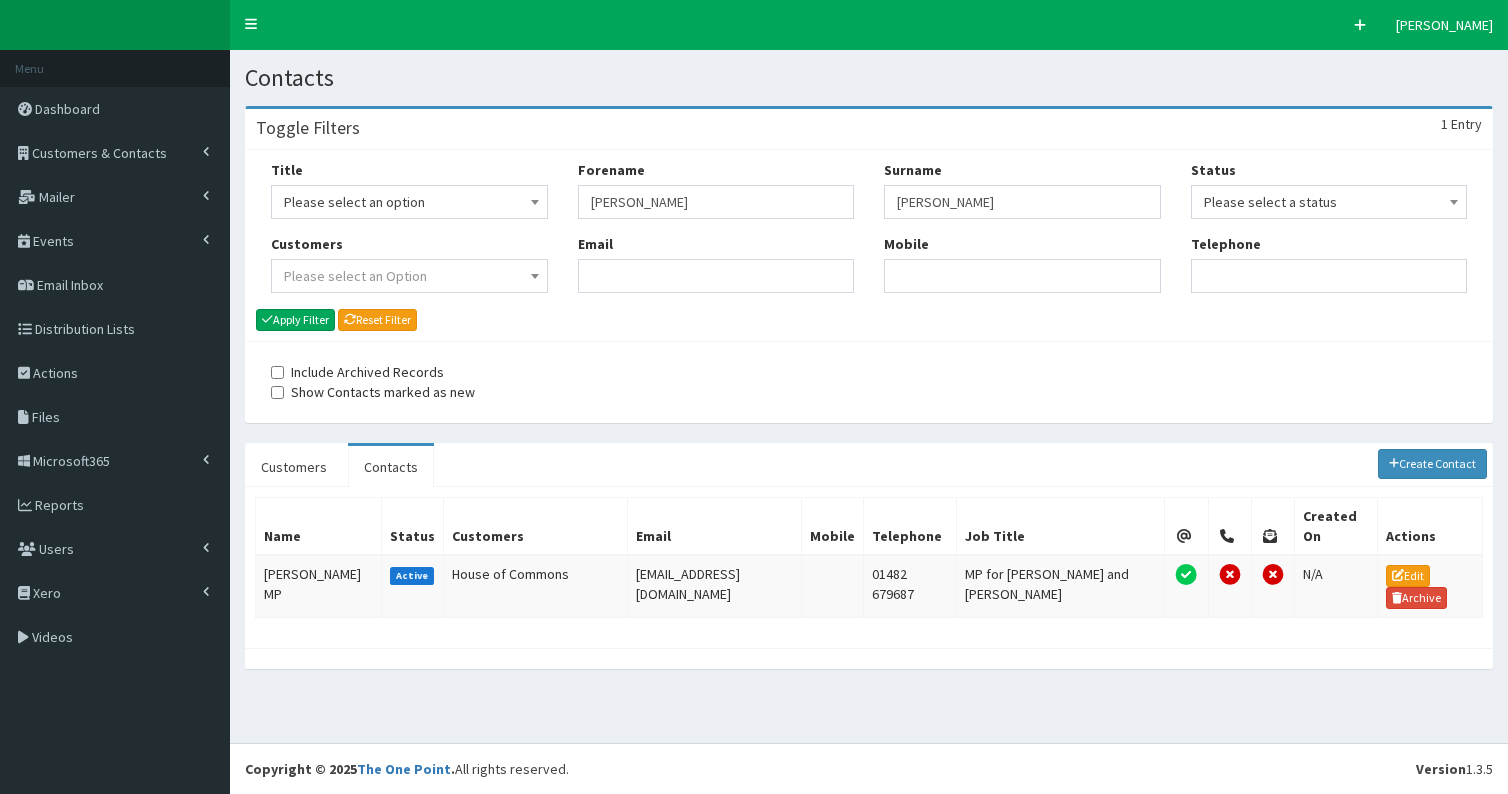 scroll, scrollTop: 0, scrollLeft: 0, axis: both 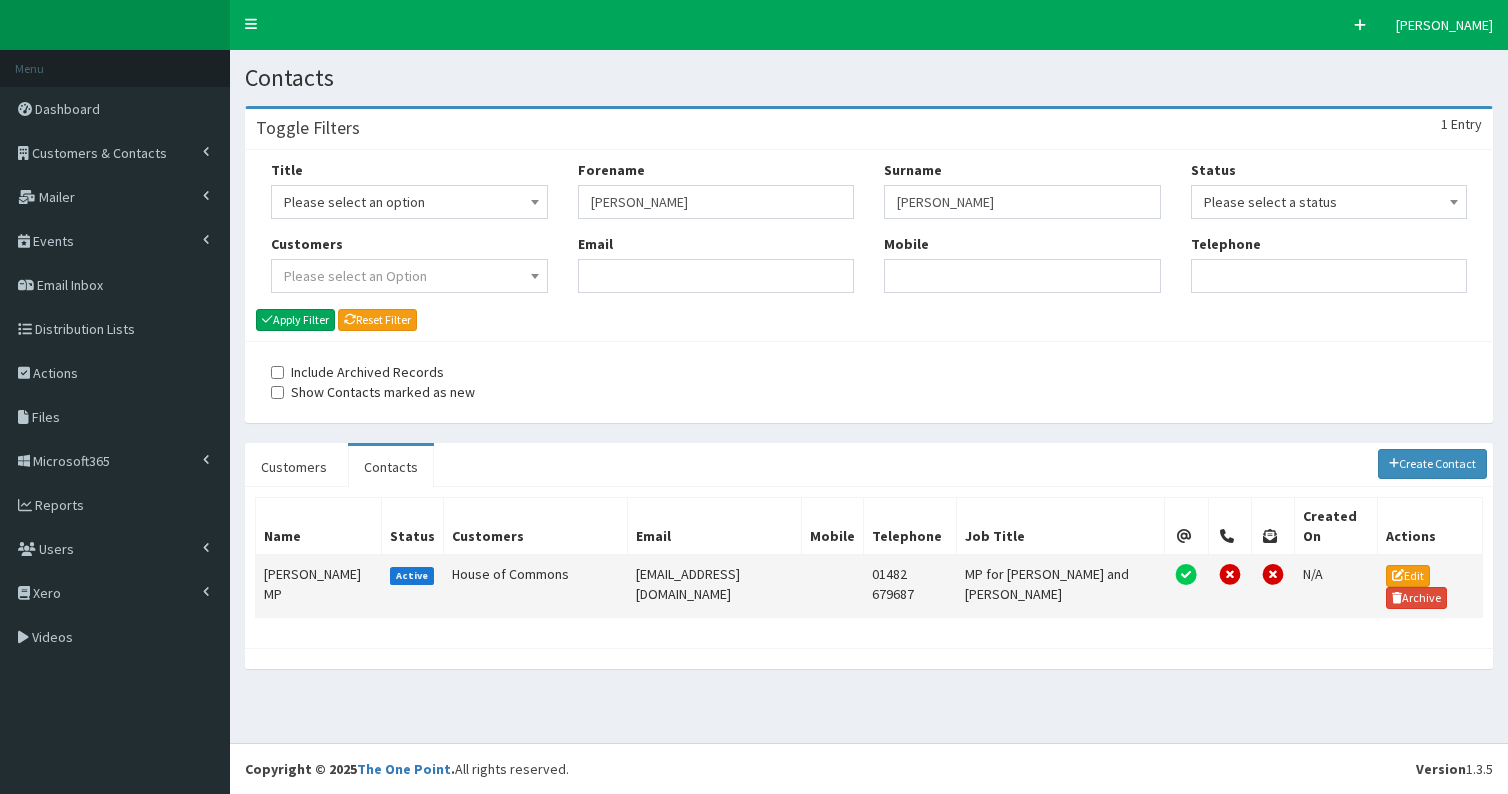 click on "[PERSON_NAME] MP" at bounding box center (319, 586) 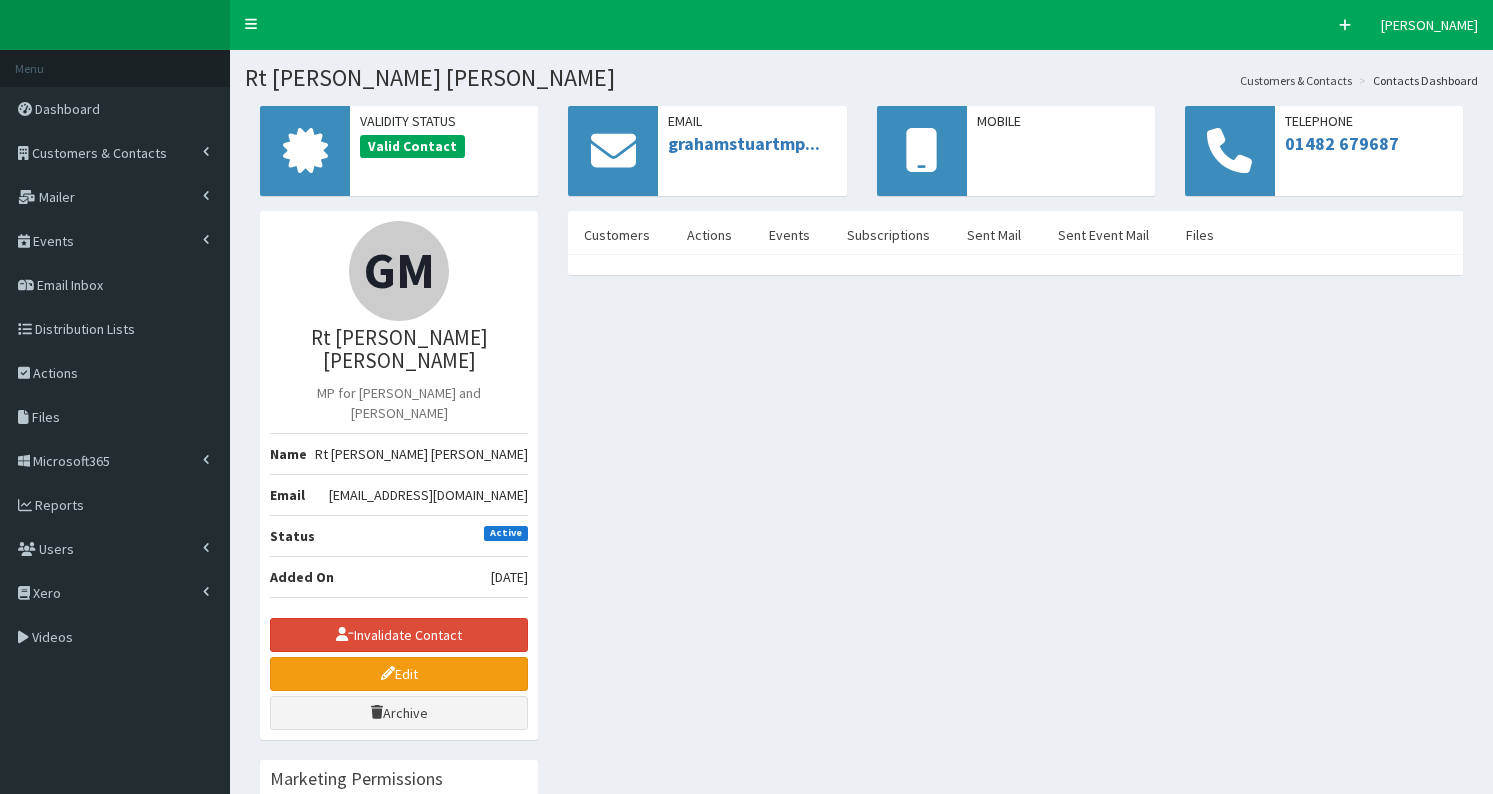 scroll, scrollTop: 0, scrollLeft: 0, axis: both 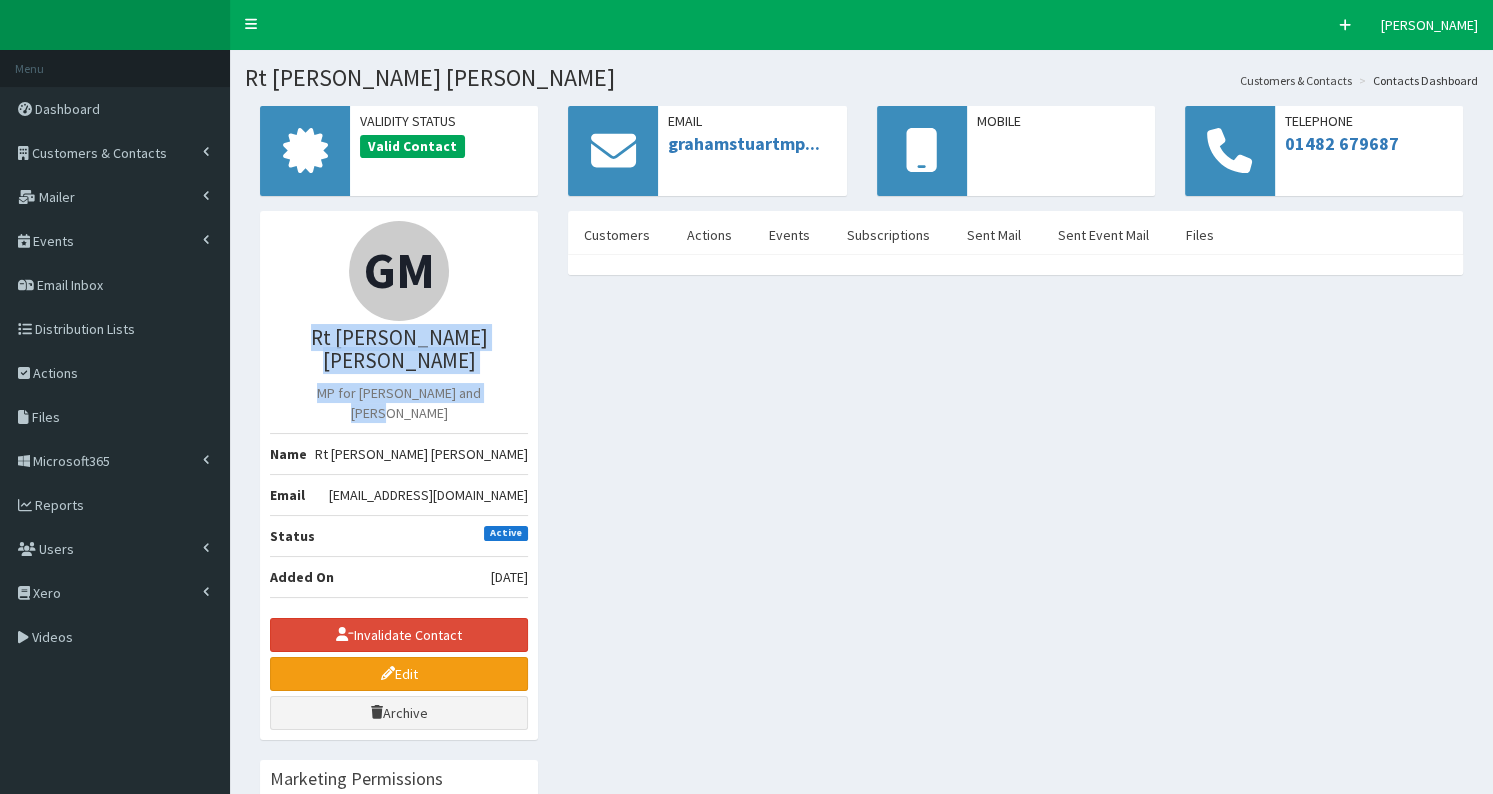 drag, startPoint x: 288, startPoint y: 337, endPoint x: 508, endPoint y: 357, distance: 220.90723 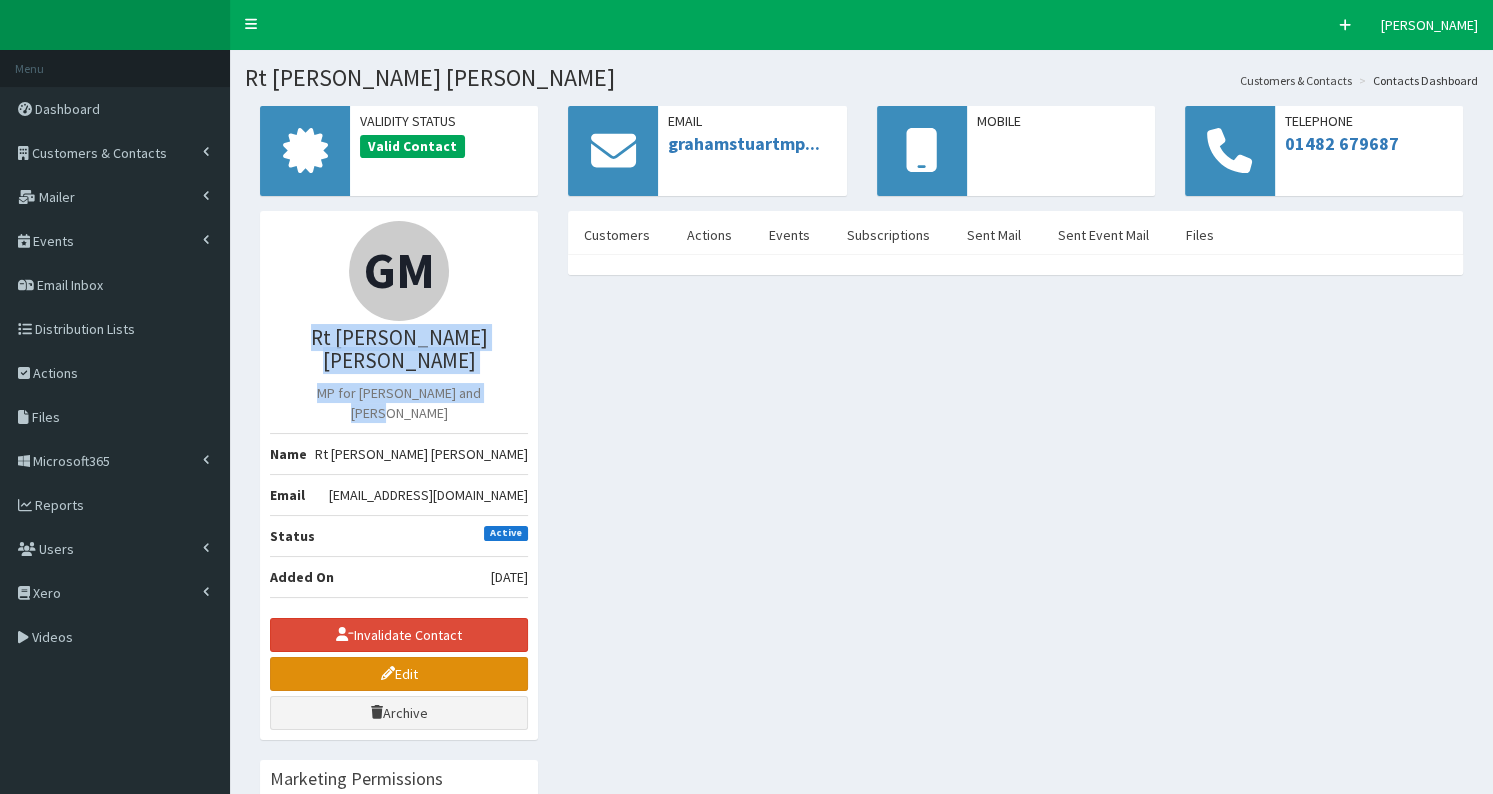 click on "Edit" at bounding box center (399, 674) 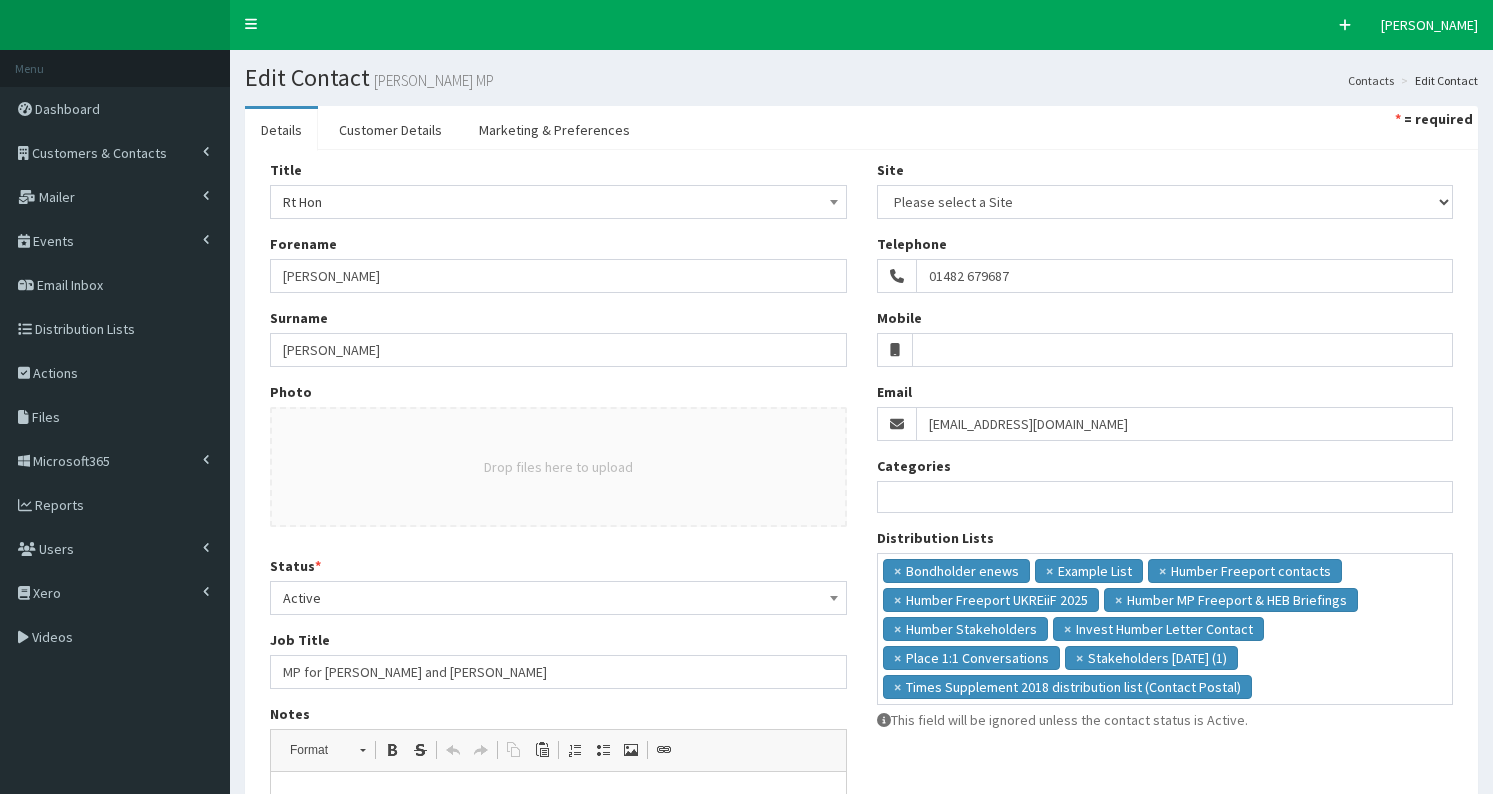 select 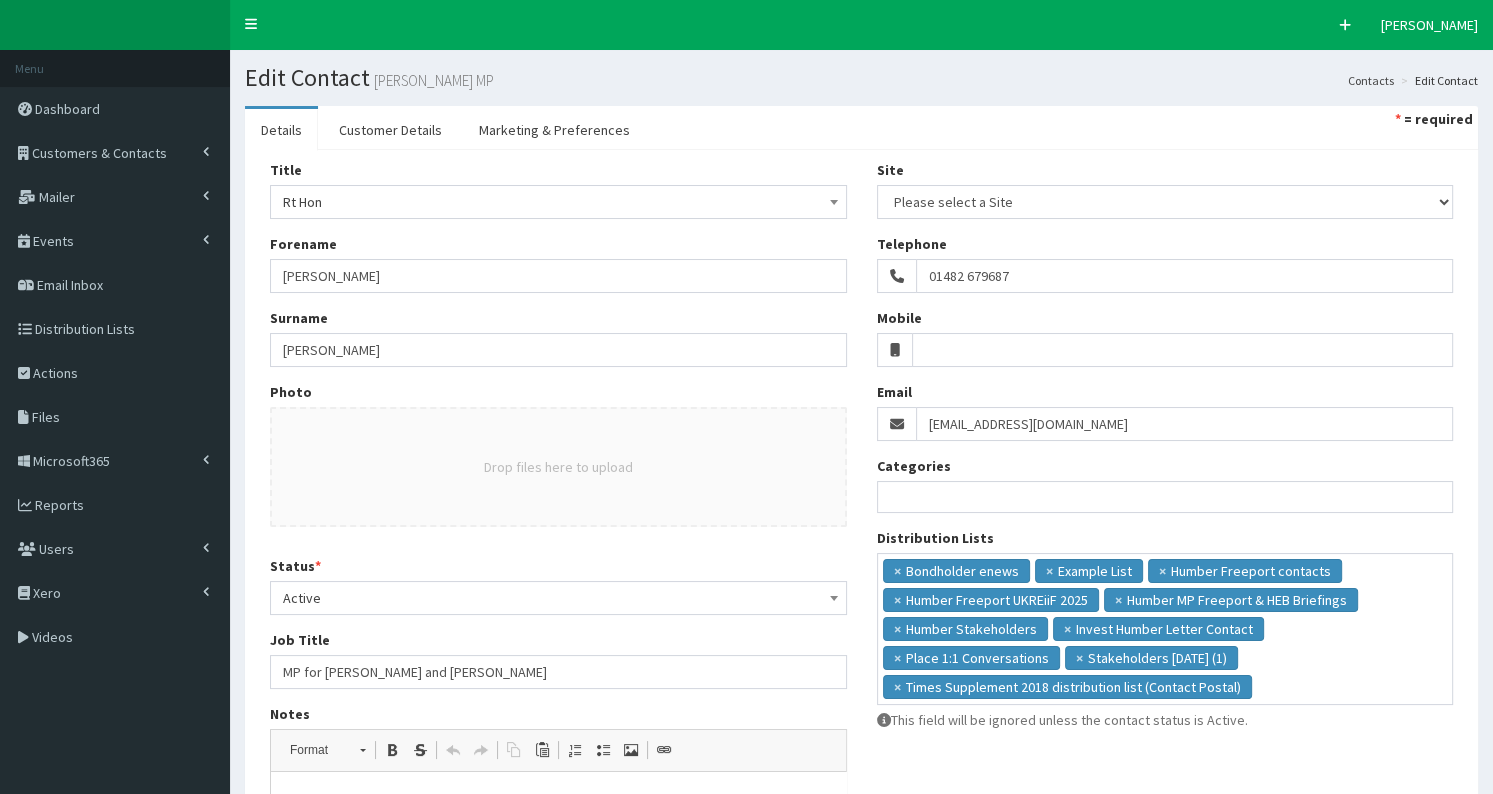 scroll, scrollTop: 0, scrollLeft: 0, axis: both 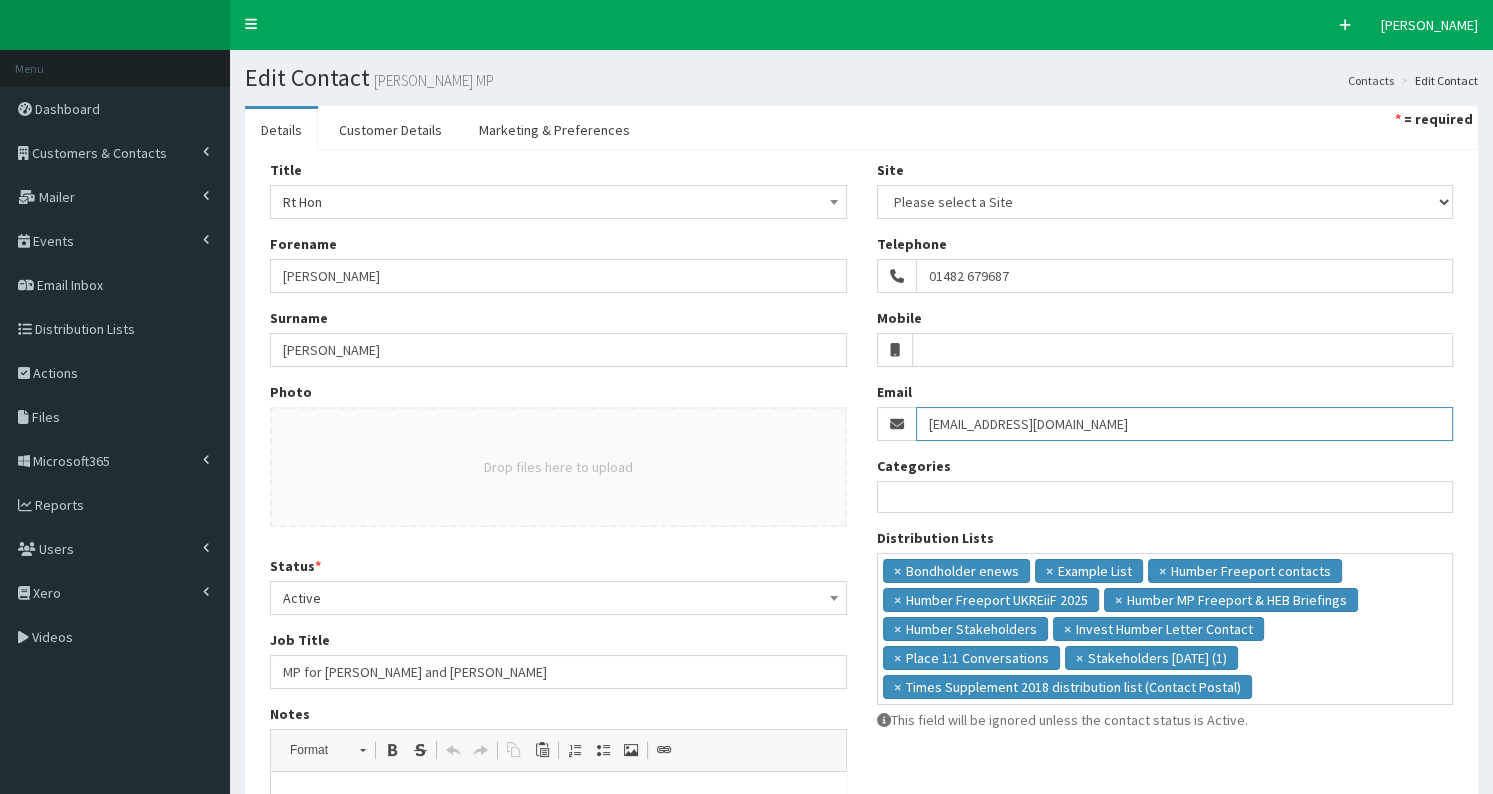 drag, startPoint x: 927, startPoint y: 423, endPoint x: 1250, endPoint y: 417, distance: 323.05573 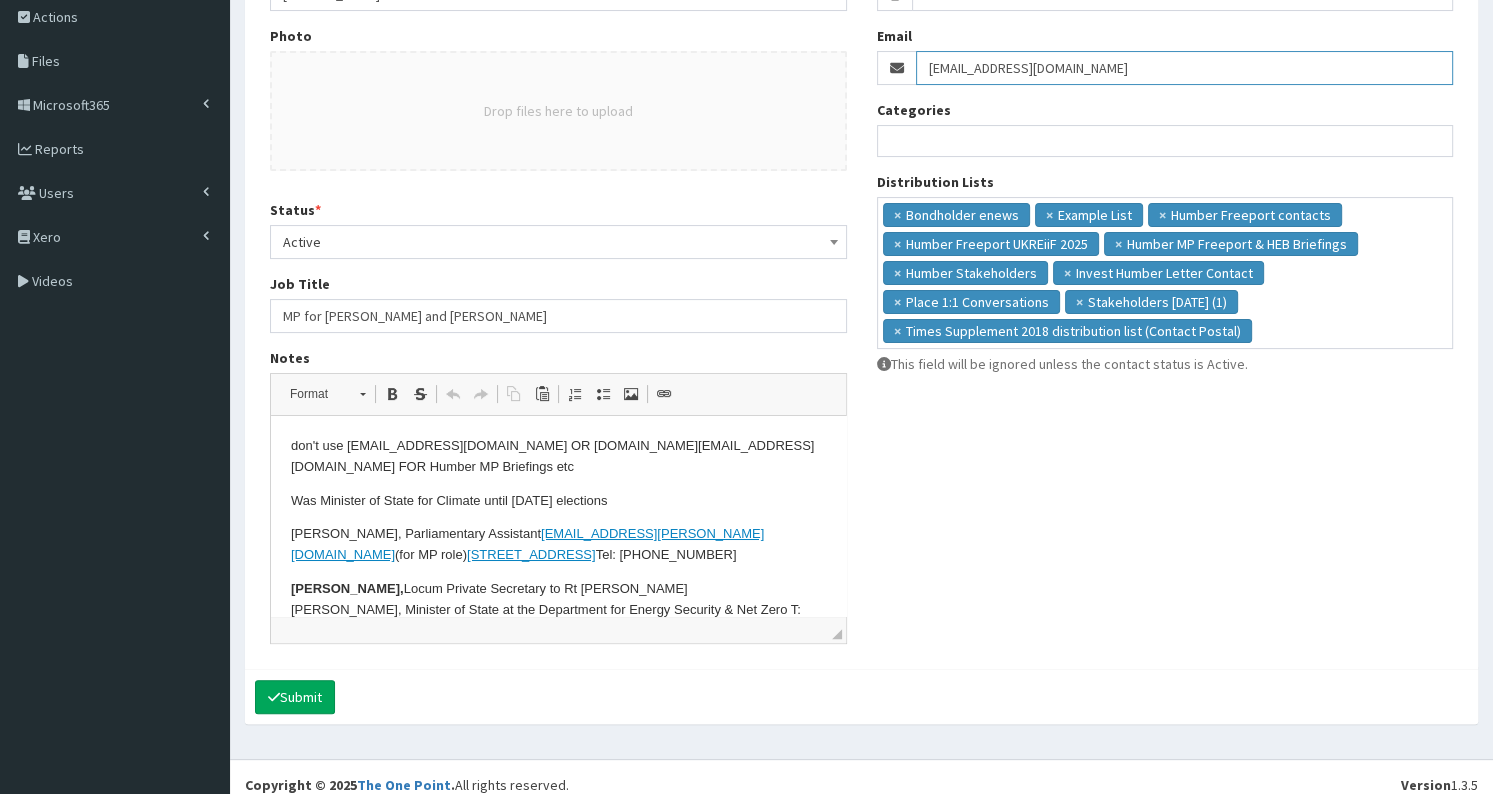 scroll, scrollTop: 356, scrollLeft: 0, axis: vertical 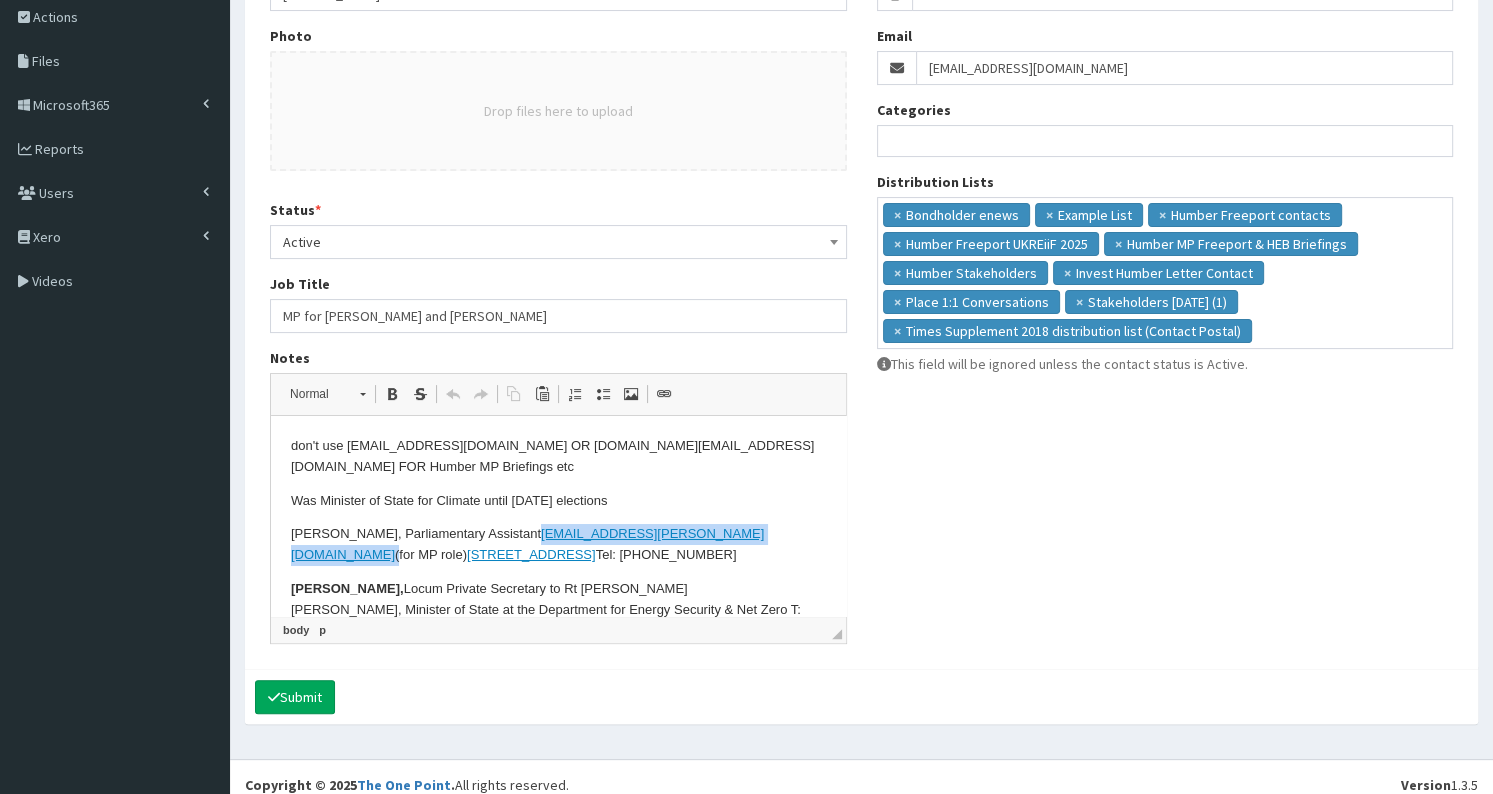 drag, startPoint x: 545, startPoint y: 533, endPoint x: 752, endPoint y: 539, distance: 207.08694 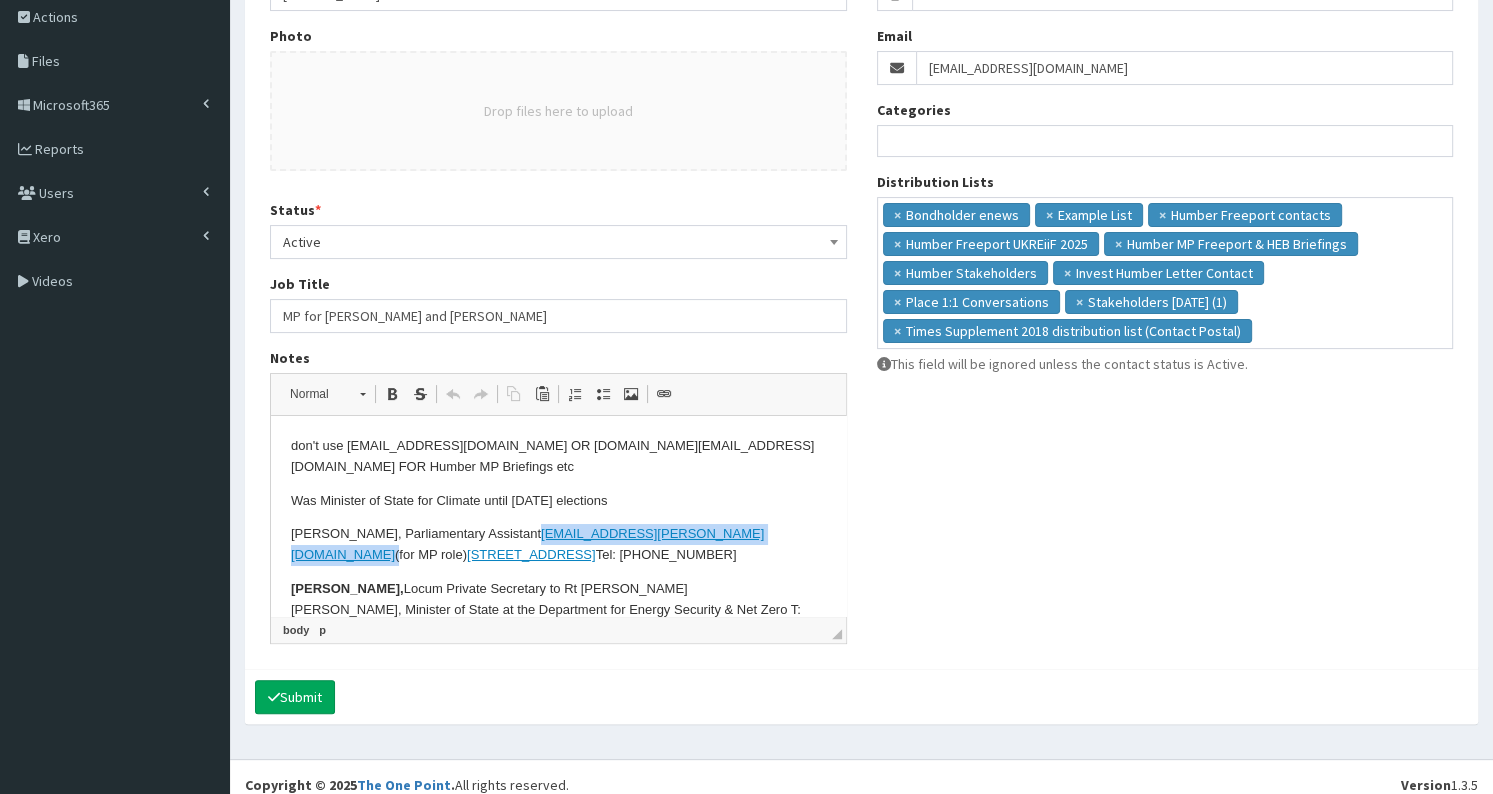 click on "Vincent Masterson, Parliamentary Assistant  VincentJ.Masterson@parliament.uk  (for MP role)  9 Cross St, Beverley HU17 9AX  Tel: 0207 219 6925" at bounding box center (558, 545) 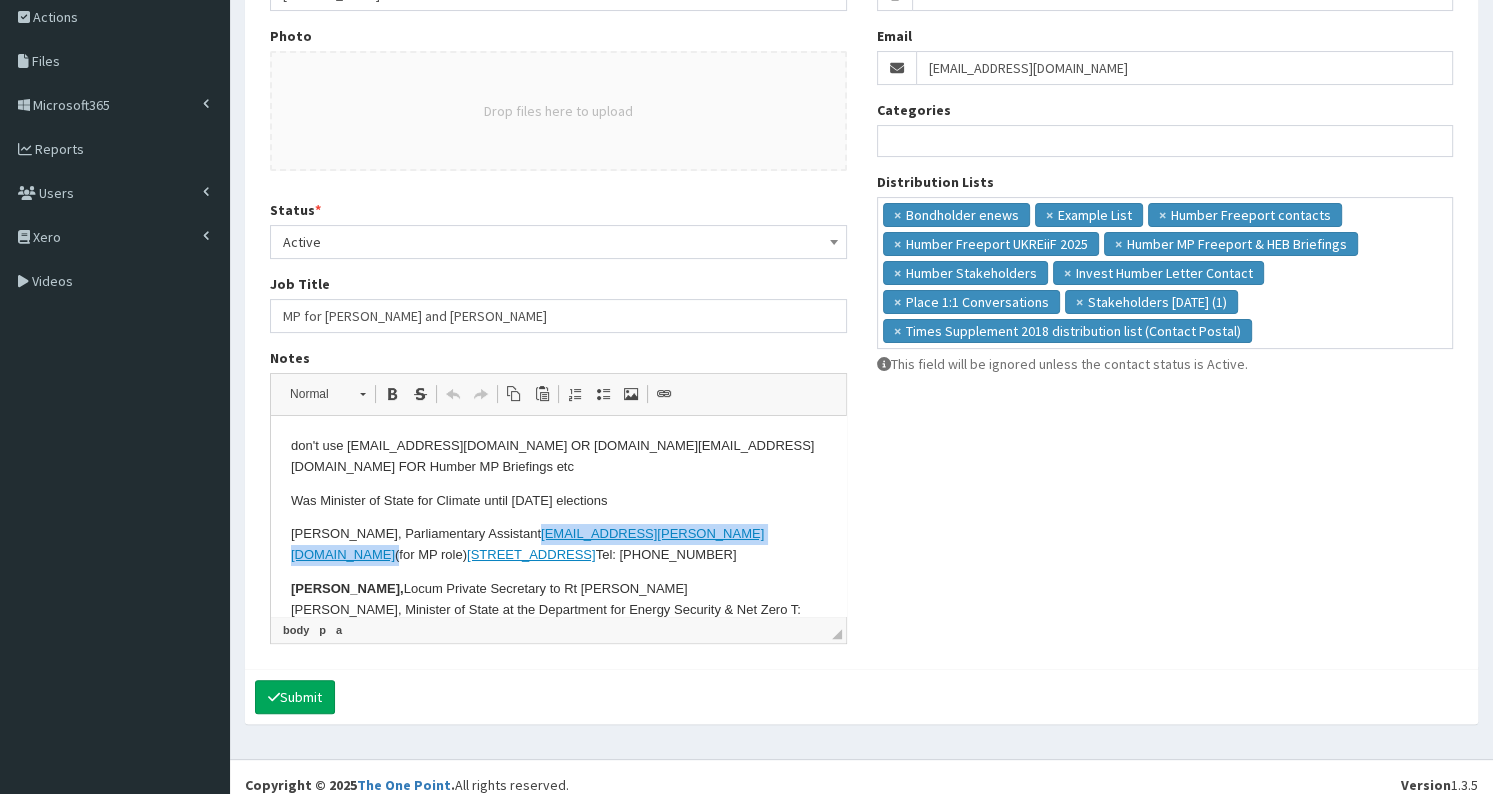 copy on "VincentJ.Masterson@parliament.uk" 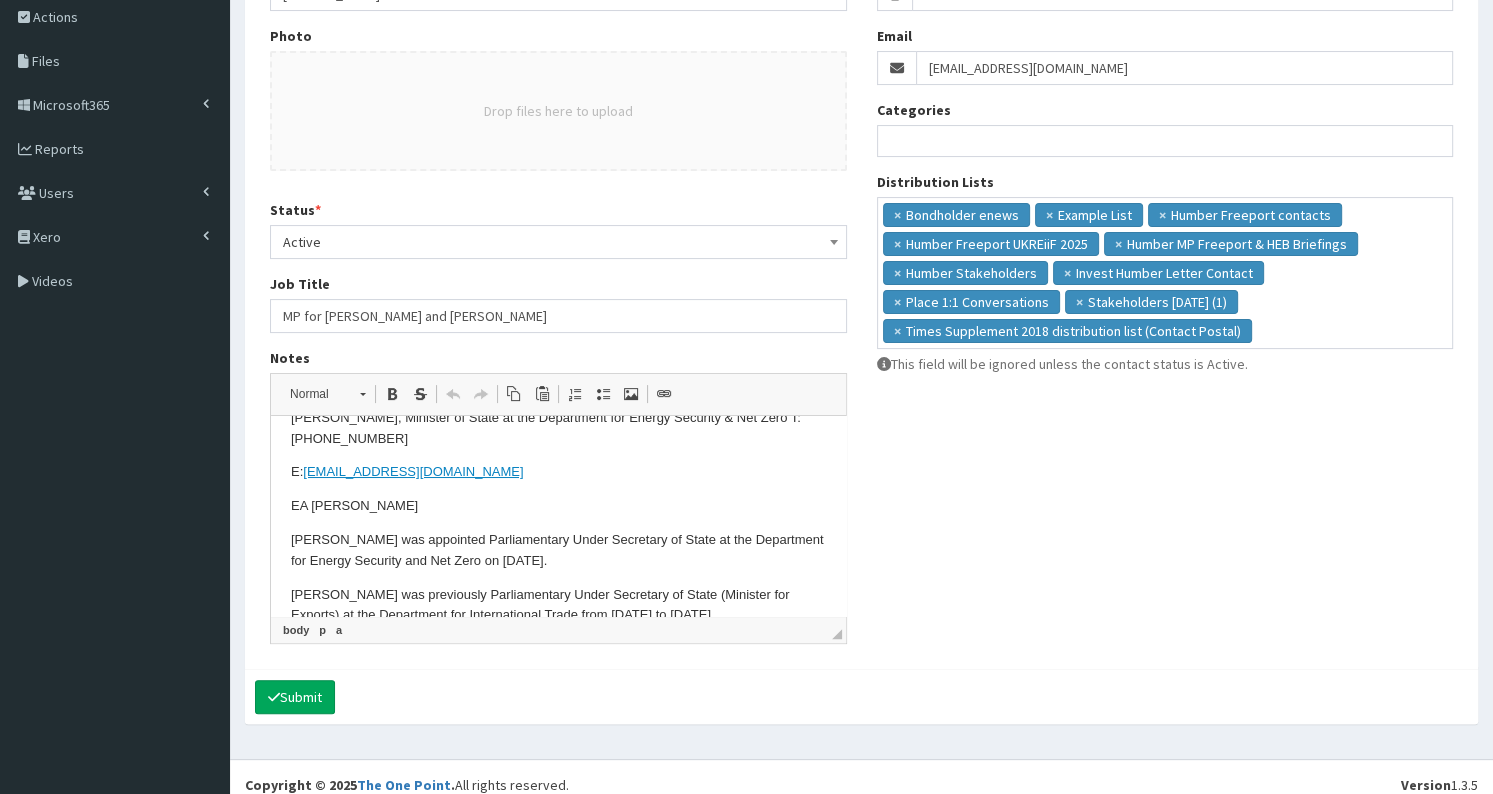 scroll, scrollTop: 201, scrollLeft: 0, axis: vertical 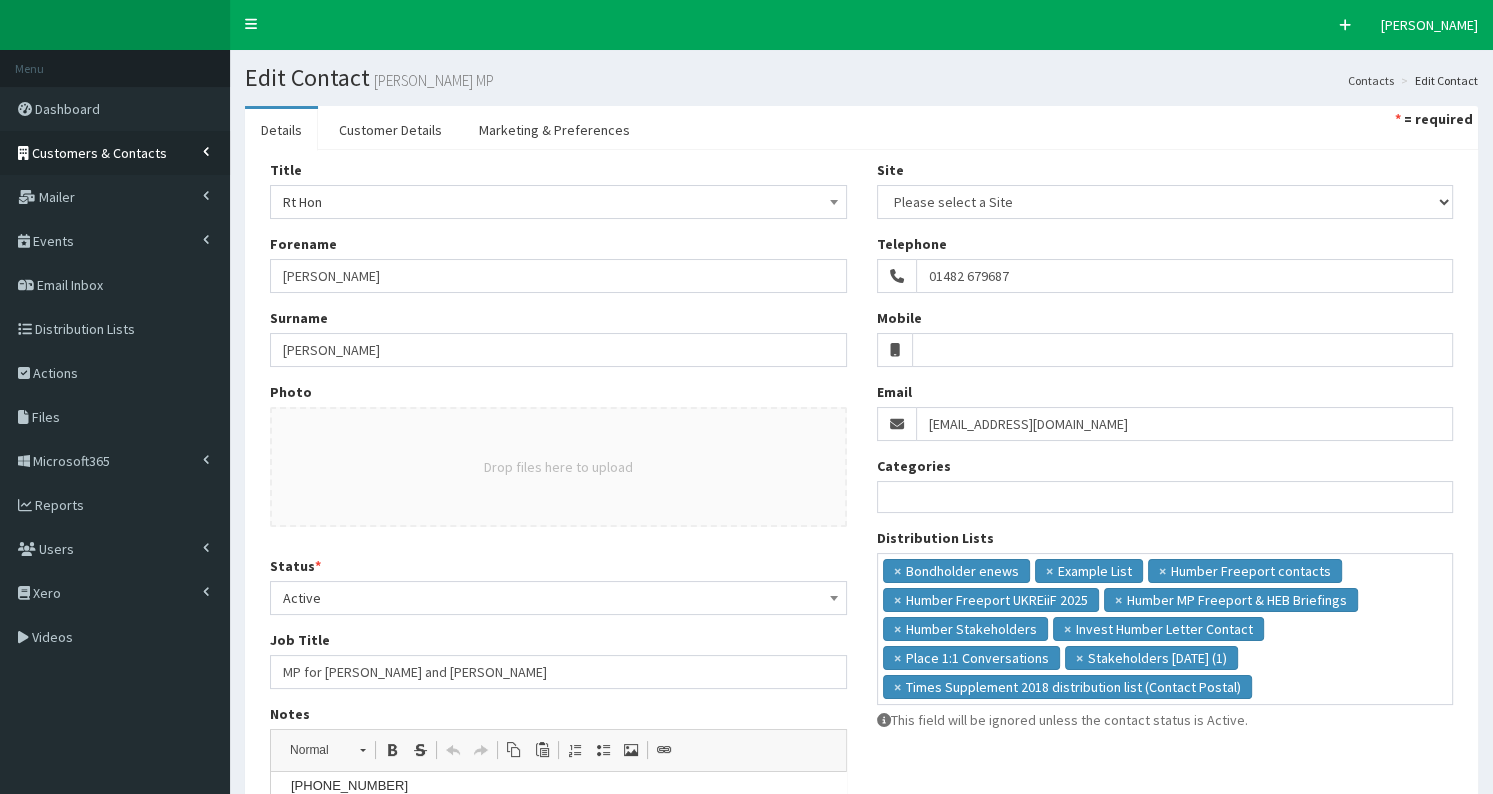 click on "Customers & Contacts" at bounding box center (99, 153) 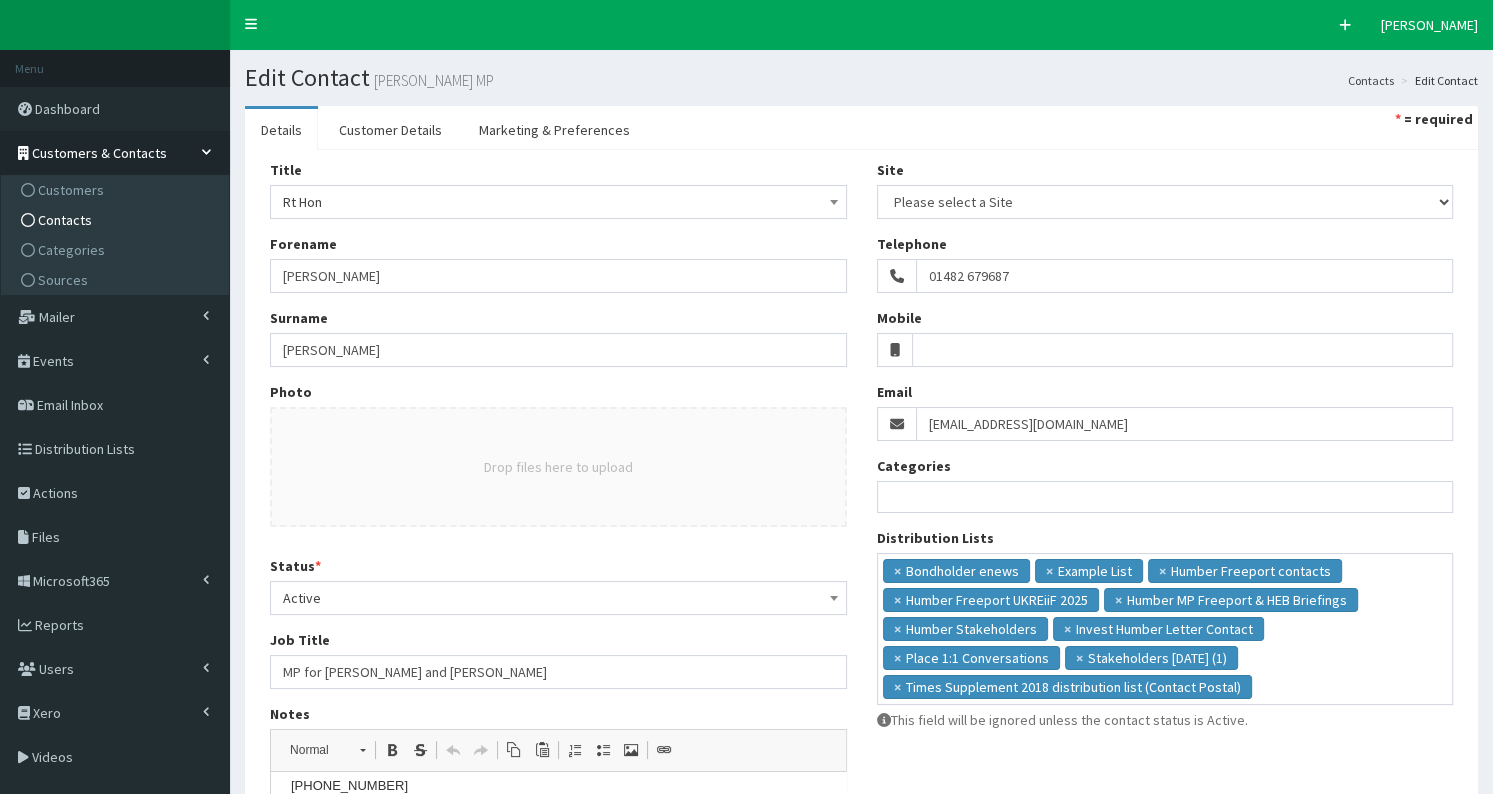 click on "Contacts" at bounding box center [117, 220] 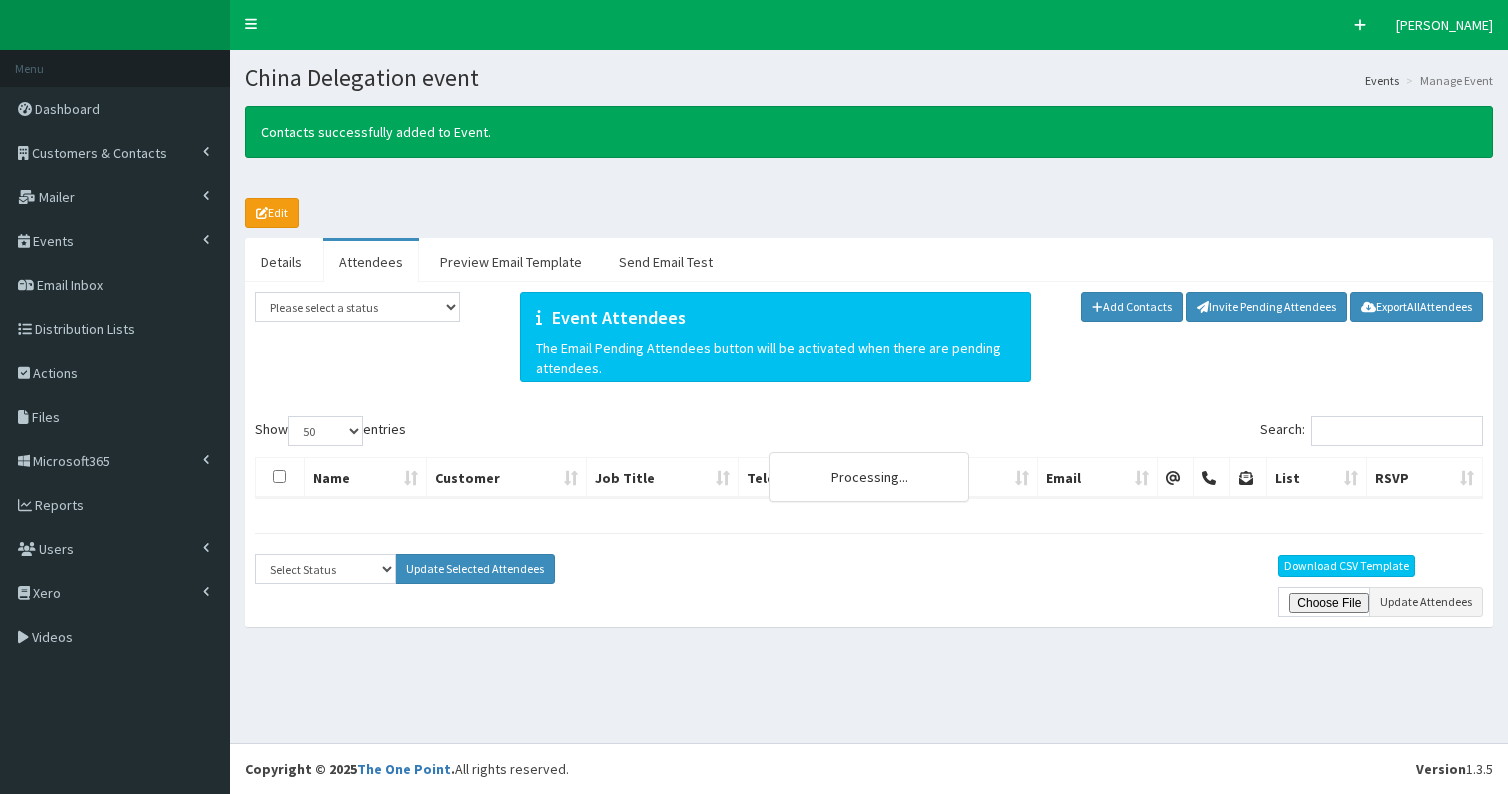 select on "50" 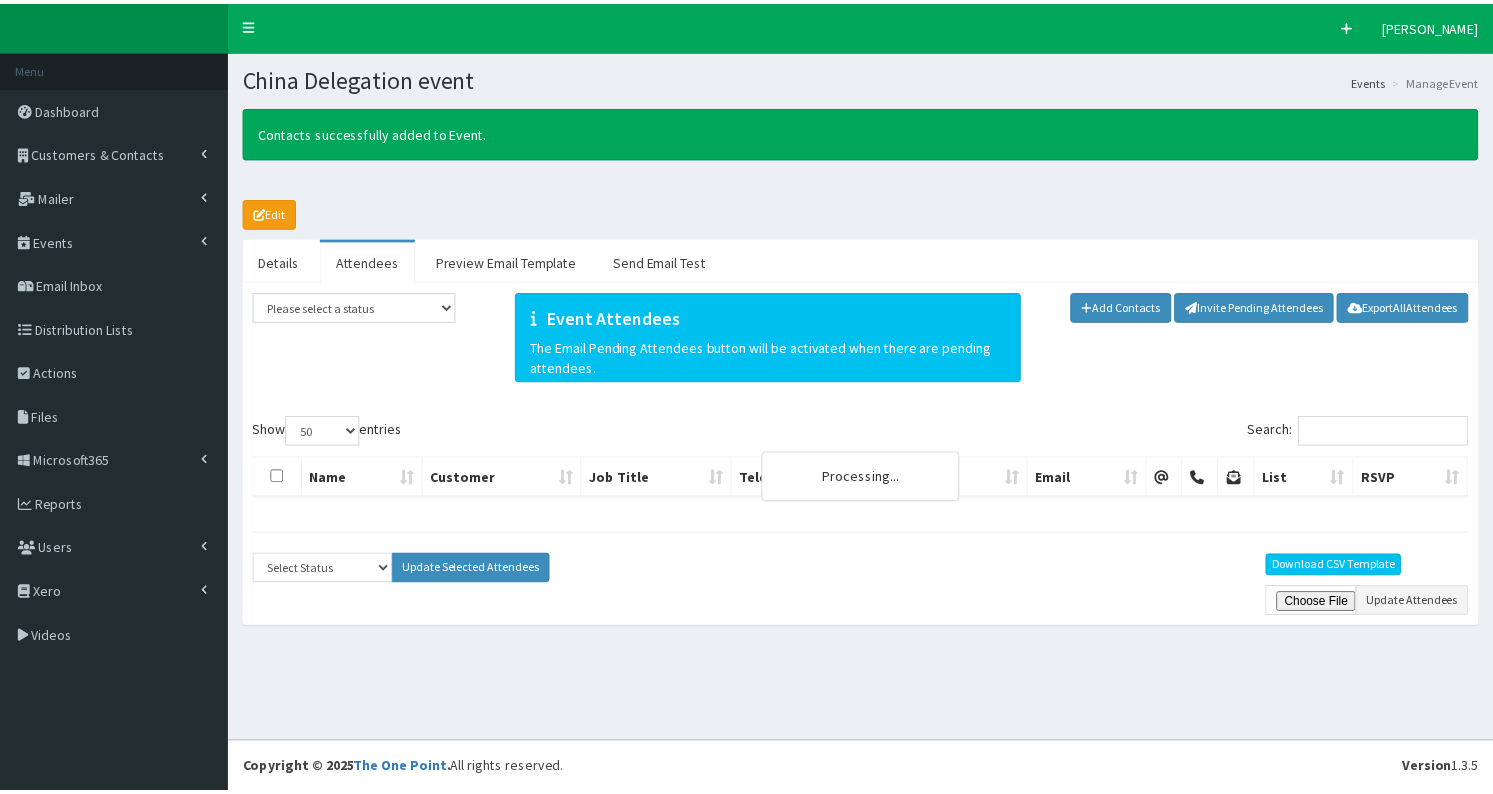 scroll, scrollTop: 0, scrollLeft: 0, axis: both 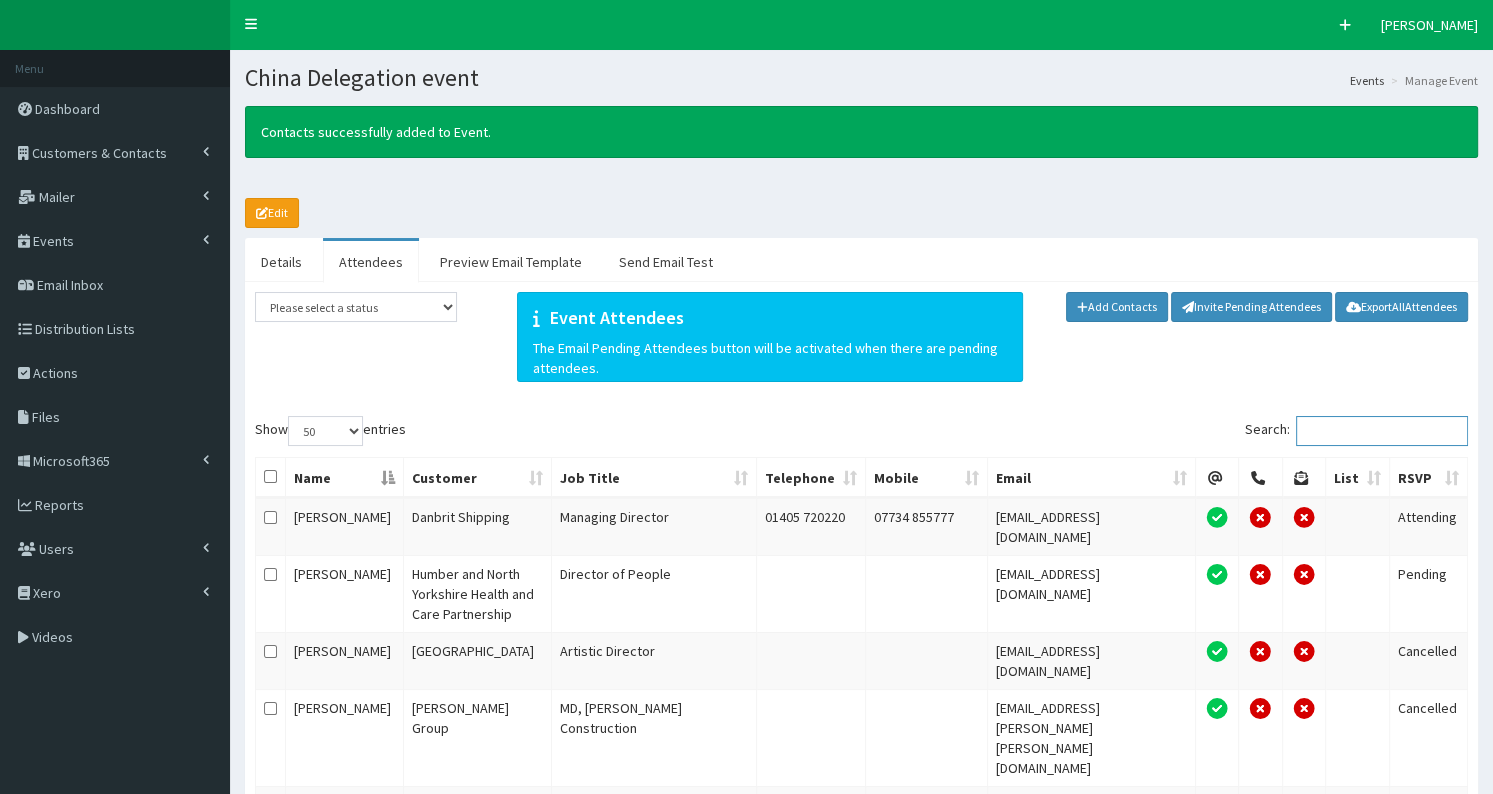 click on "Search:" at bounding box center (1382, 431) 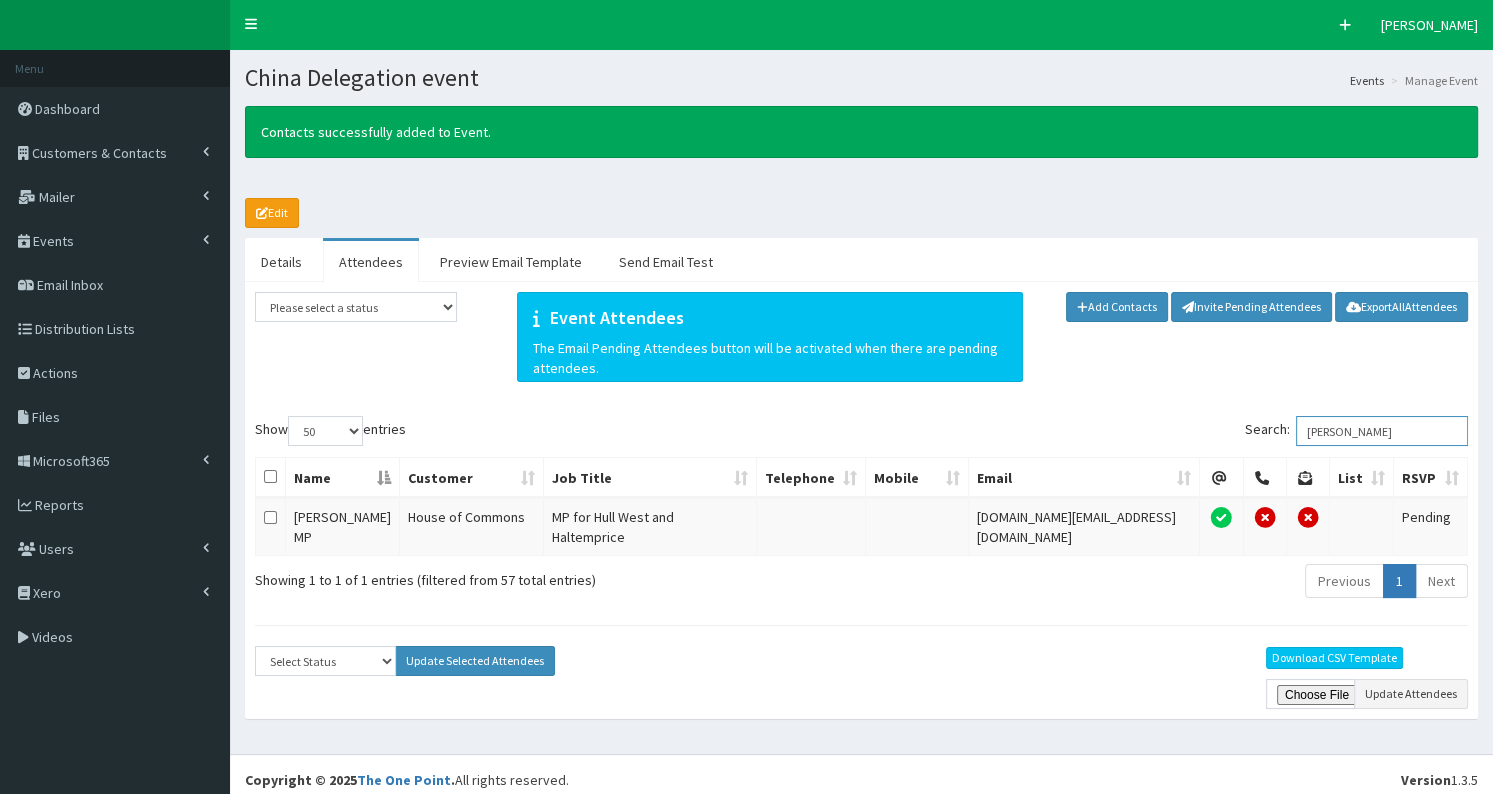 type on "[PERSON_NAME]" 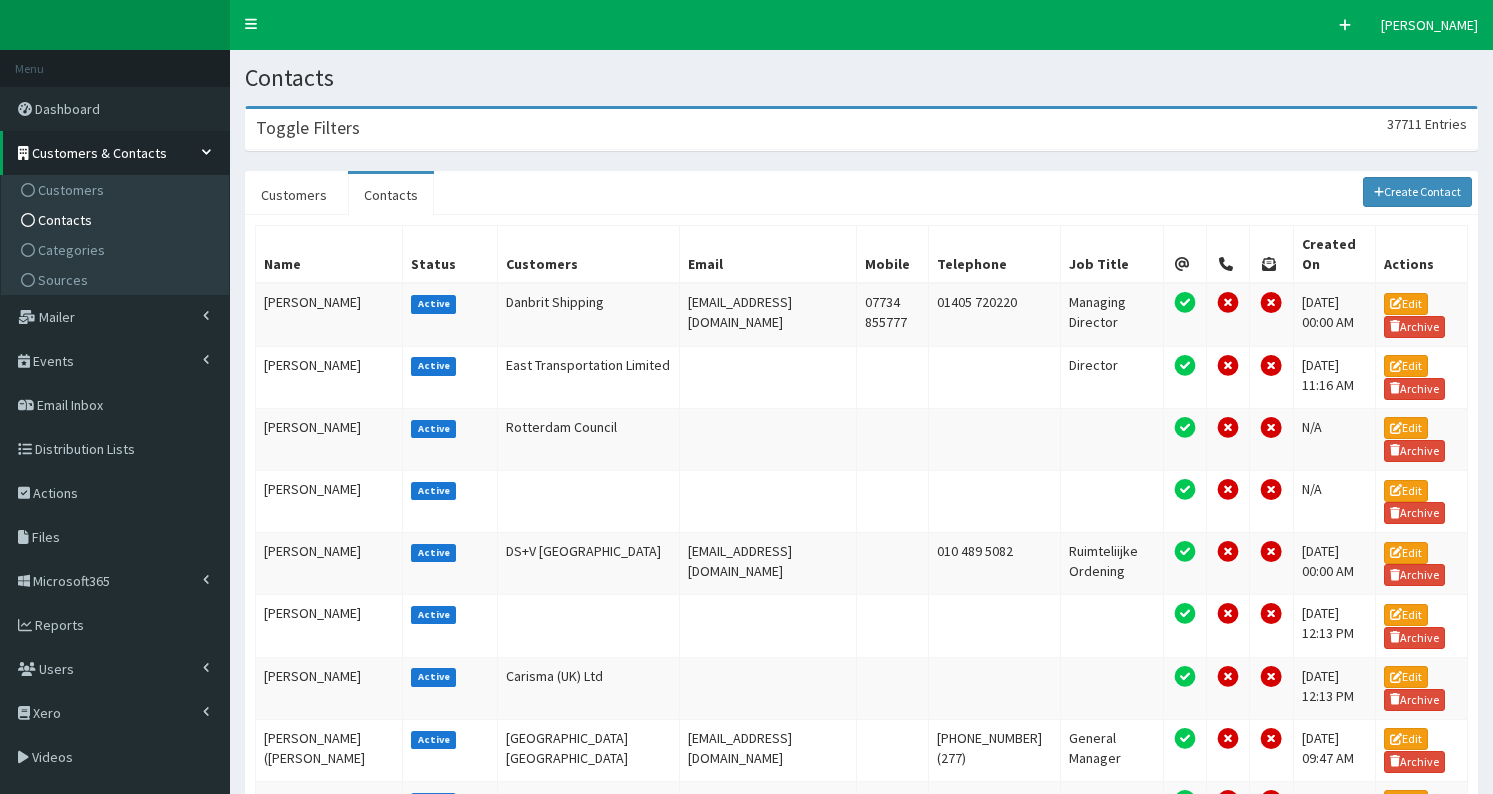 scroll, scrollTop: 0, scrollLeft: 0, axis: both 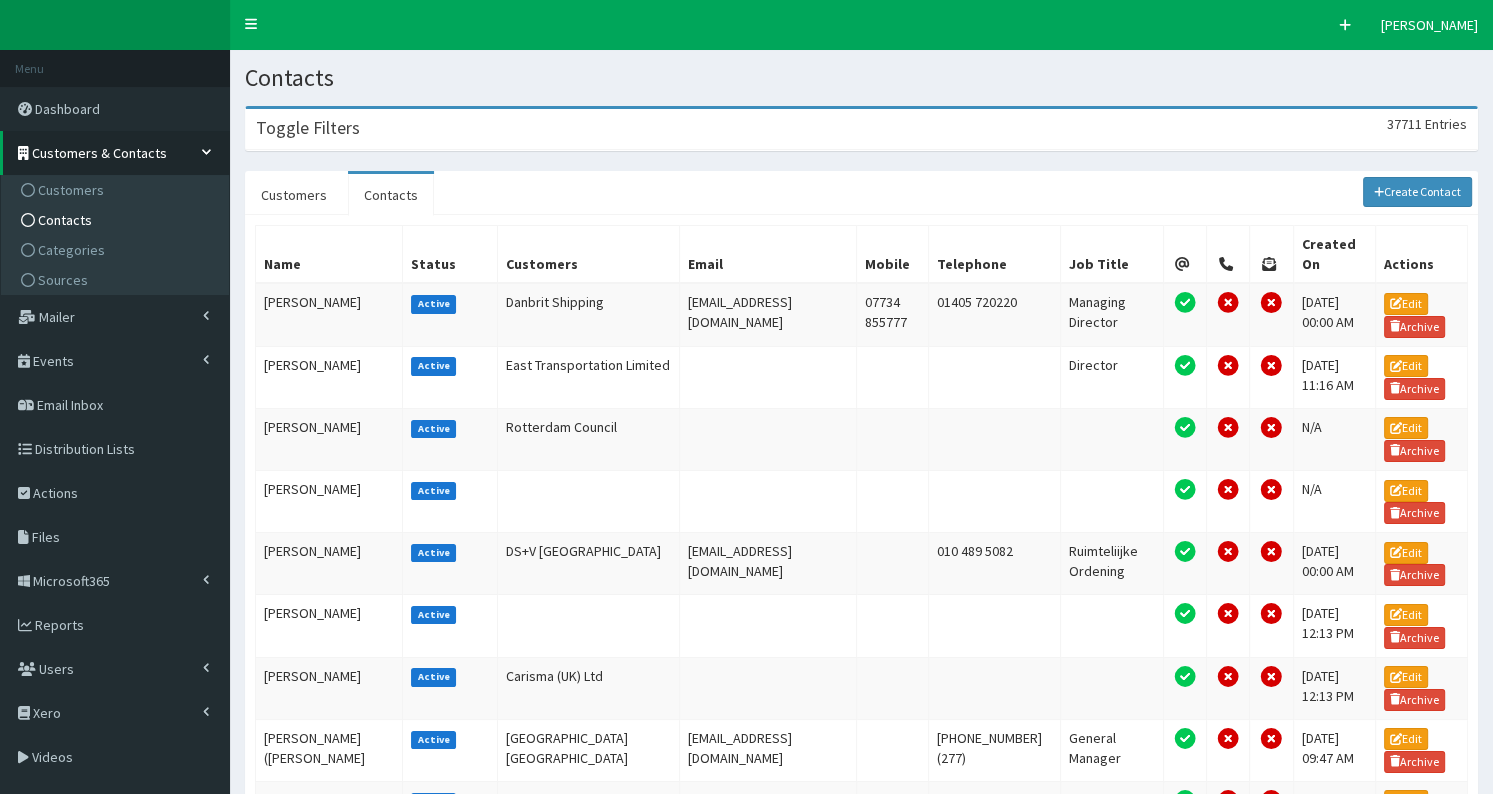 click on "Toggle Filters
37711   Entries" at bounding box center [861, 129] 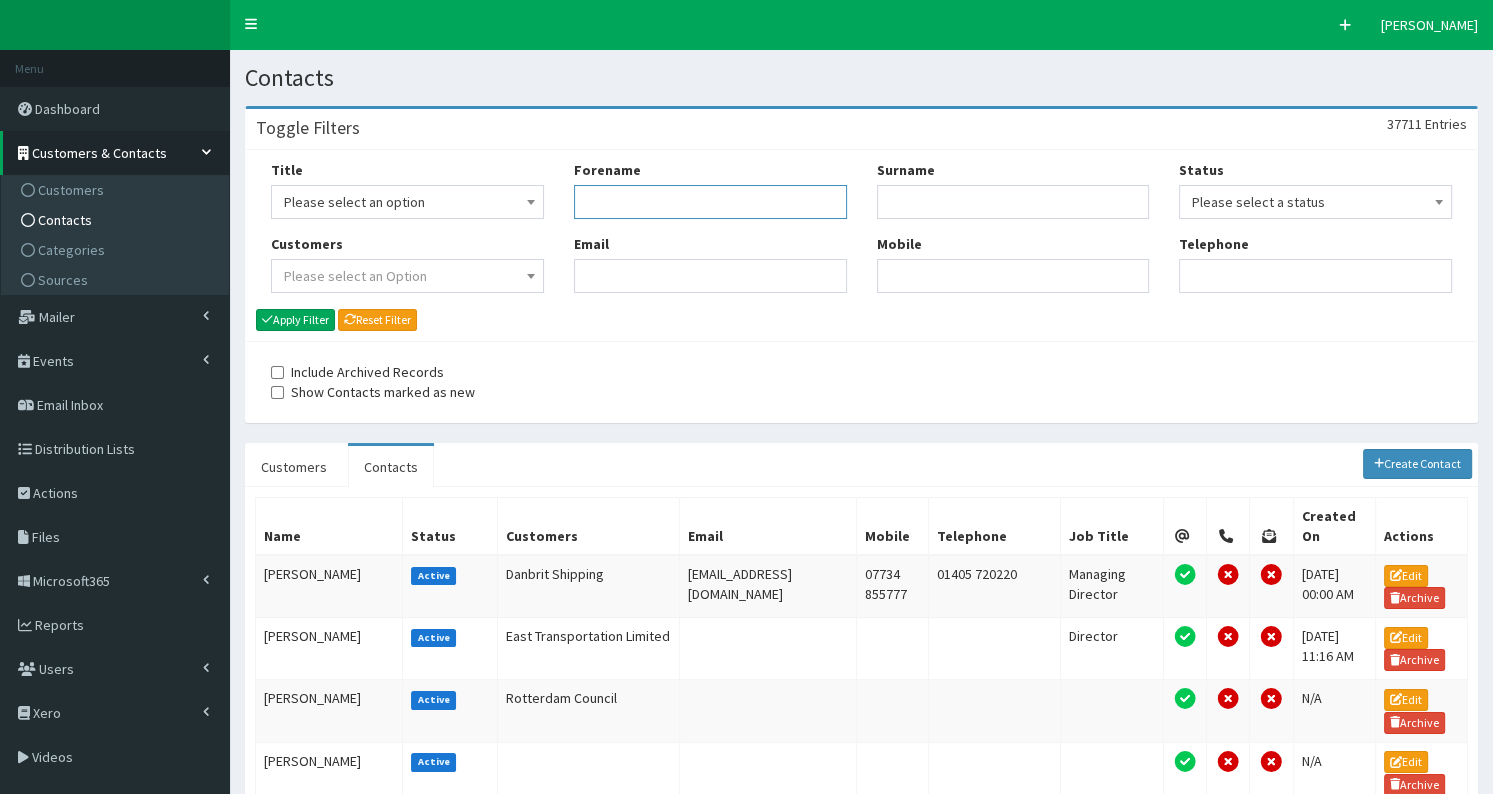 click on "Forename" at bounding box center (710, 202) 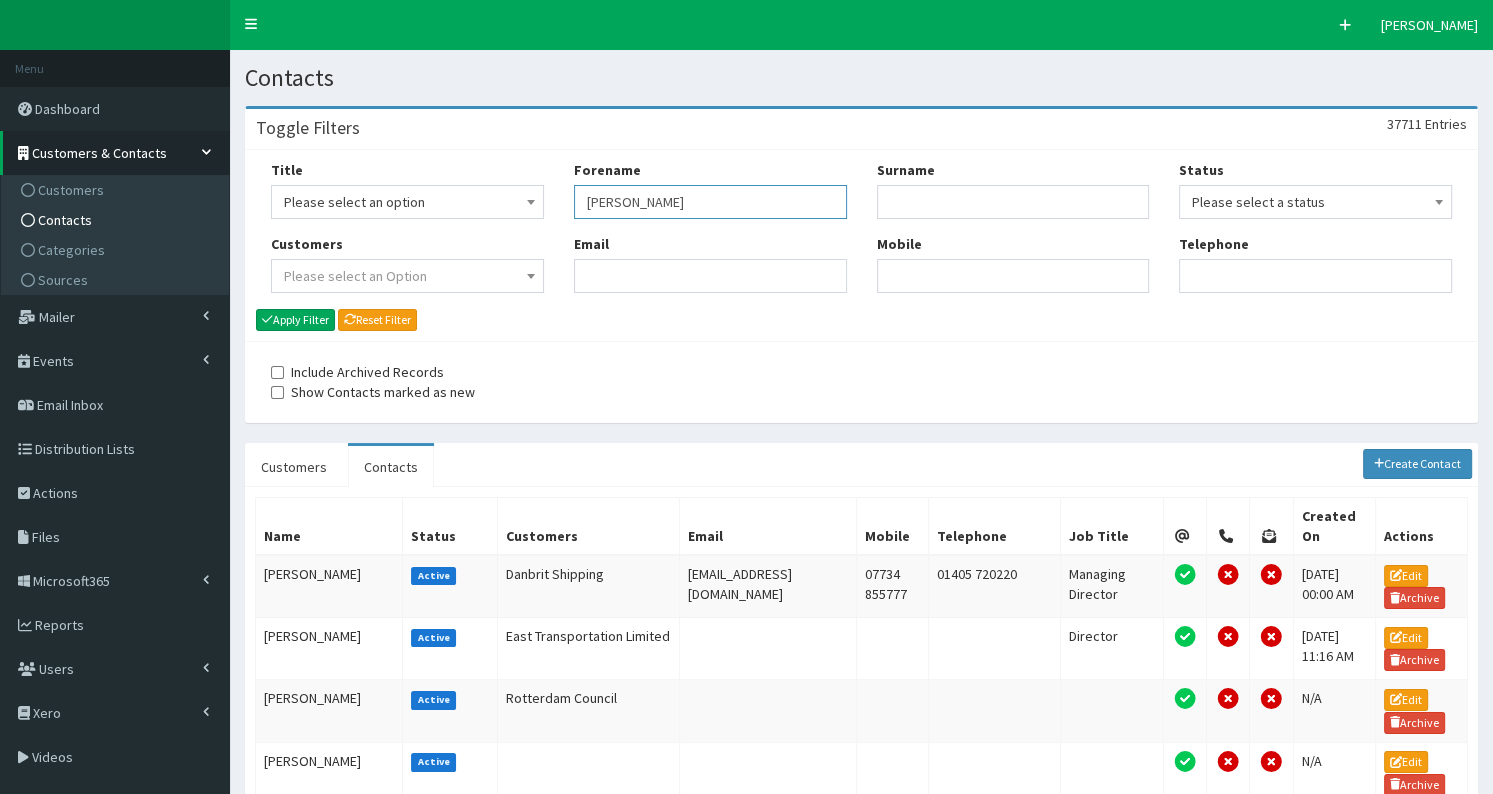 type on "[PERSON_NAME]" 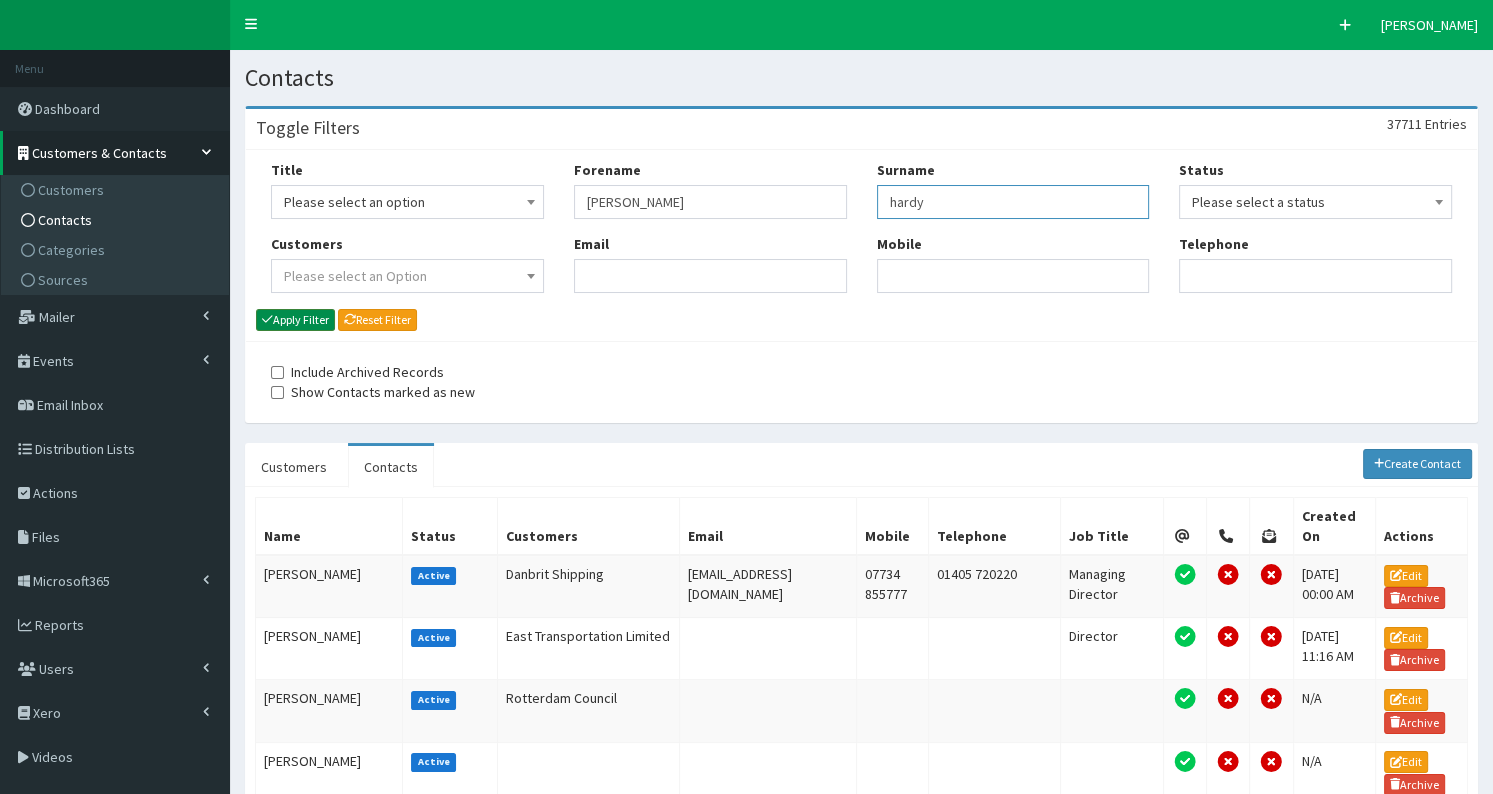 type on "hardy" 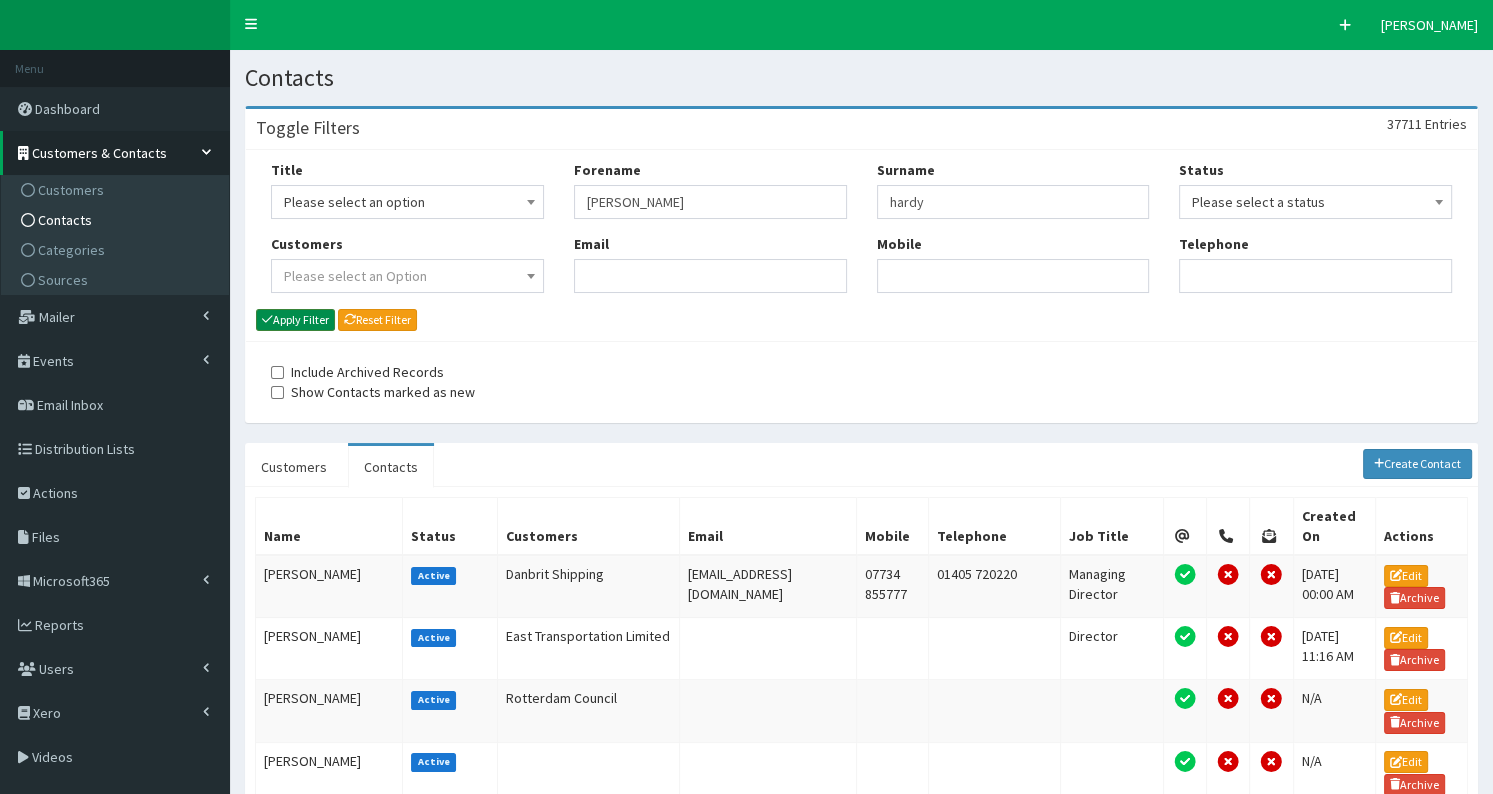 click on "Apply Filter" at bounding box center (295, 320) 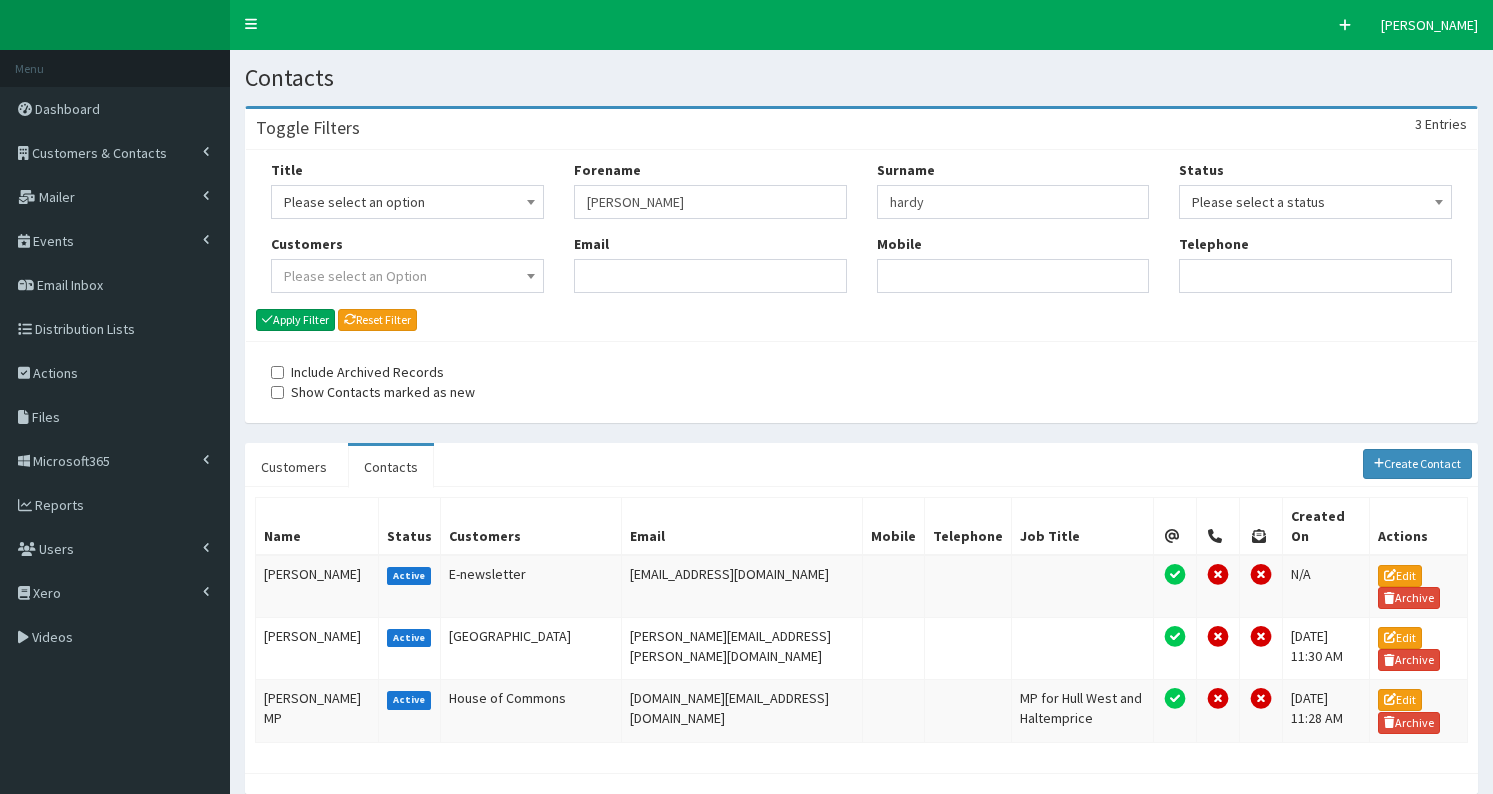 scroll, scrollTop: 0, scrollLeft: 0, axis: both 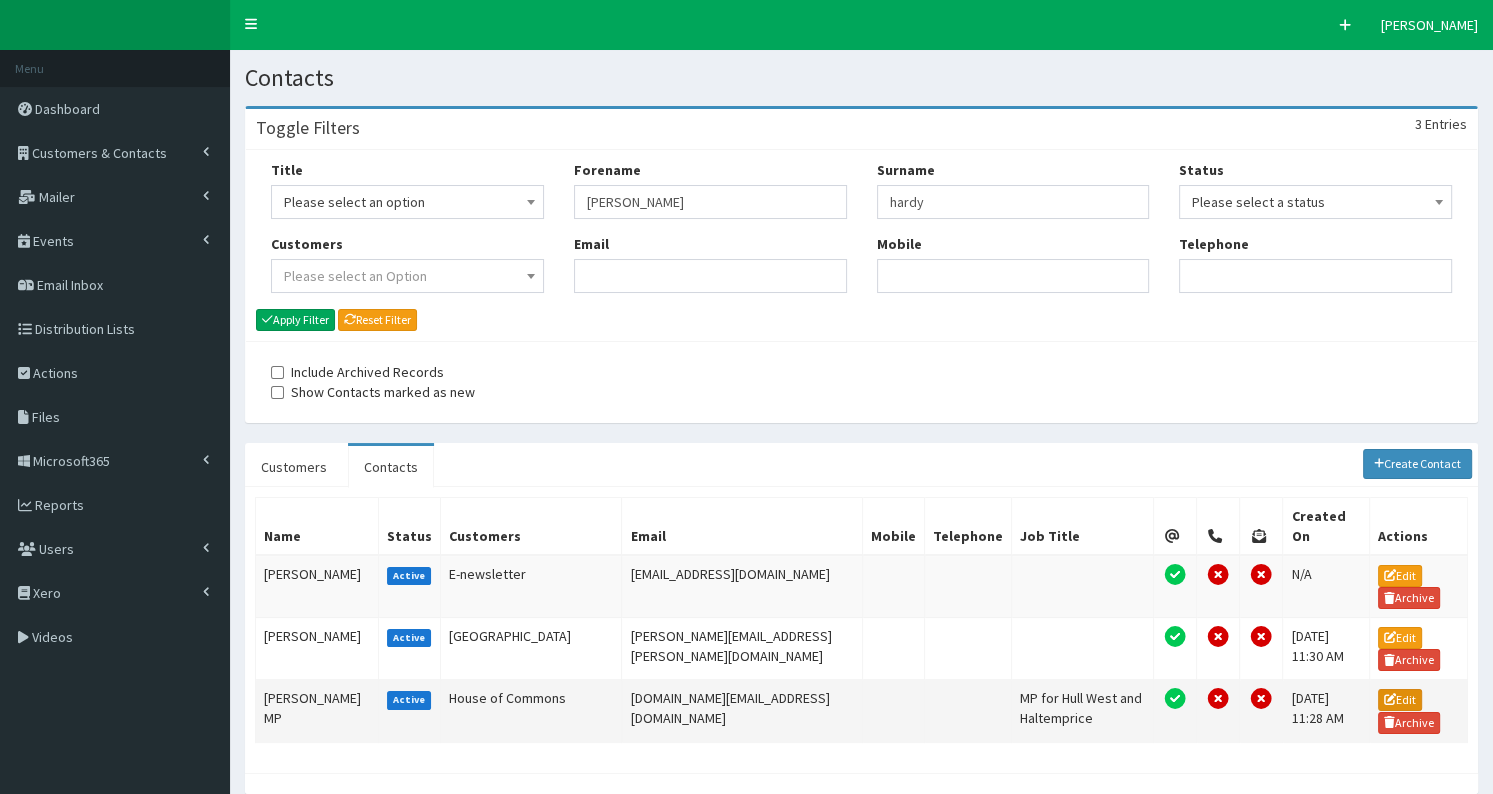click 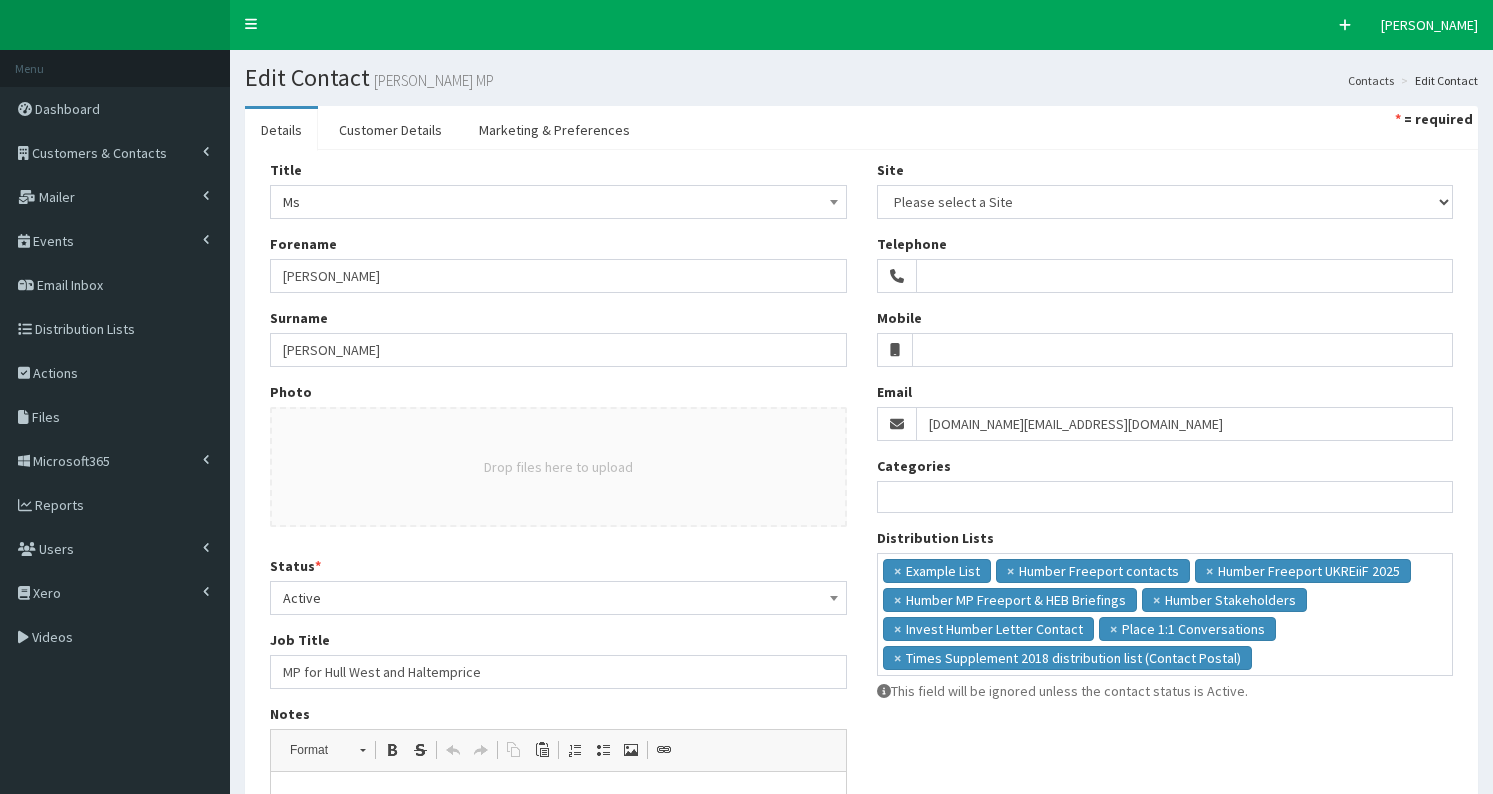 select 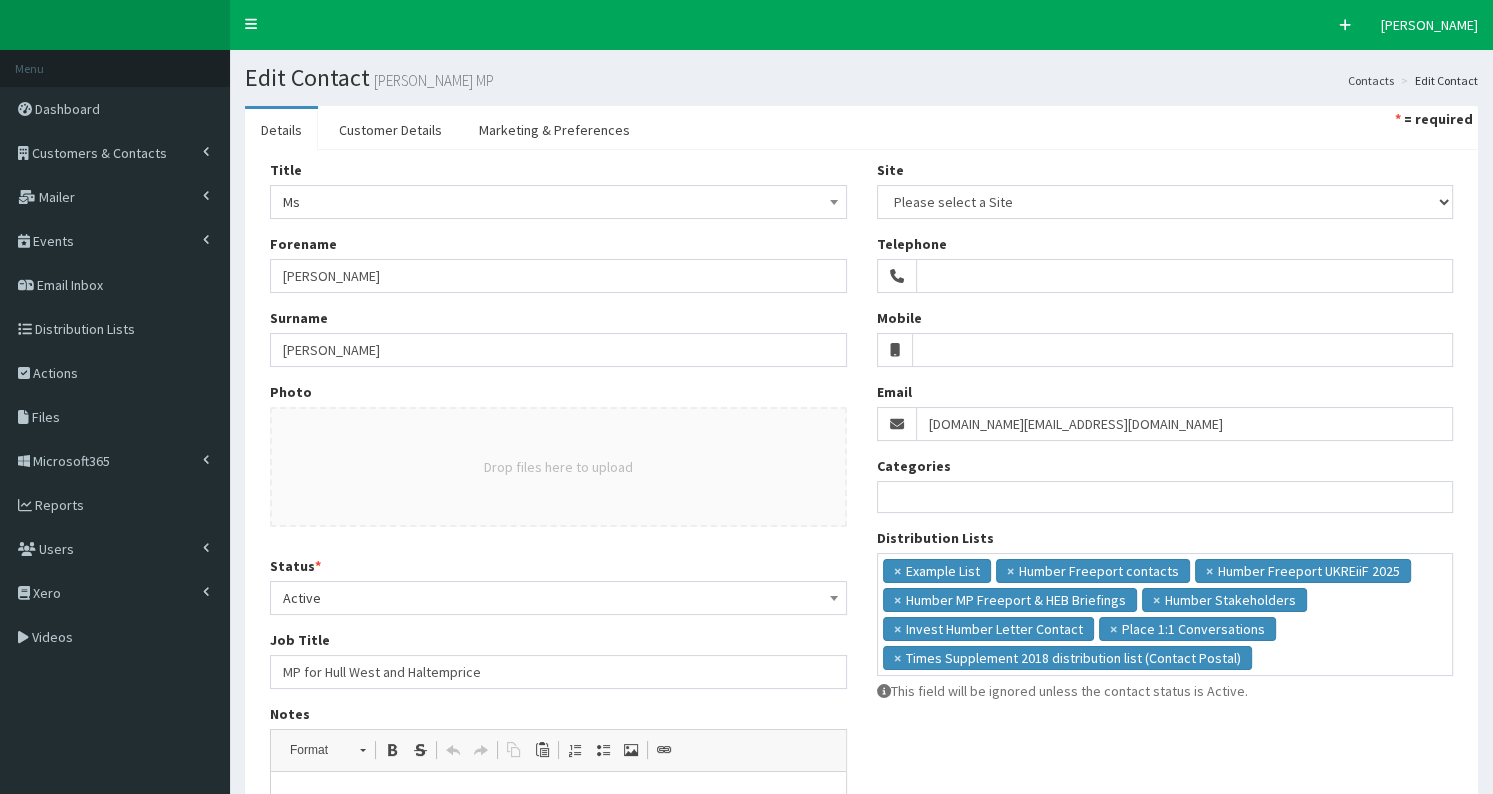 scroll, scrollTop: 0, scrollLeft: 0, axis: both 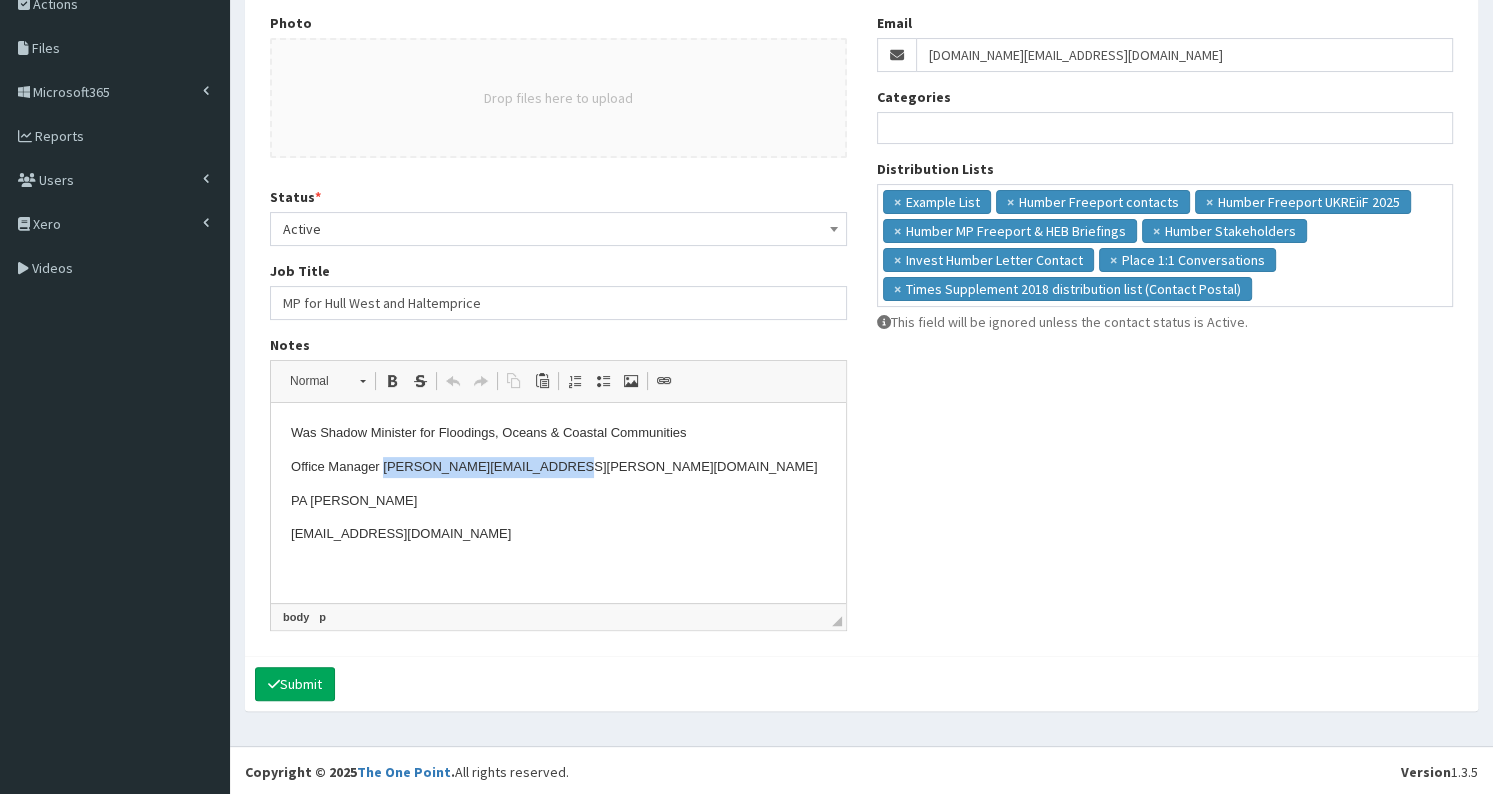 drag, startPoint x: 385, startPoint y: 464, endPoint x: 619, endPoint y: 470, distance: 234.0769 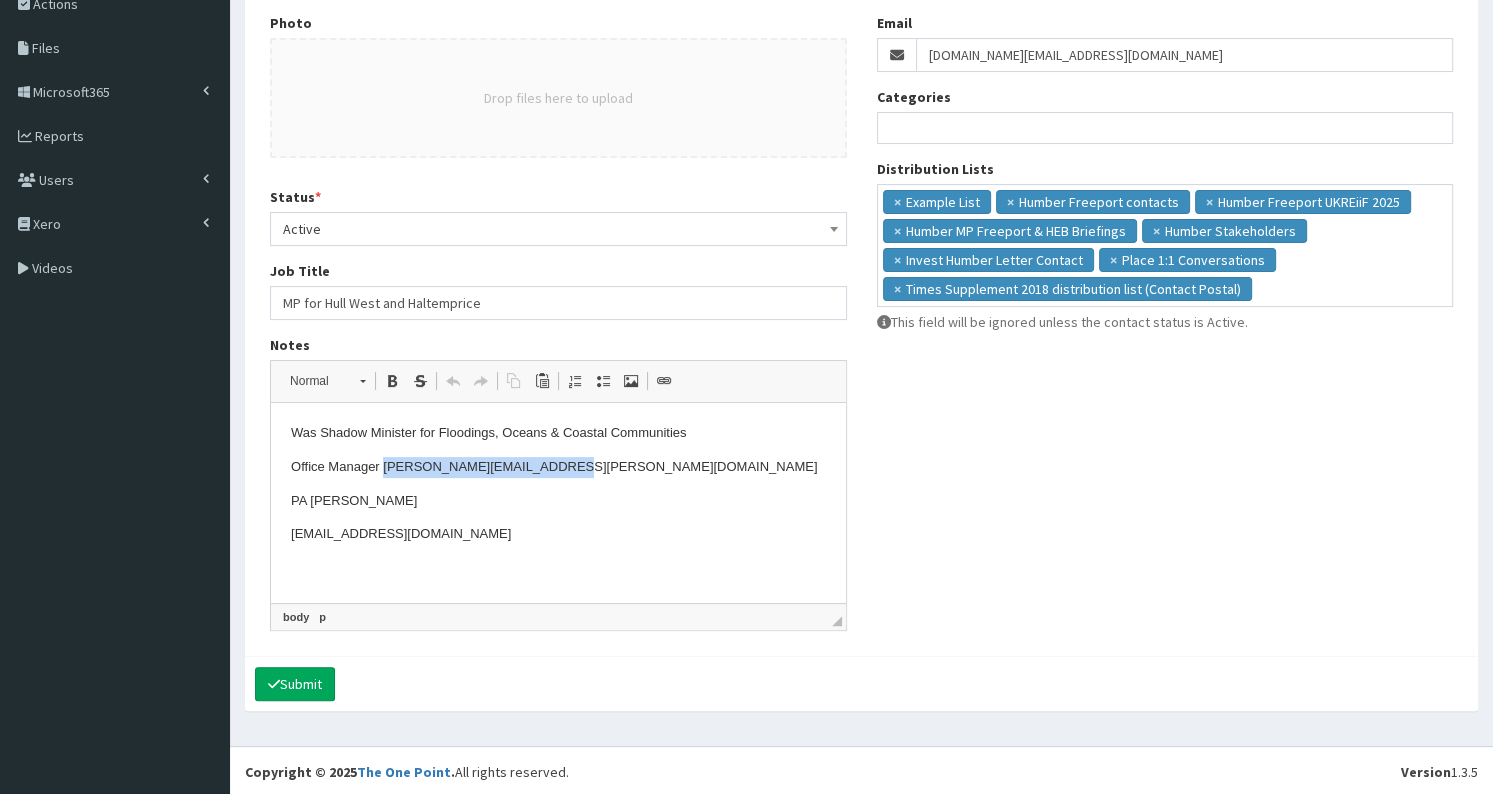 click on "Office Manager [PERSON_NAME][EMAIL_ADDRESS][PERSON_NAME][DOMAIN_NAME]" at bounding box center (558, 467) 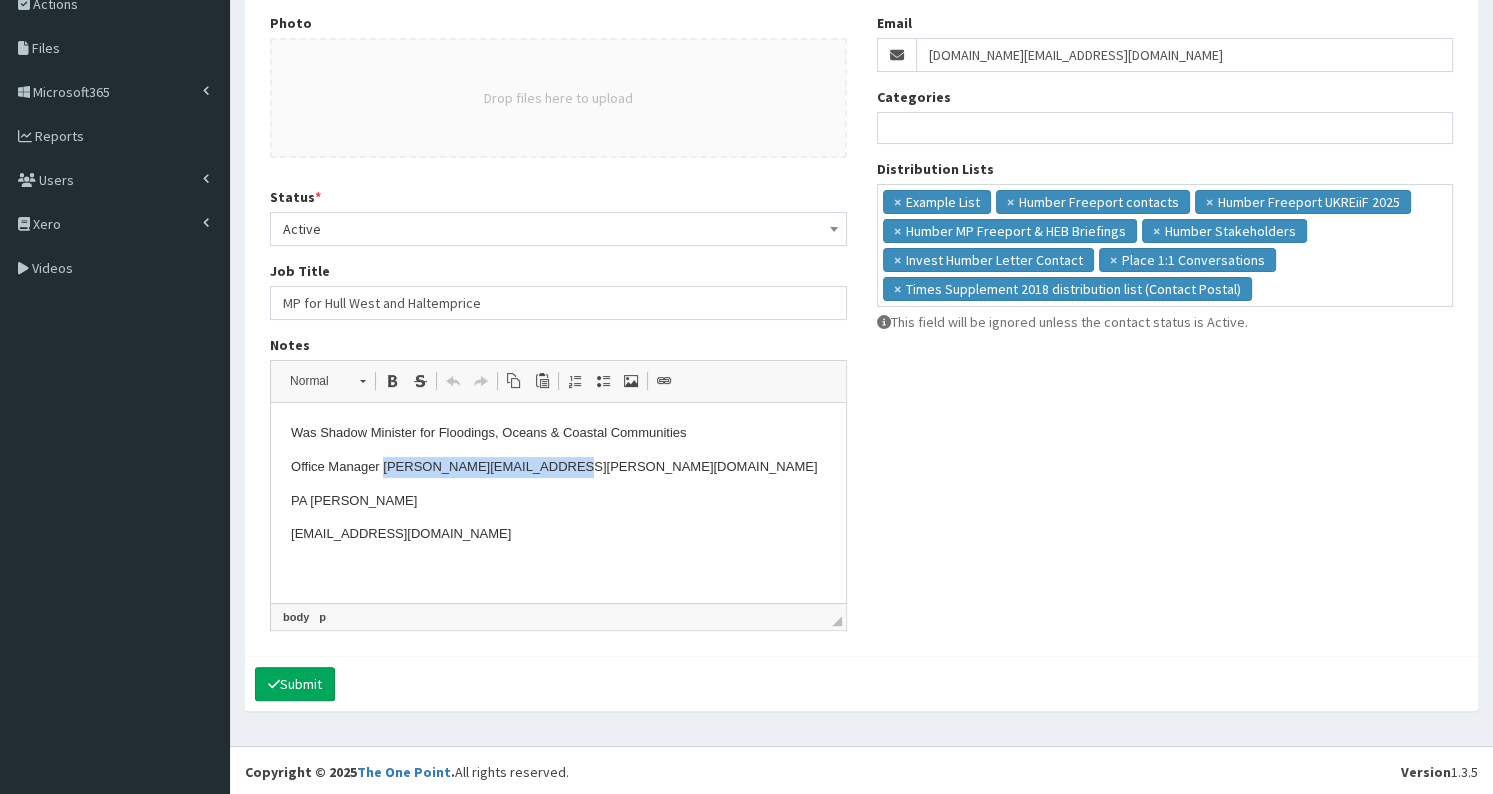 copy on "[PERSON_NAME][EMAIL_ADDRESS][PERSON_NAME][DOMAIN_NAME]" 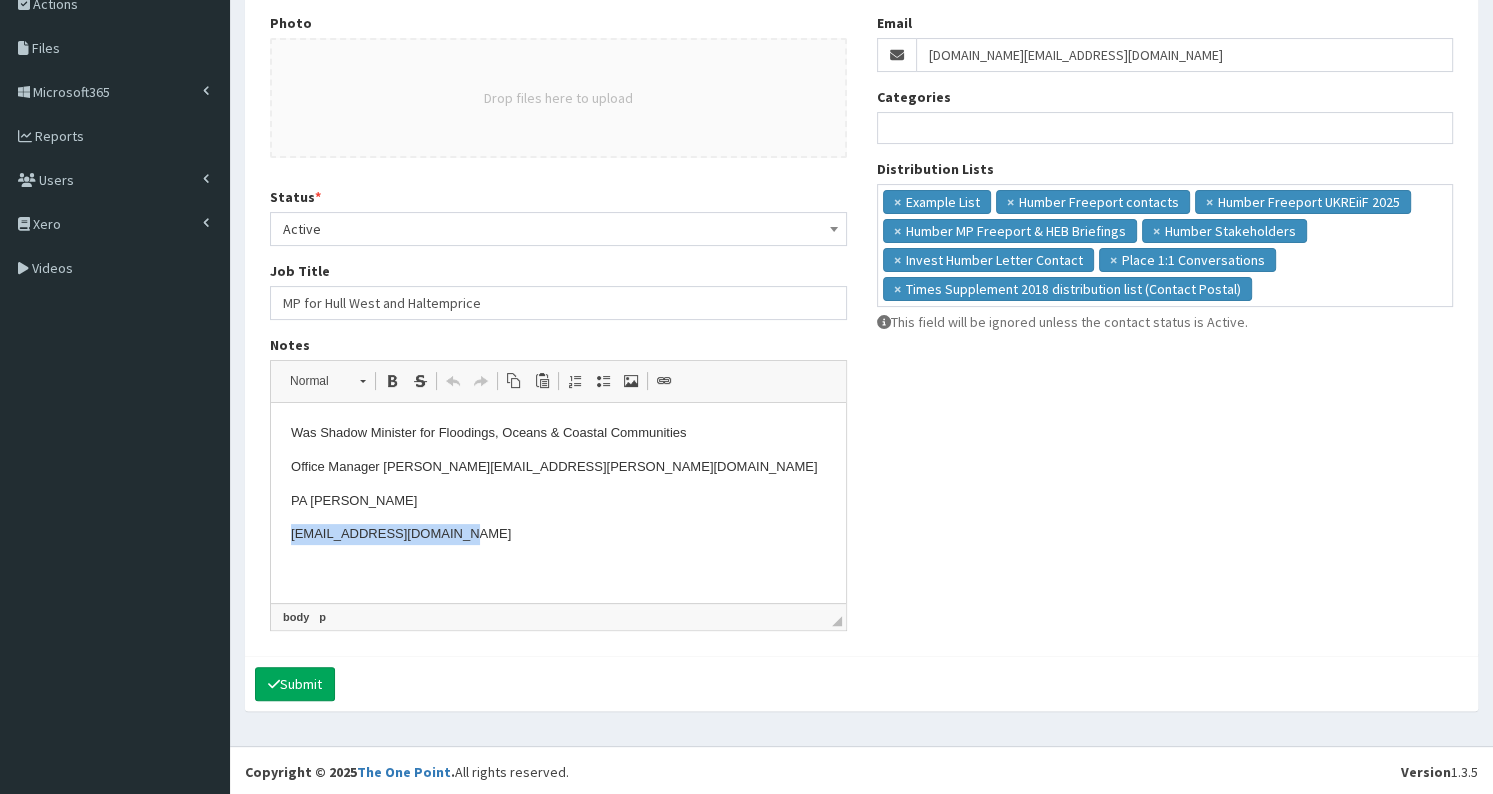 drag, startPoint x: 293, startPoint y: 531, endPoint x: 483, endPoint y: 546, distance: 190.59119 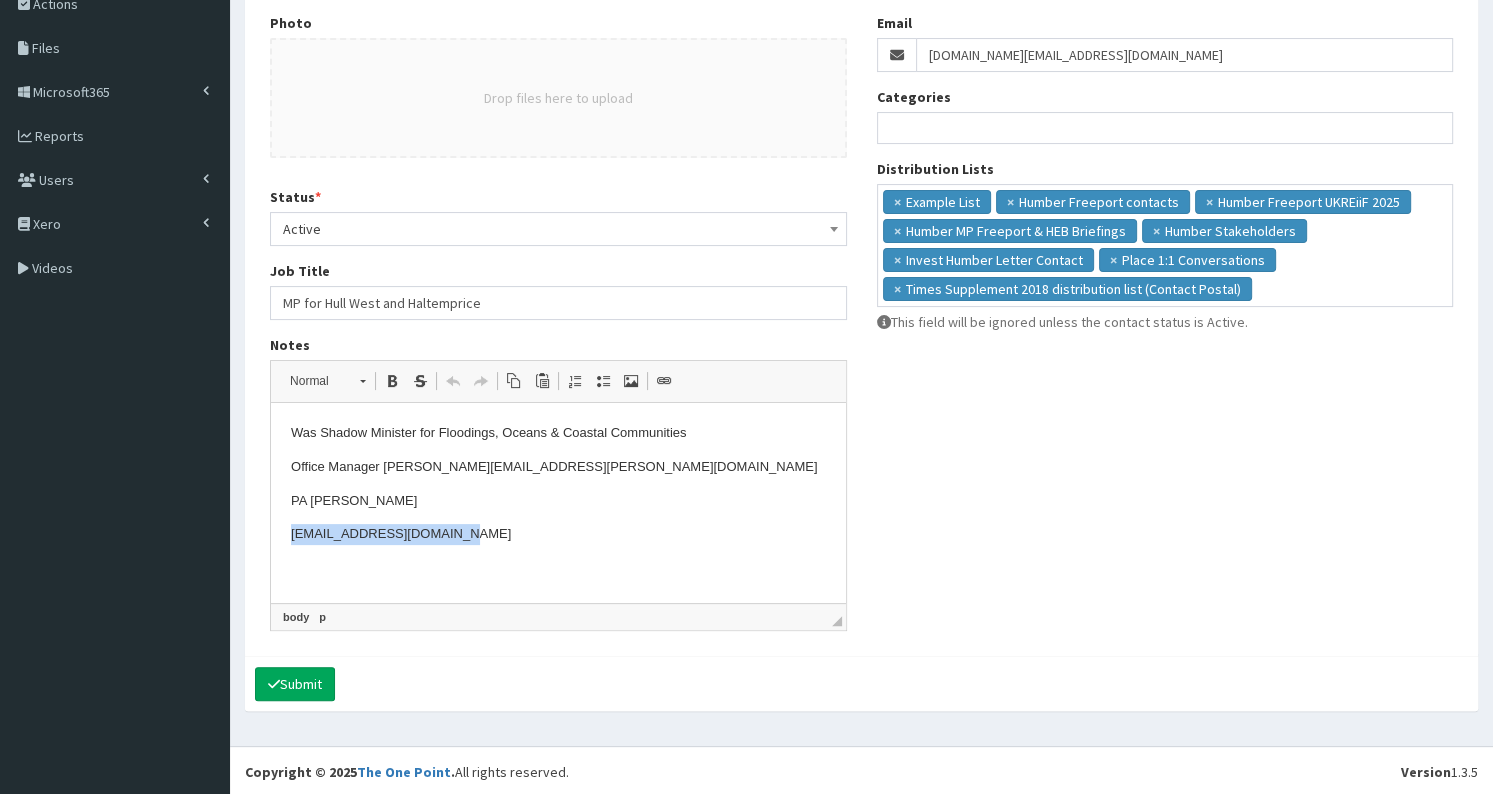 copy on "[EMAIL_ADDRESS][DOMAIN_NAME]" 